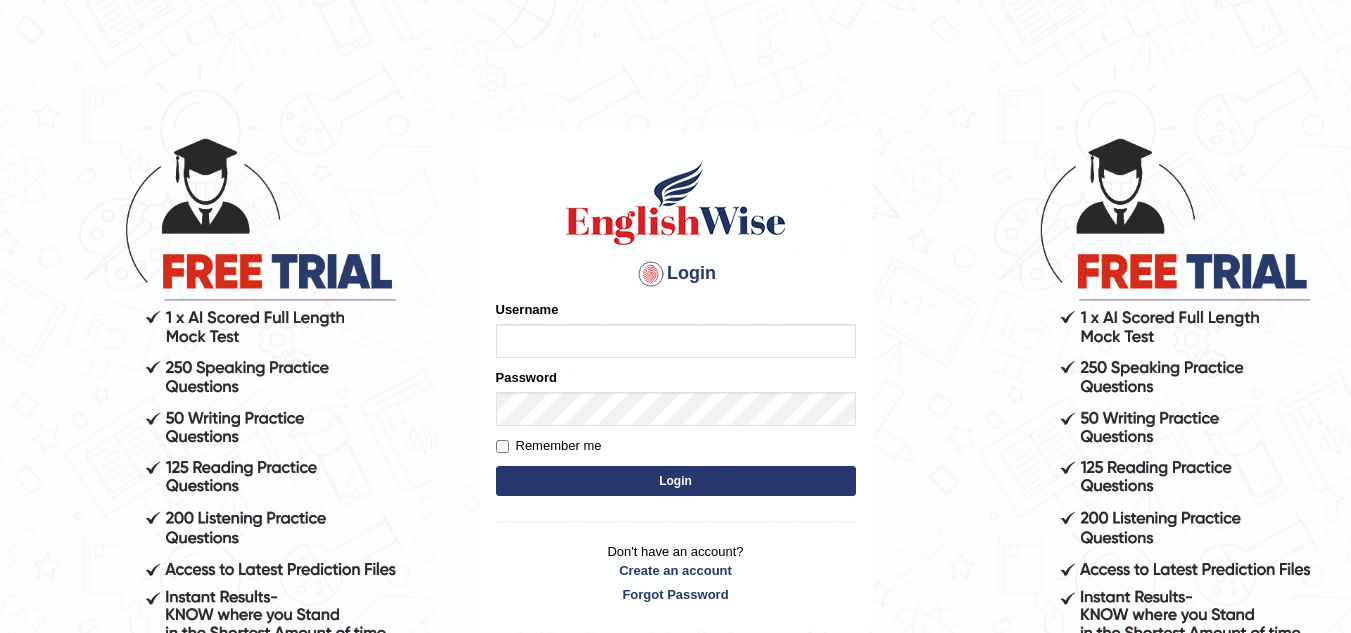 scroll, scrollTop: 0, scrollLeft: 0, axis: both 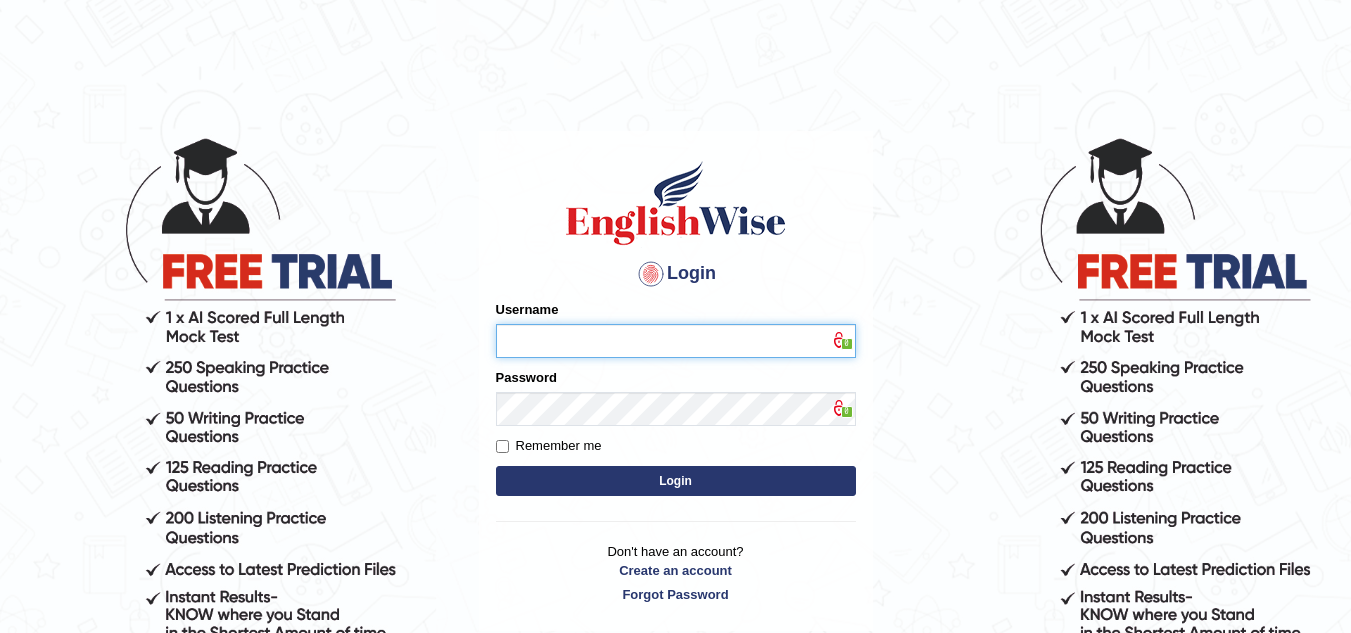 type on "Marzieh1988" 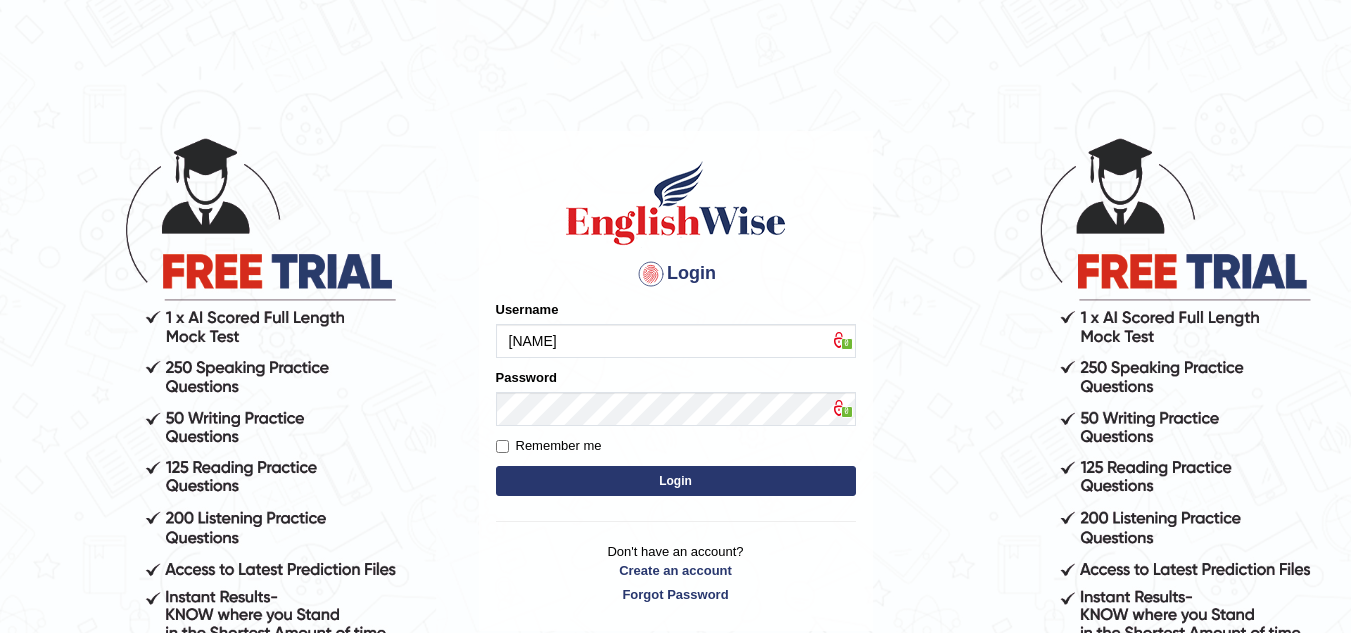 click on "Login" at bounding box center (676, 481) 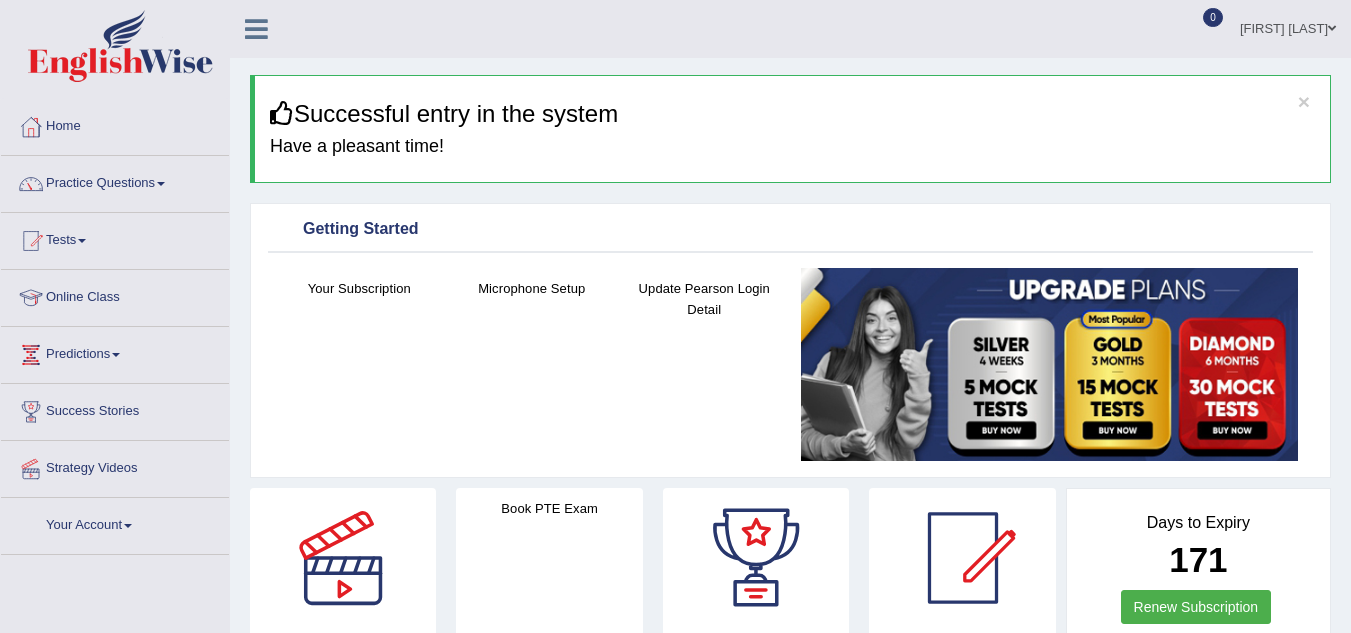 scroll, scrollTop: 0, scrollLeft: 0, axis: both 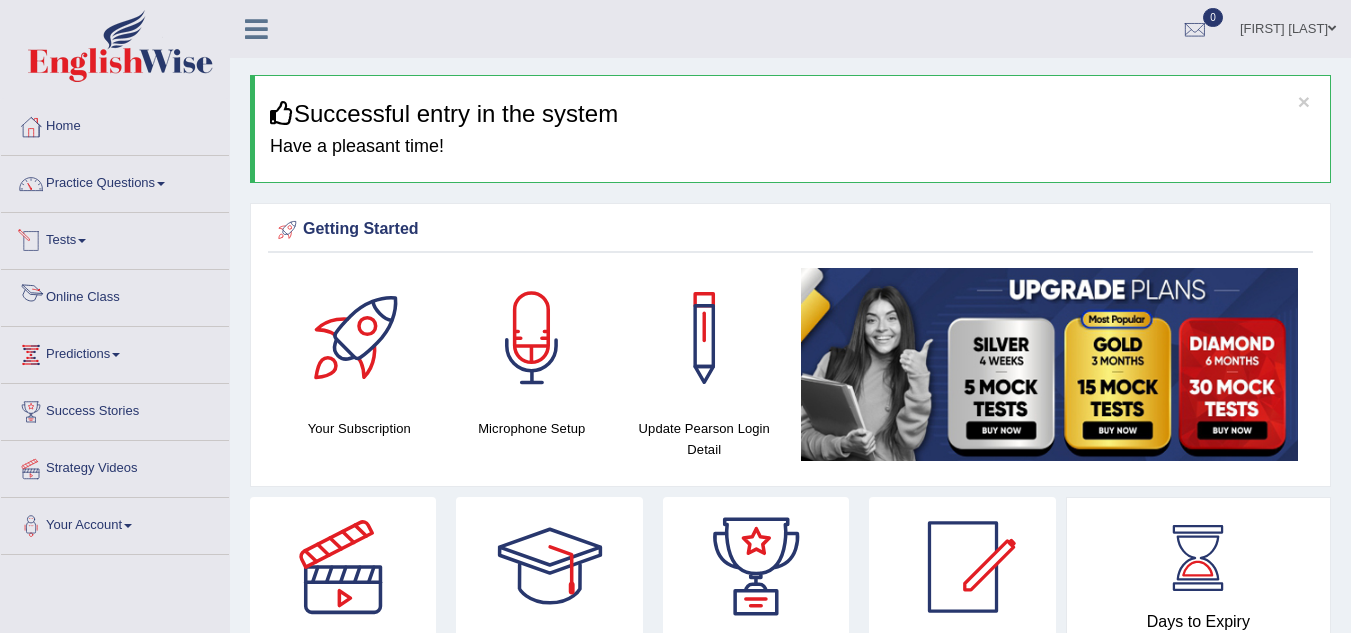 click on "Online Class" at bounding box center [115, 295] 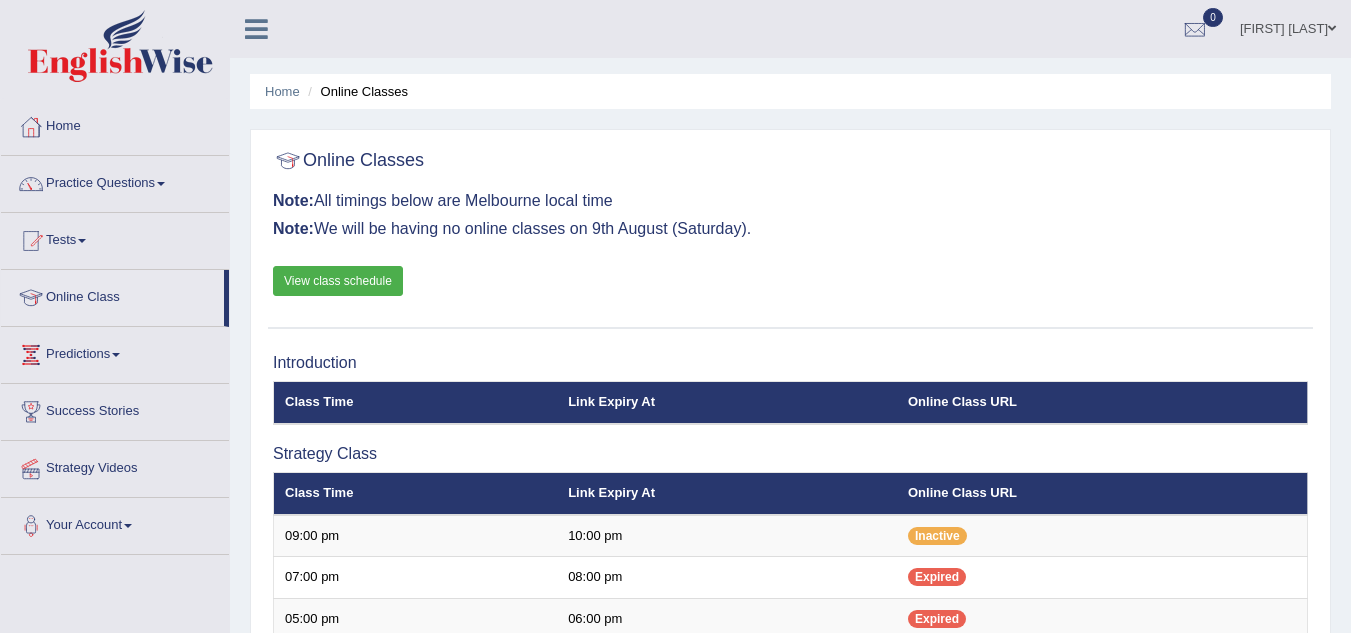 scroll, scrollTop: 0, scrollLeft: 0, axis: both 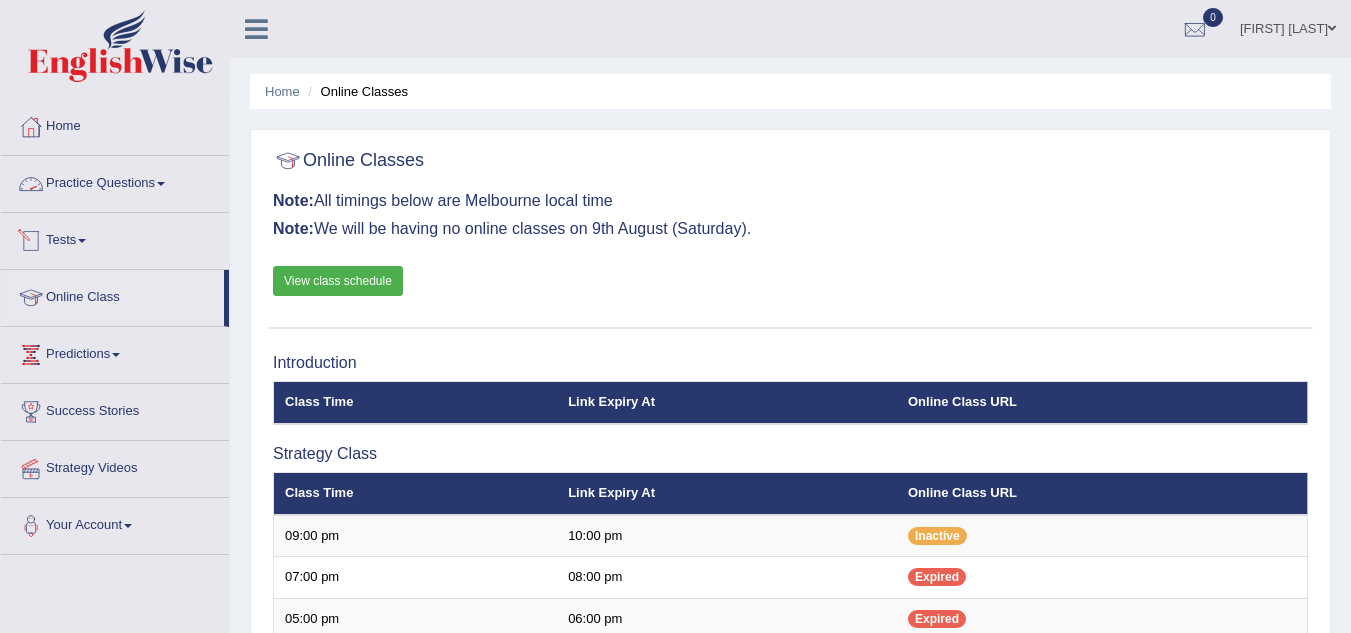 click on "Practice Questions" at bounding box center [115, 181] 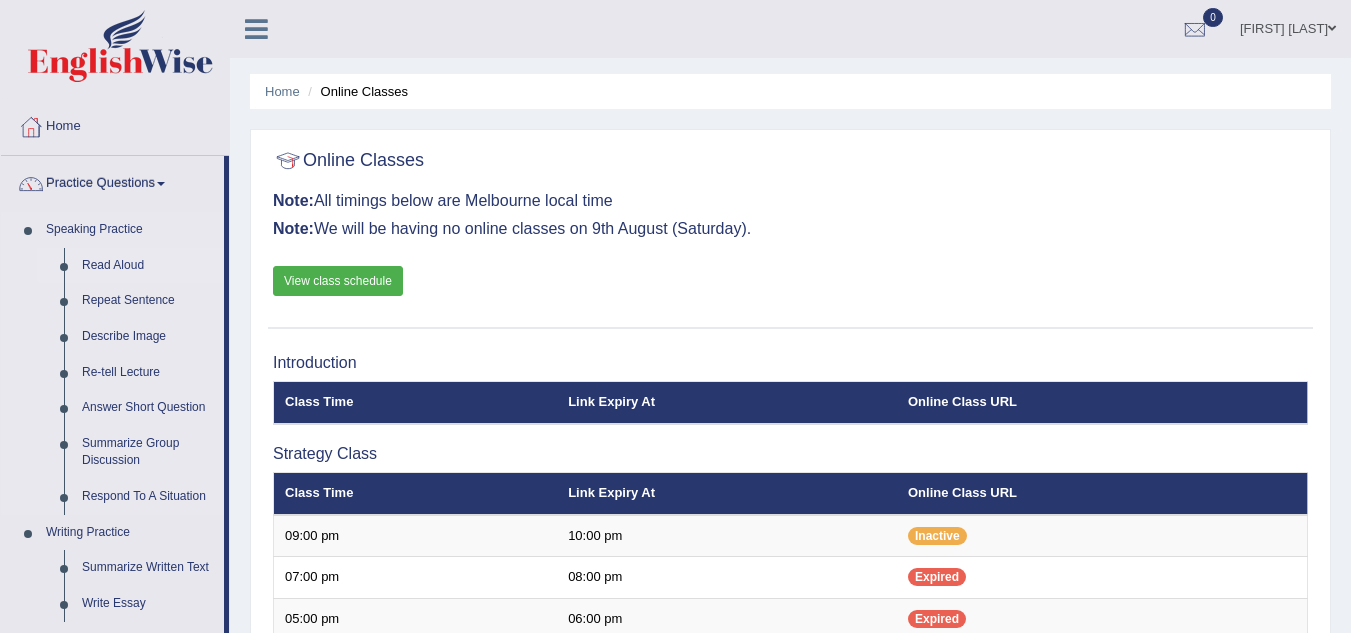 click on "Read Aloud" at bounding box center [148, 266] 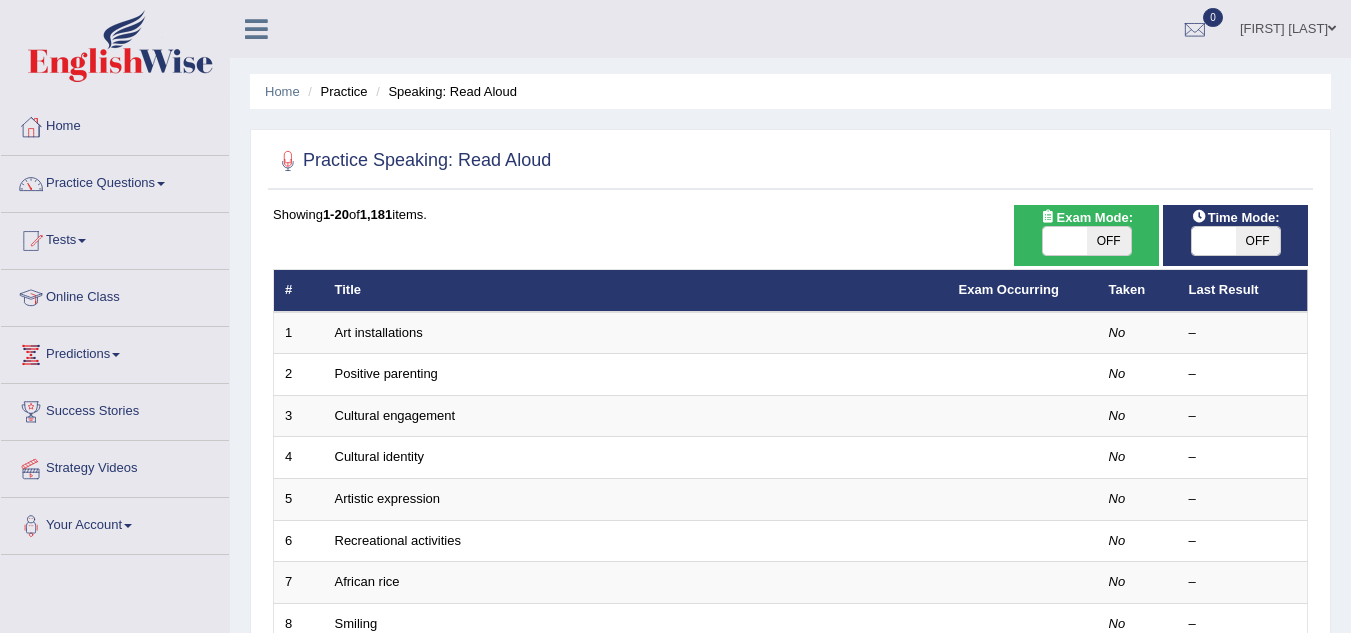 scroll, scrollTop: 0, scrollLeft: 0, axis: both 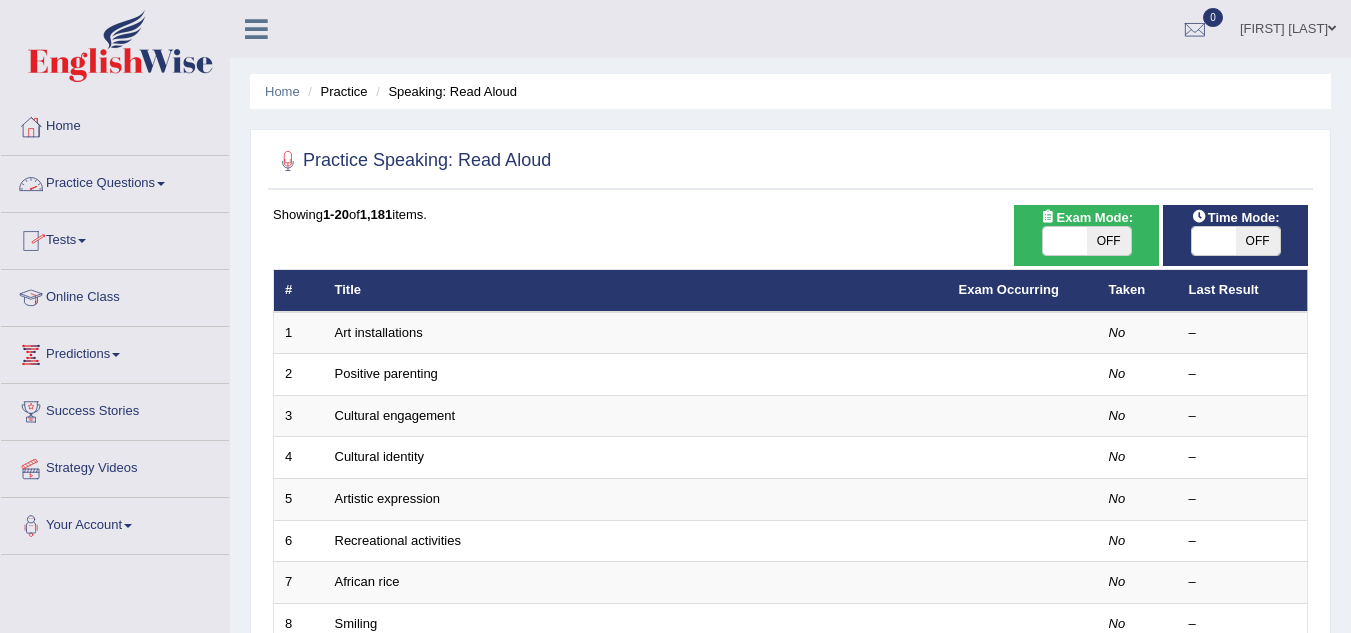 click on "Practice Questions" at bounding box center (115, 181) 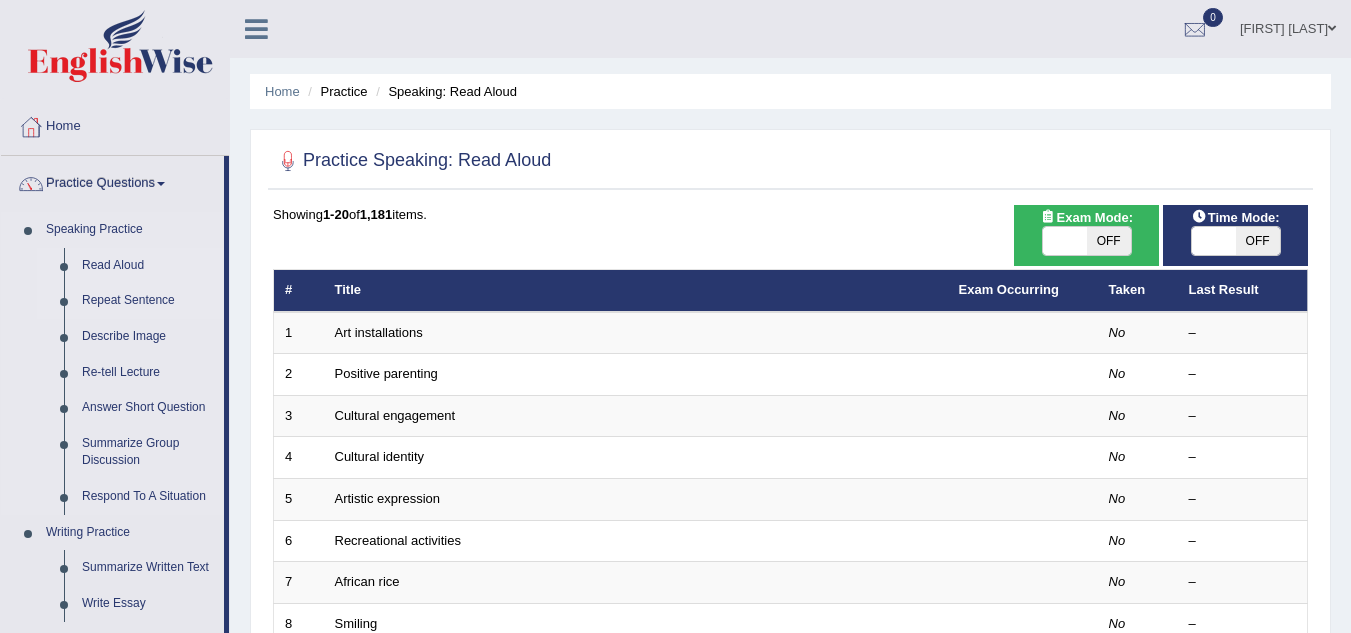 scroll, scrollTop: 100, scrollLeft: 0, axis: vertical 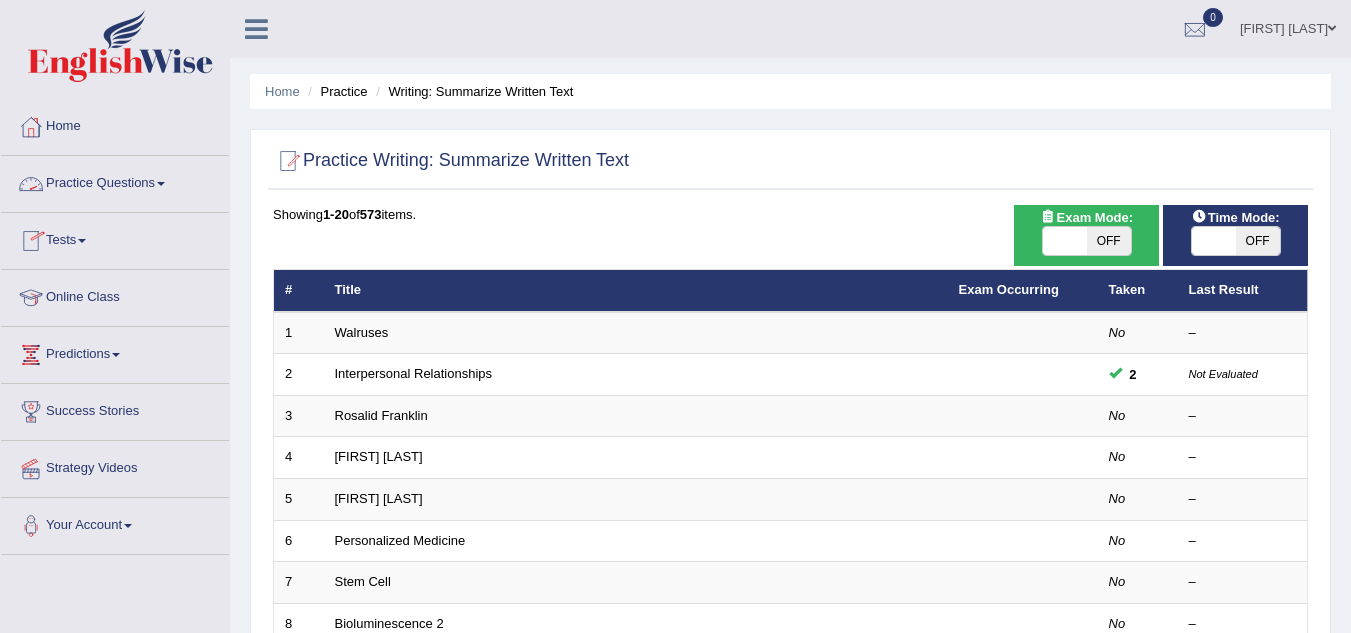 click on "Practice Questions" at bounding box center [115, 181] 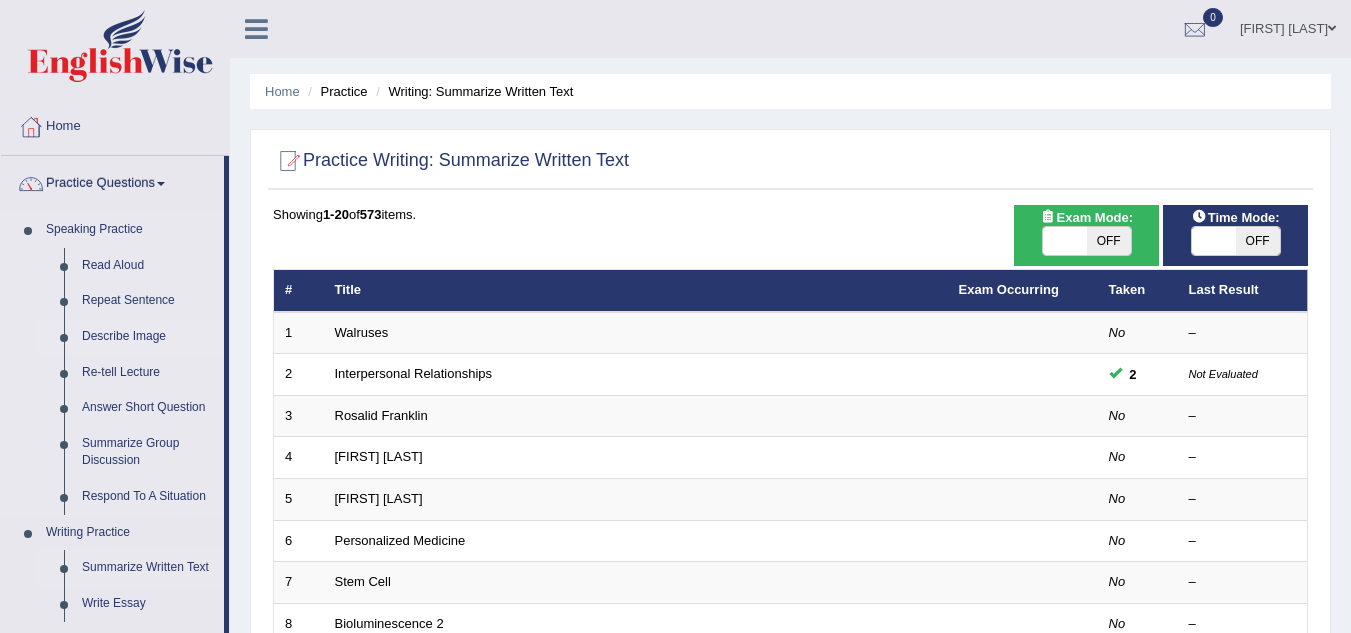 scroll, scrollTop: 300, scrollLeft: 0, axis: vertical 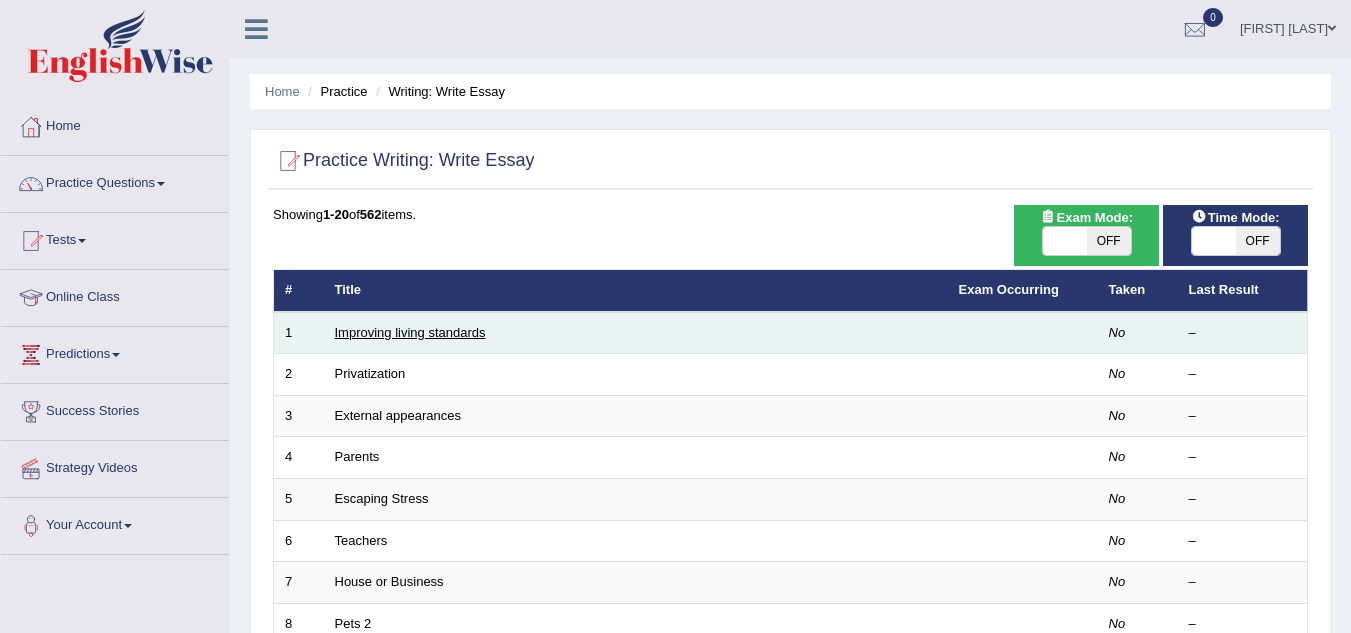 click on "Improving living standards" at bounding box center [410, 332] 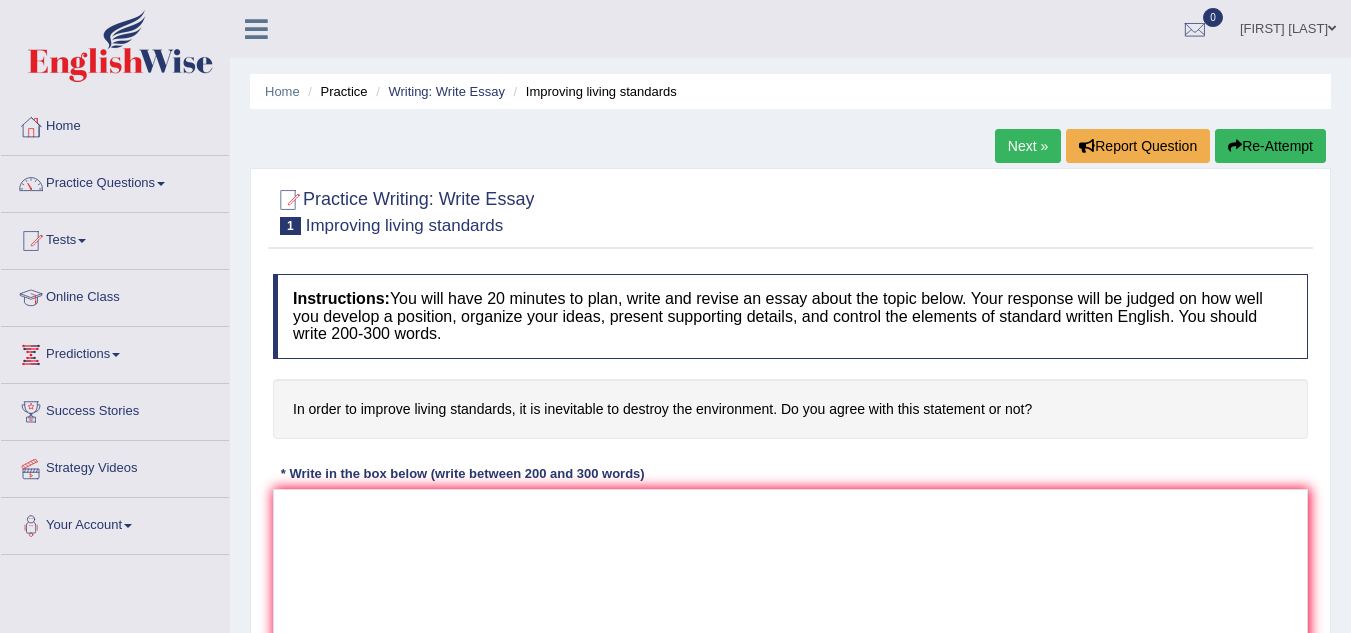 scroll, scrollTop: 0, scrollLeft: 0, axis: both 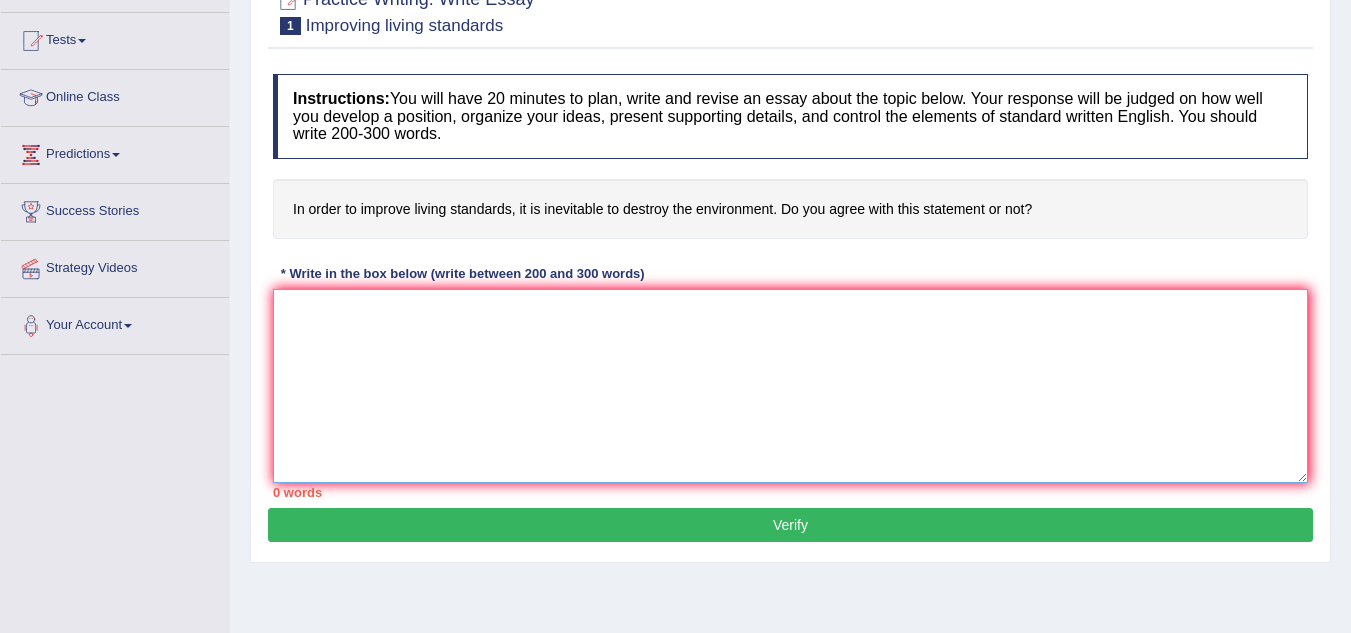 click at bounding box center [790, 386] 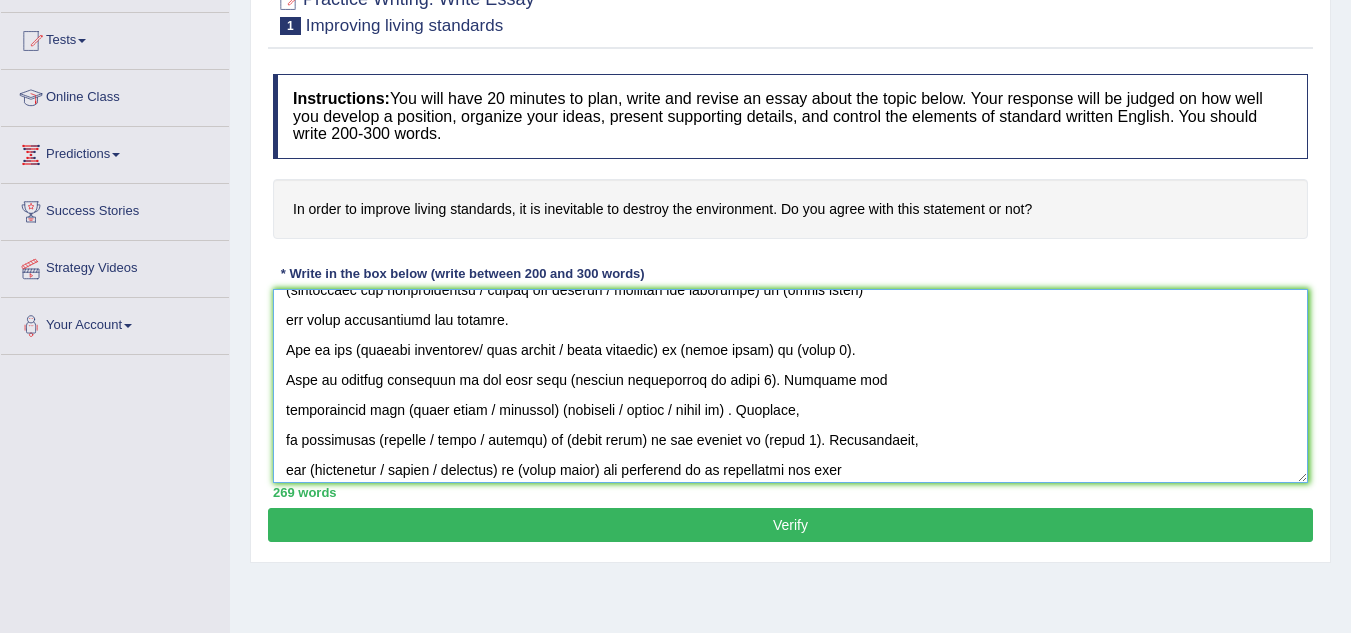 scroll, scrollTop: 0, scrollLeft: 0, axis: both 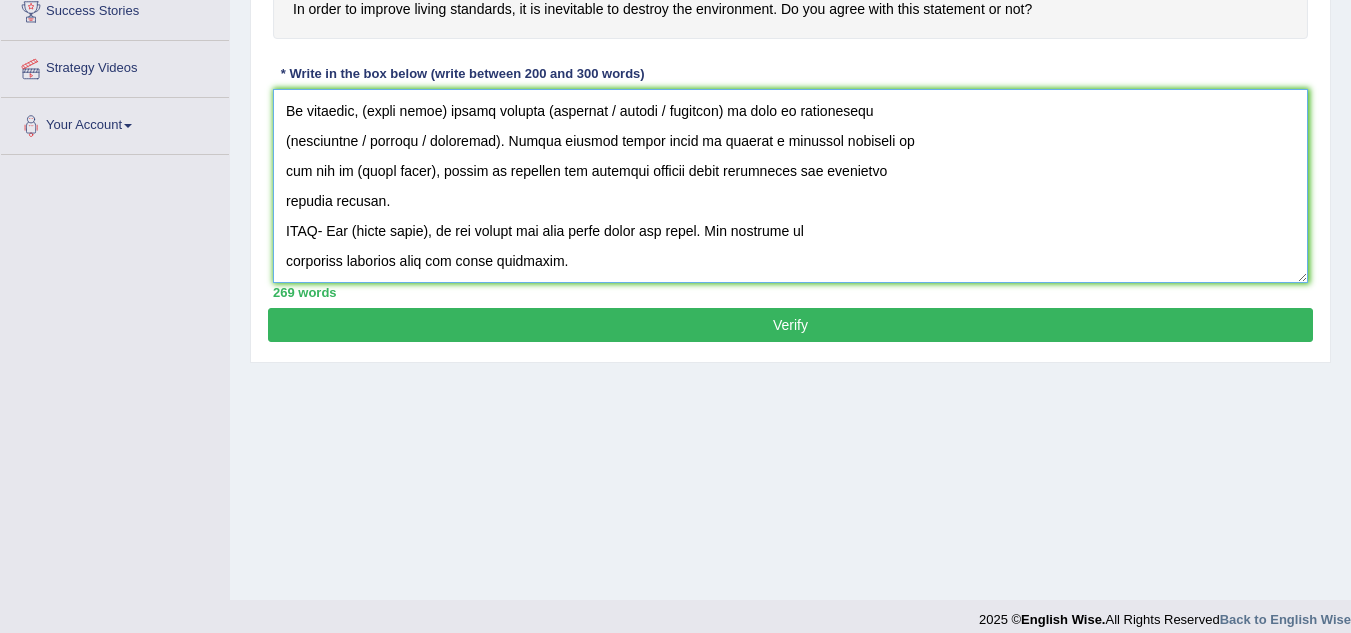 drag, startPoint x: 570, startPoint y: 264, endPoint x: 277, endPoint y: 231, distance: 294.8525 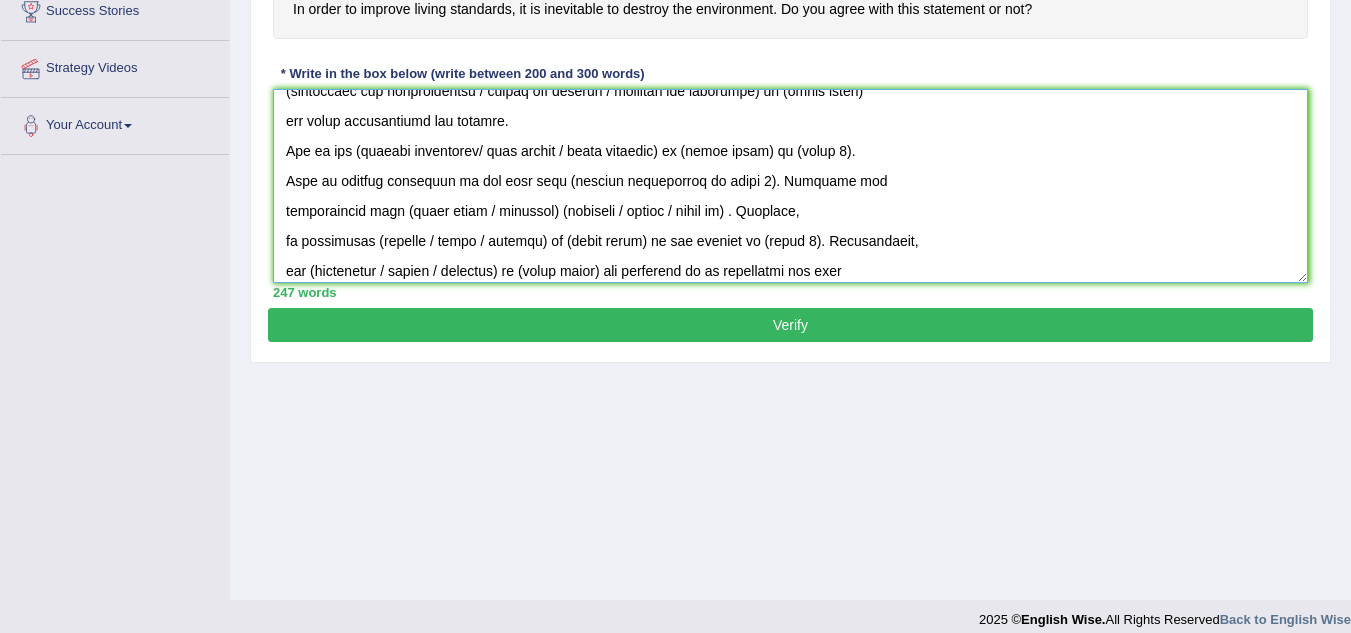 scroll, scrollTop: 0, scrollLeft: 0, axis: both 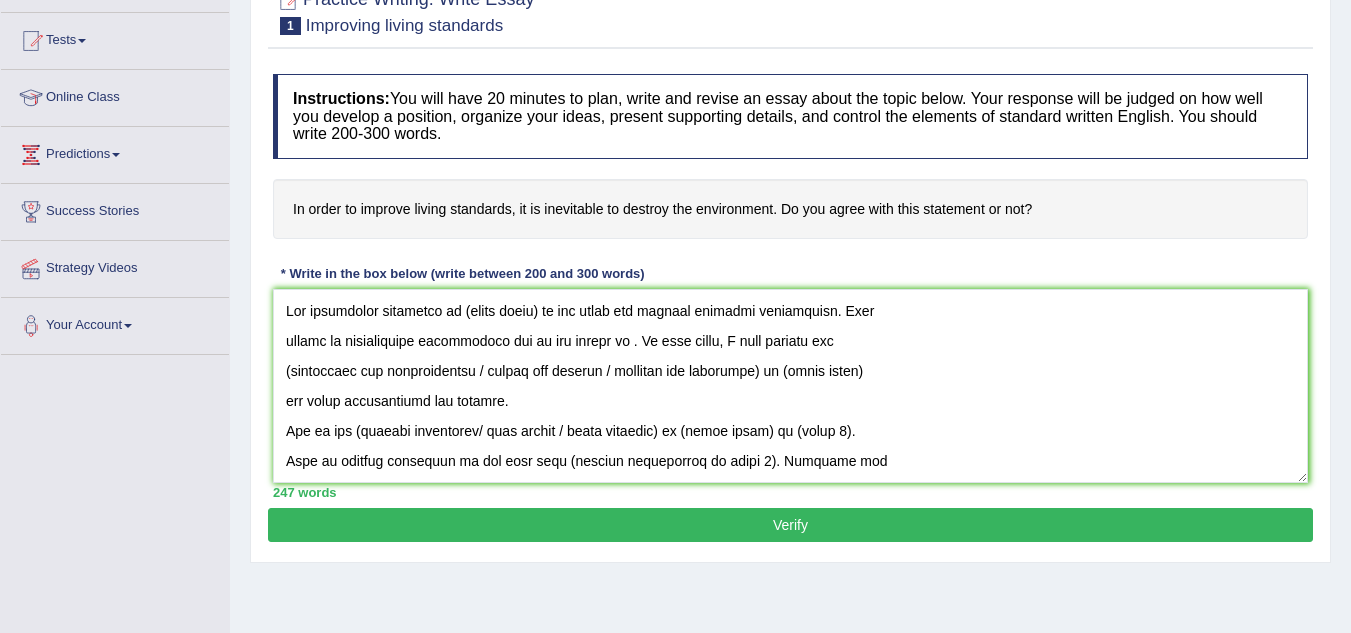 drag, startPoint x: 774, startPoint y: 209, endPoint x: 728, endPoint y: 214, distance: 46.270943 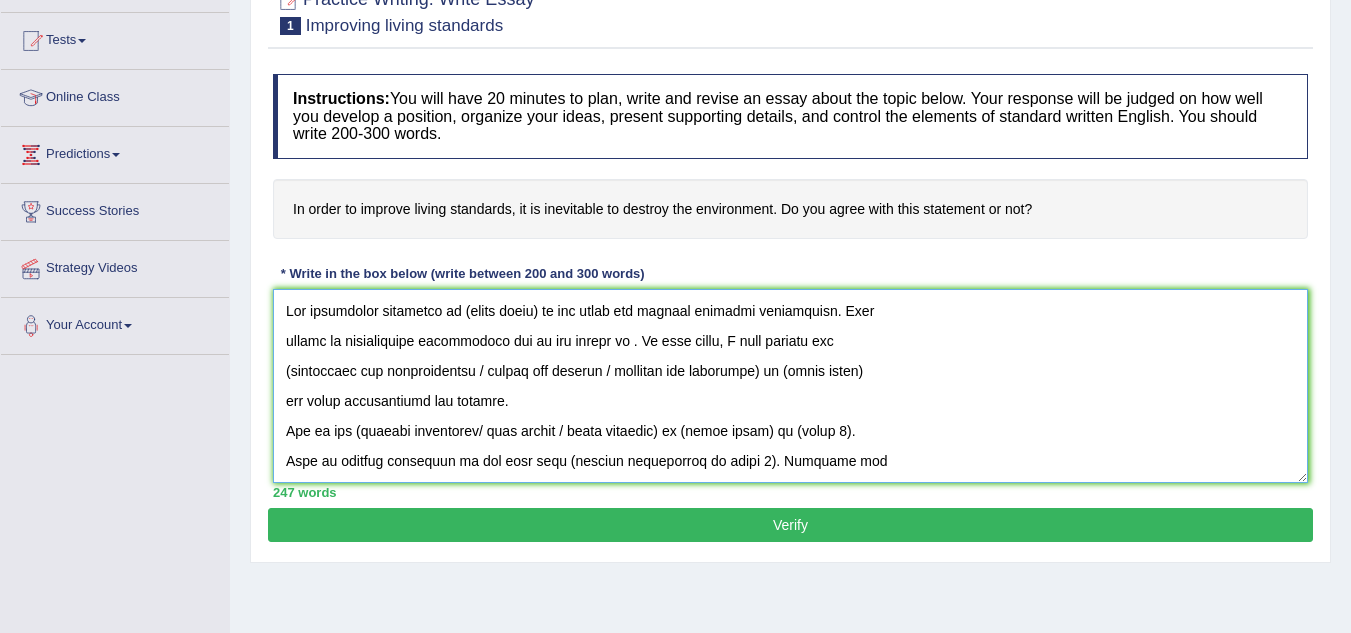 click at bounding box center [790, 386] 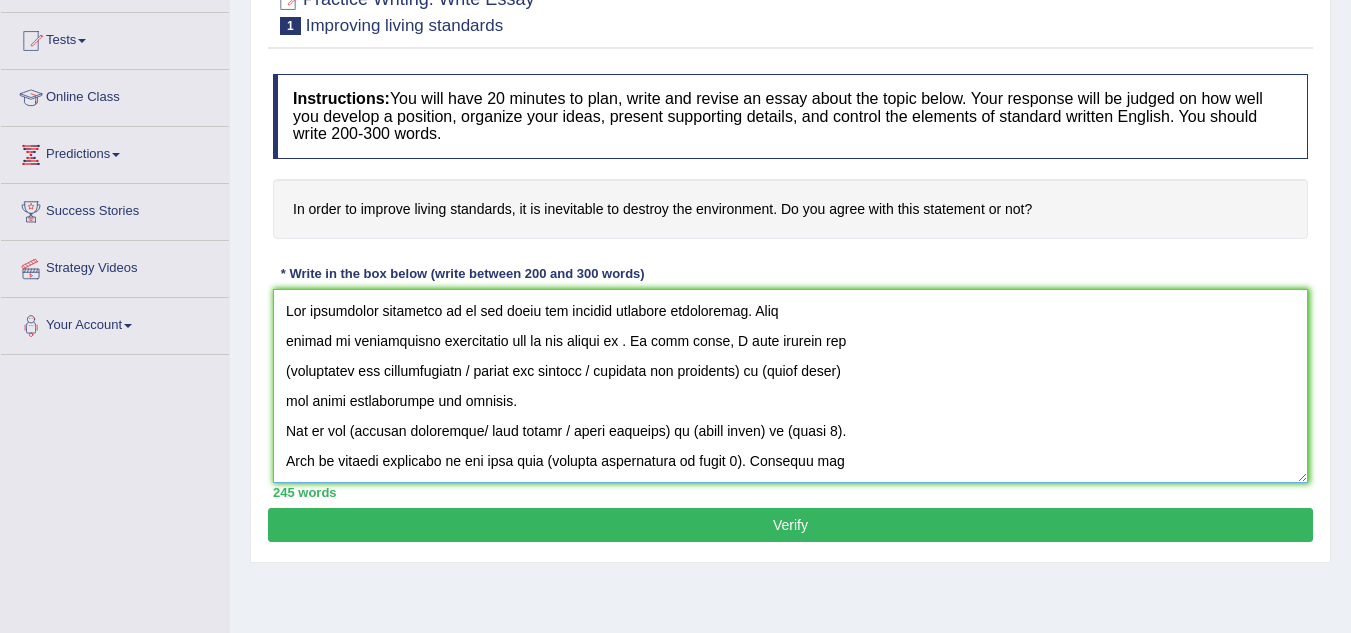 click at bounding box center (790, 386) 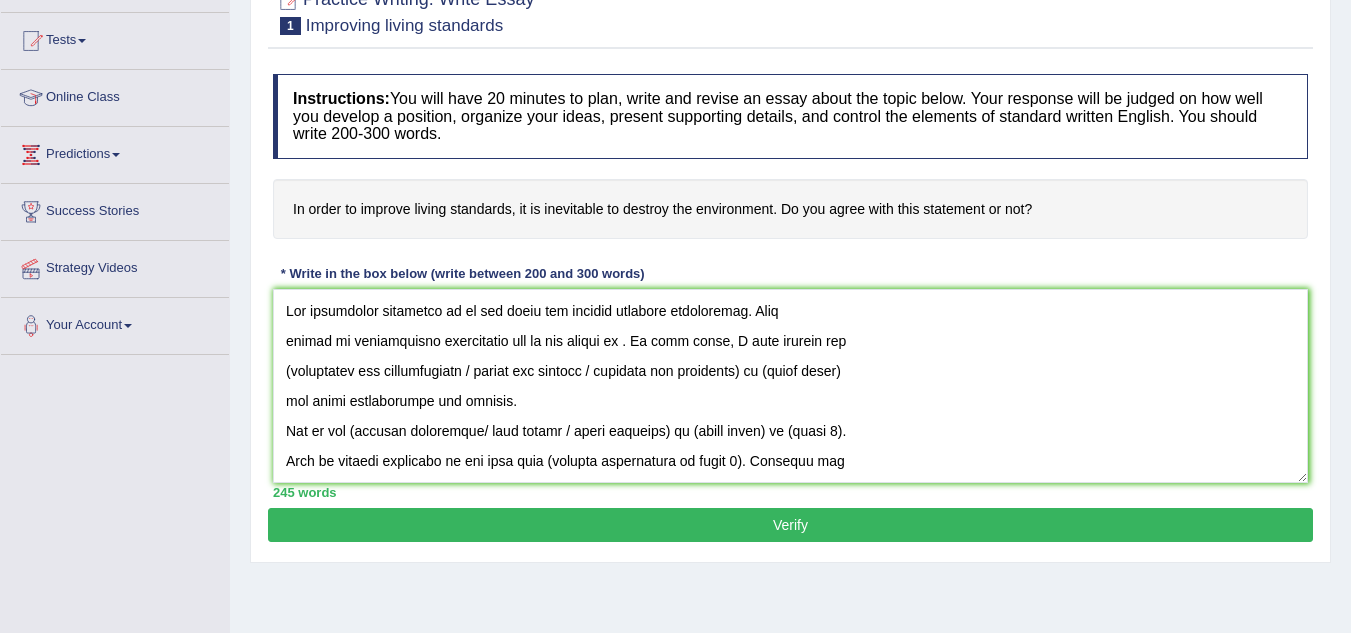 drag, startPoint x: 286, startPoint y: 213, endPoint x: 812, endPoint y: 222, distance: 526.07697 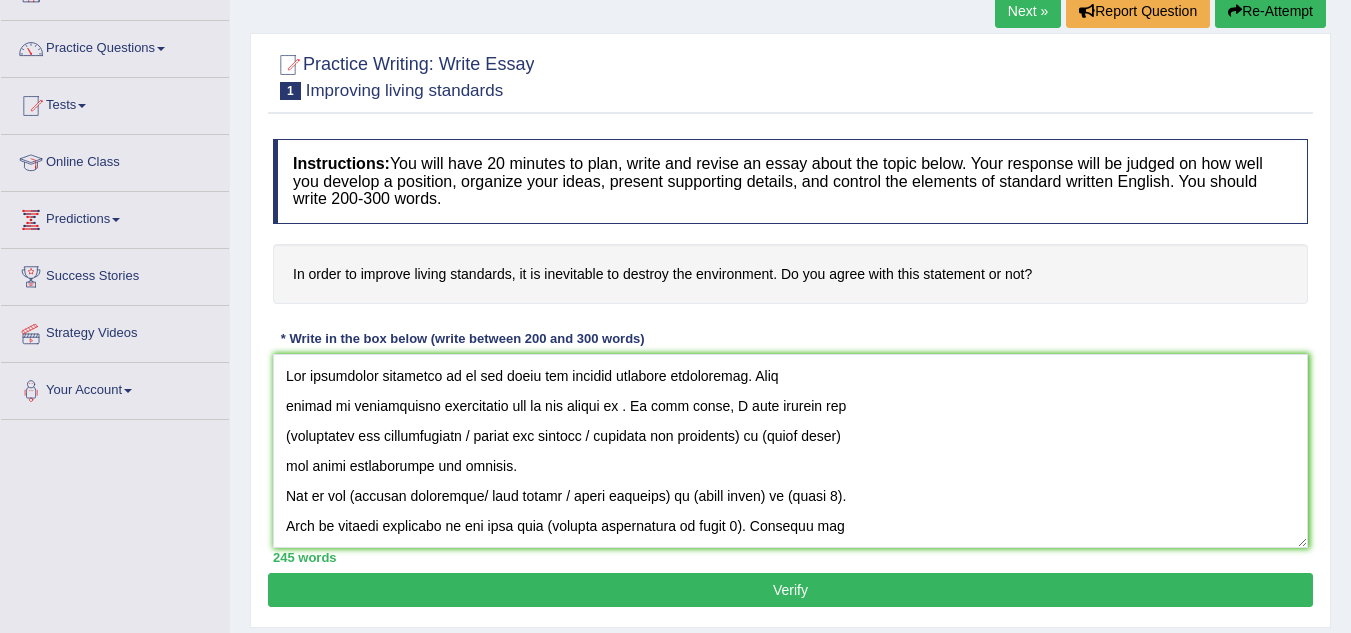 scroll, scrollTop: 100, scrollLeft: 0, axis: vertical 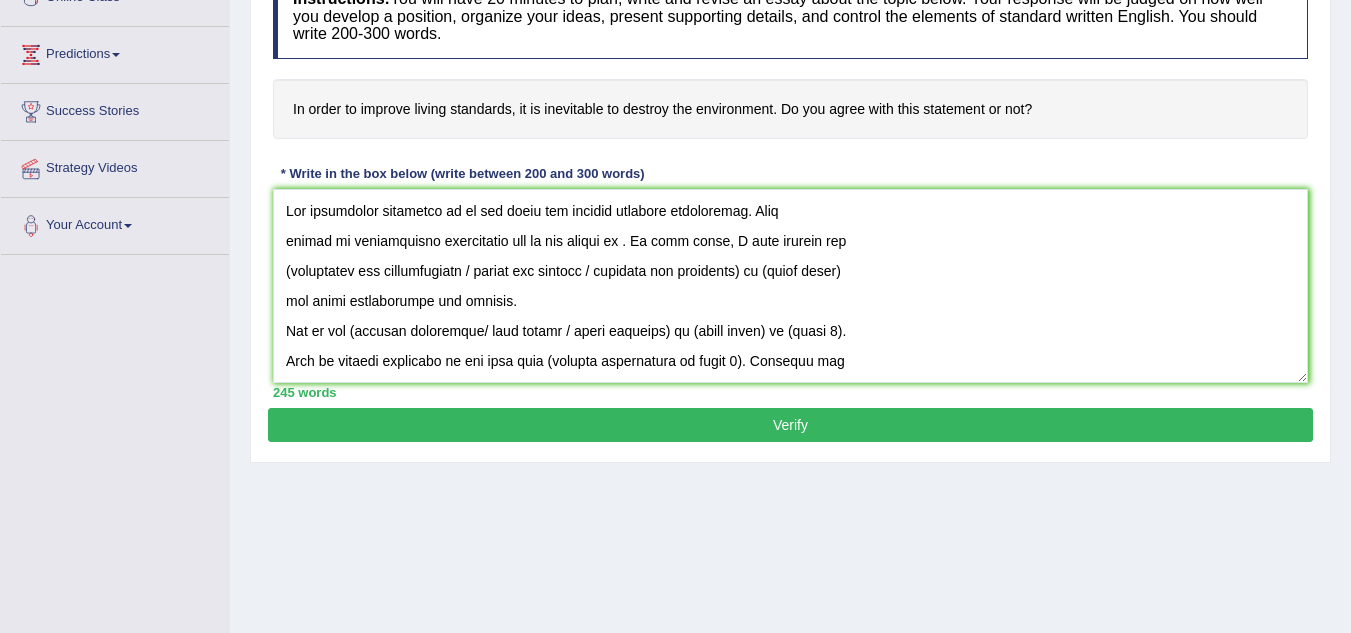 click on "Verify" at bounding box center (790, 425) 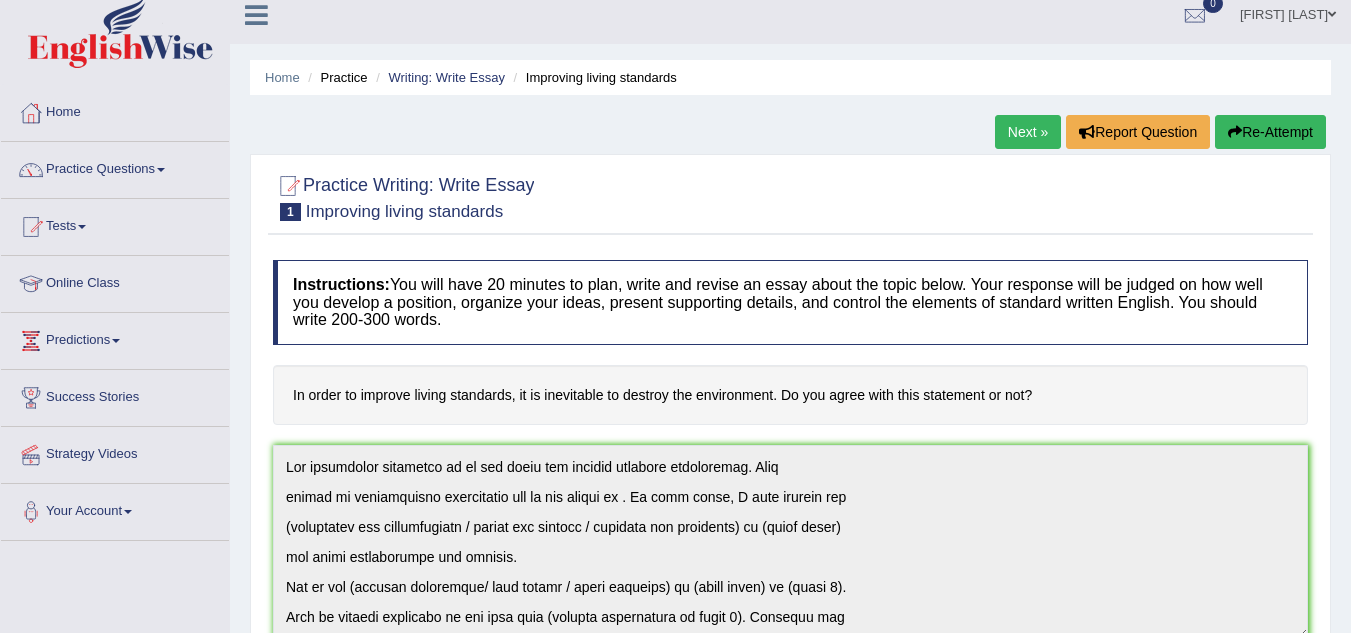 scroll, scrollTop: 0, scrollLeft: 0, axis: both 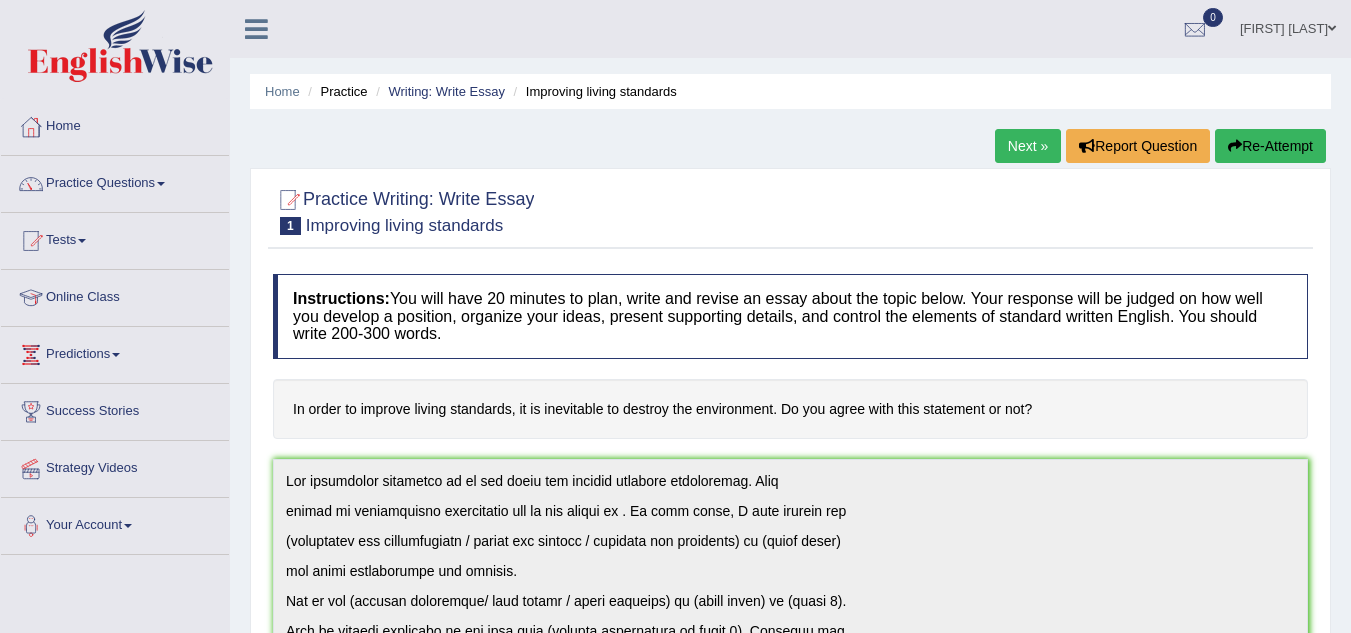 click at bounding box center [1235, 146] 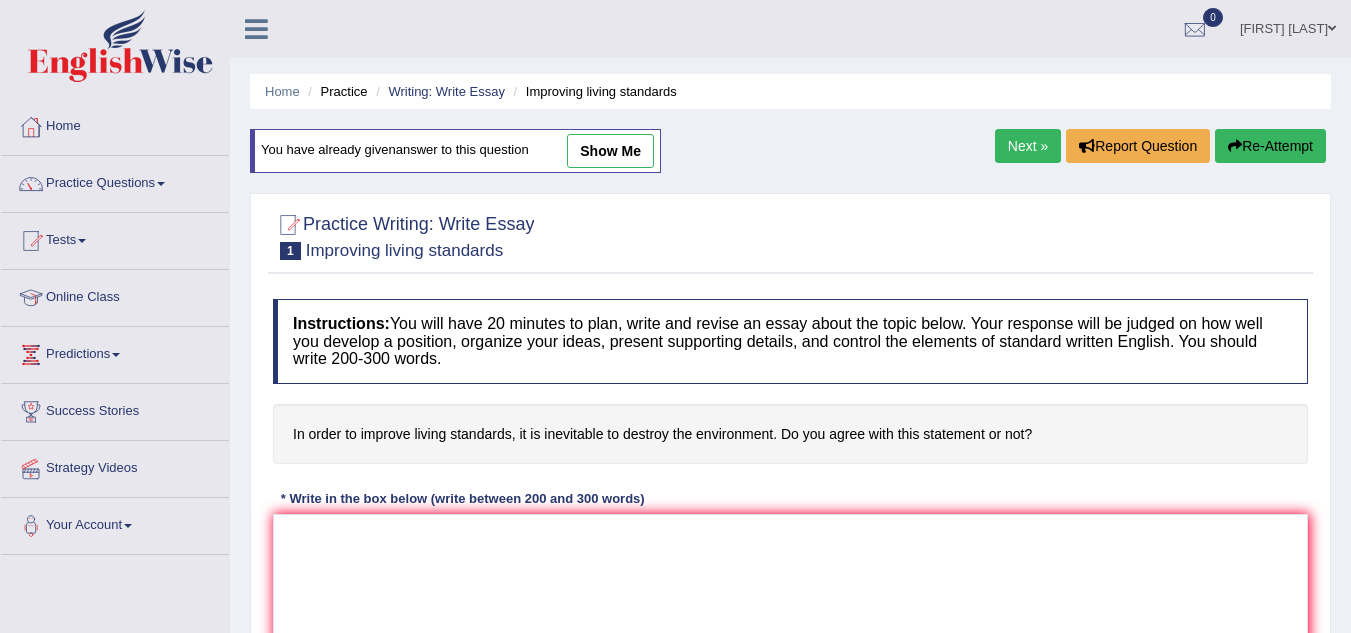 scroll, scrollTop: 0, scrollLeft: 0, axis: both 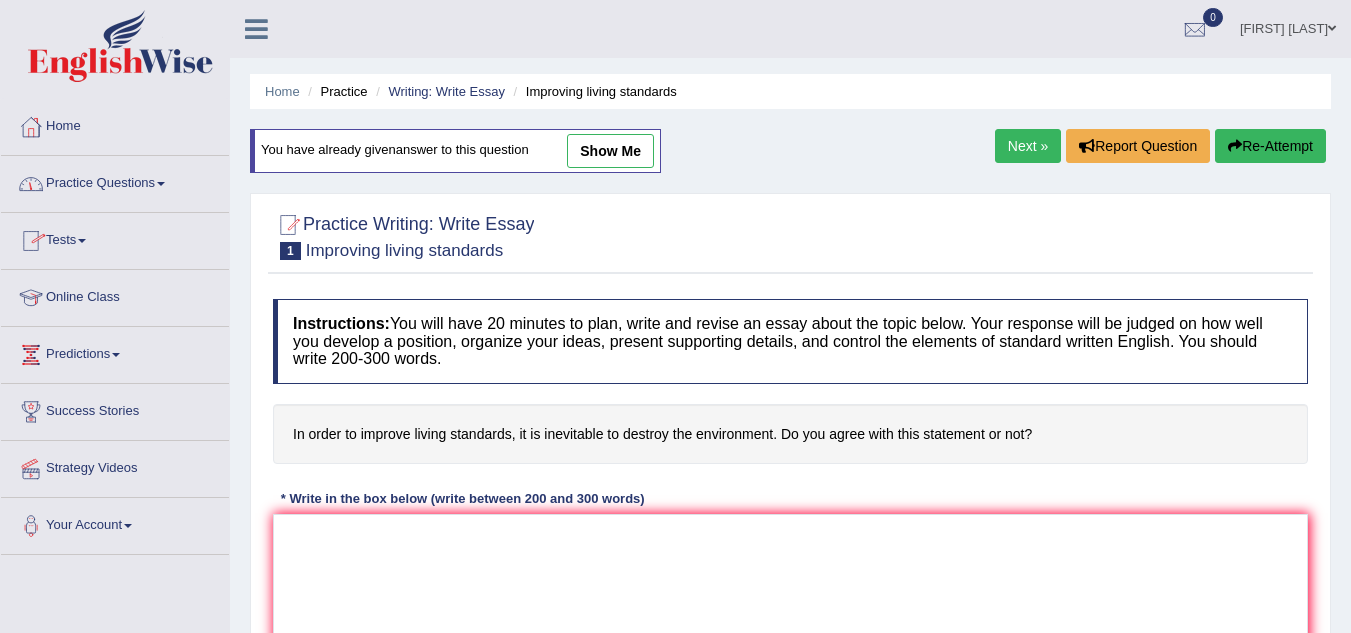 drag, startPoint x: 110, startPoint y: 177, endPoint x: 109, endPoint y: 196, distance: 19.026299 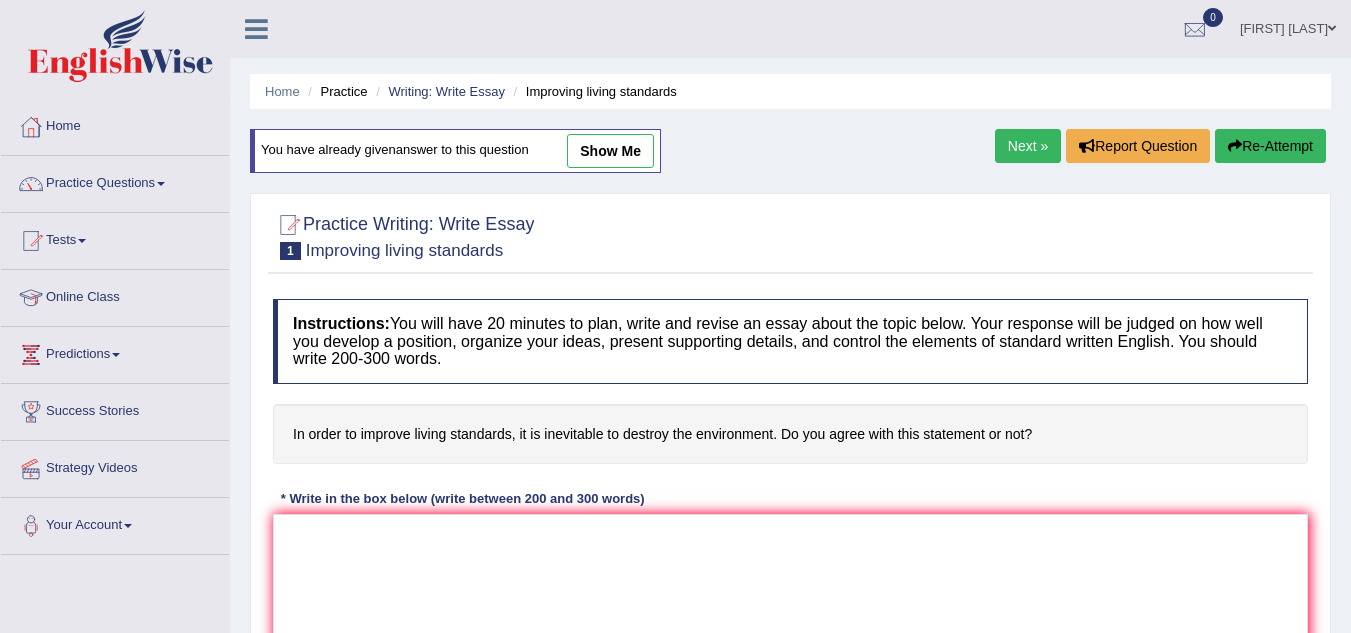 click on "Online Class" at bounding box center (115, 295) 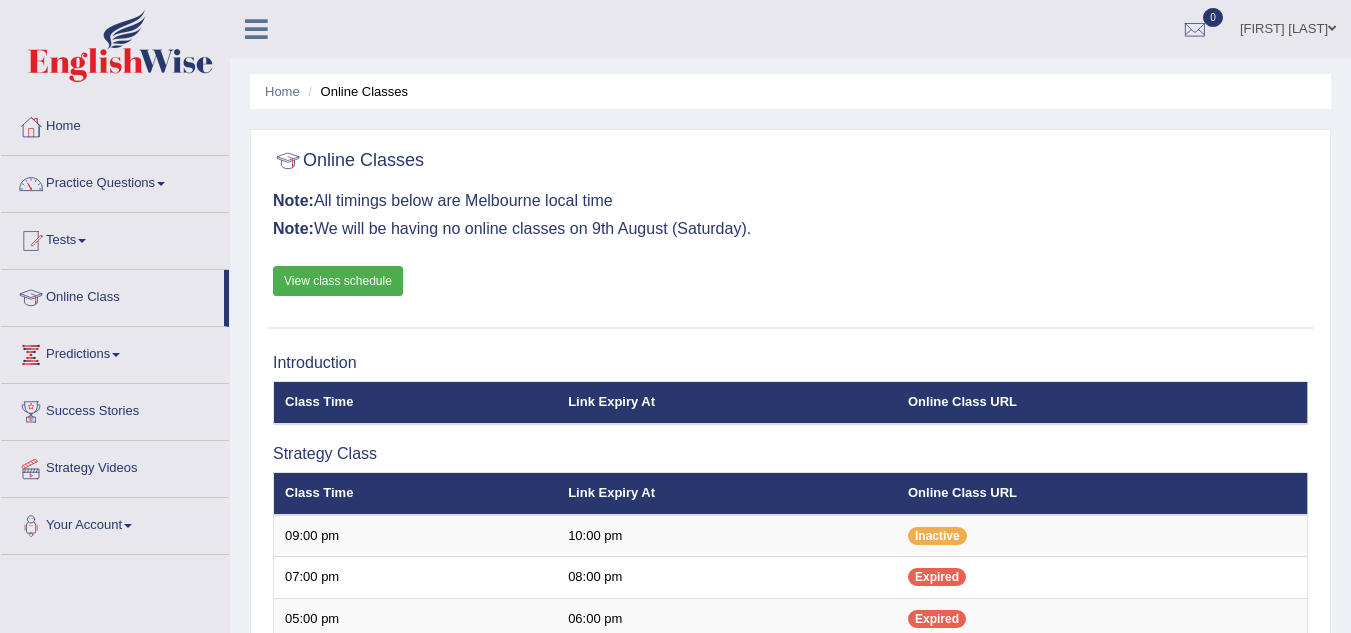 scroll, scrollTop: 0, scrollLeft: 0, axis: both 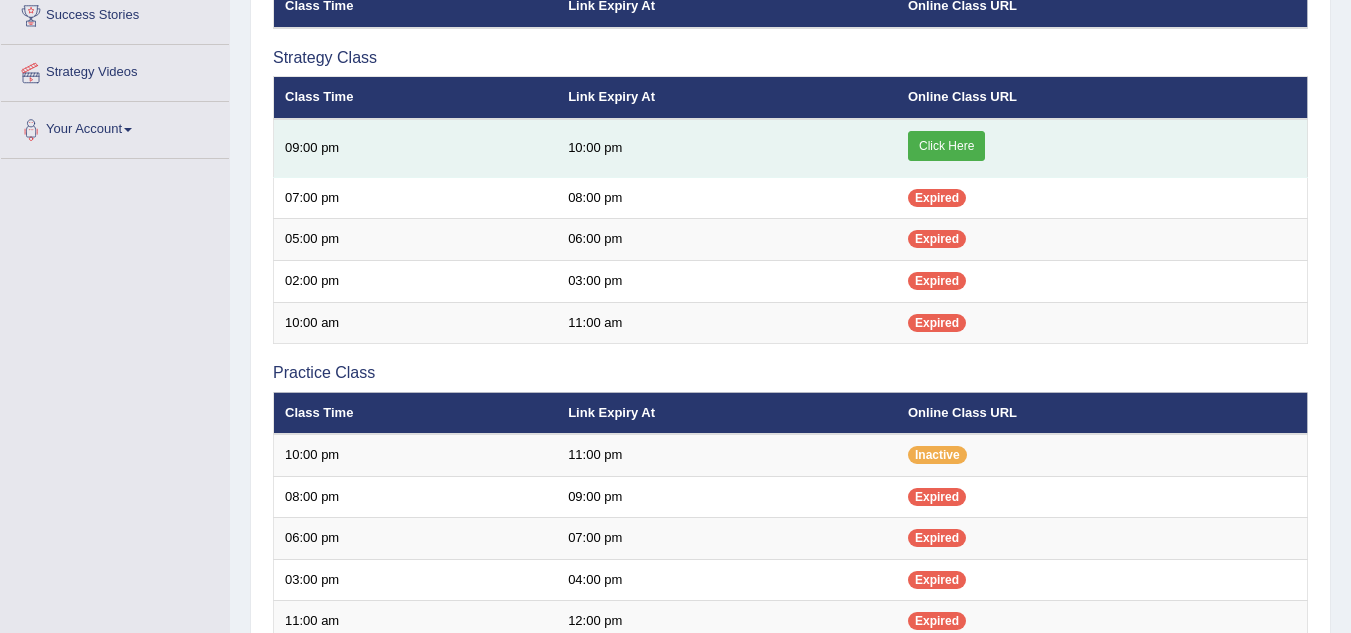 click on "Click Here" at bounding box center (946, 146) 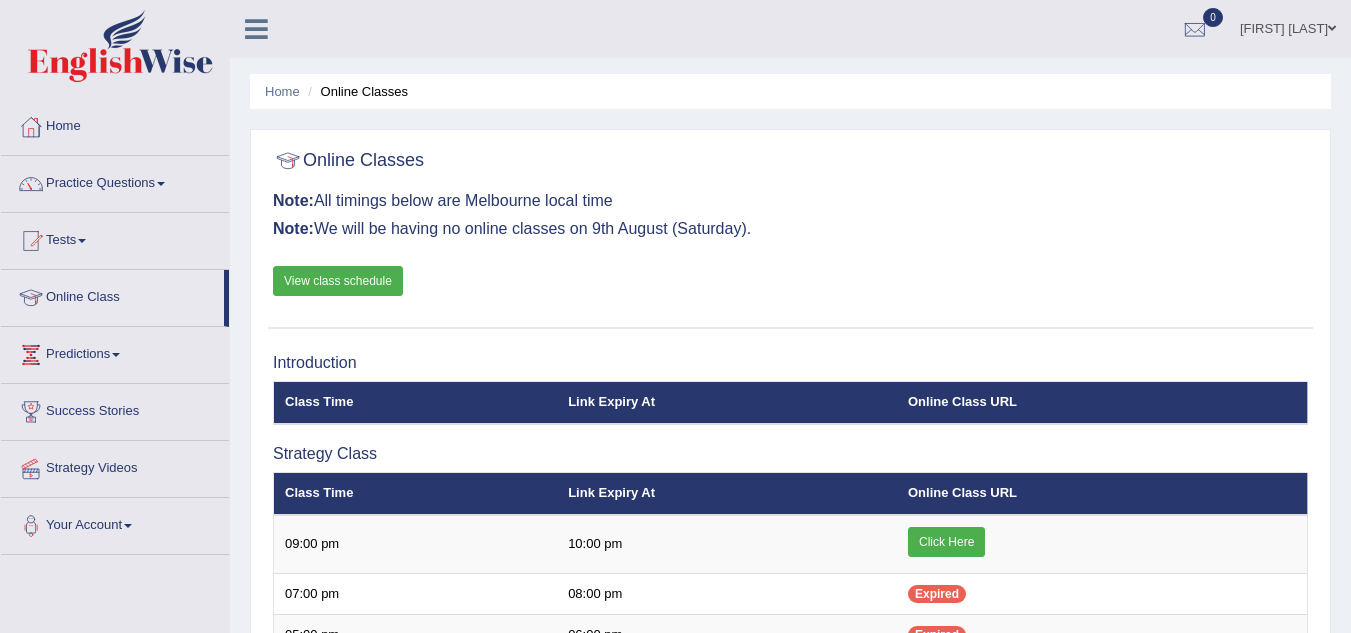 scroll, scrollTop: 396, scrollLeft: 0, axis: vertical 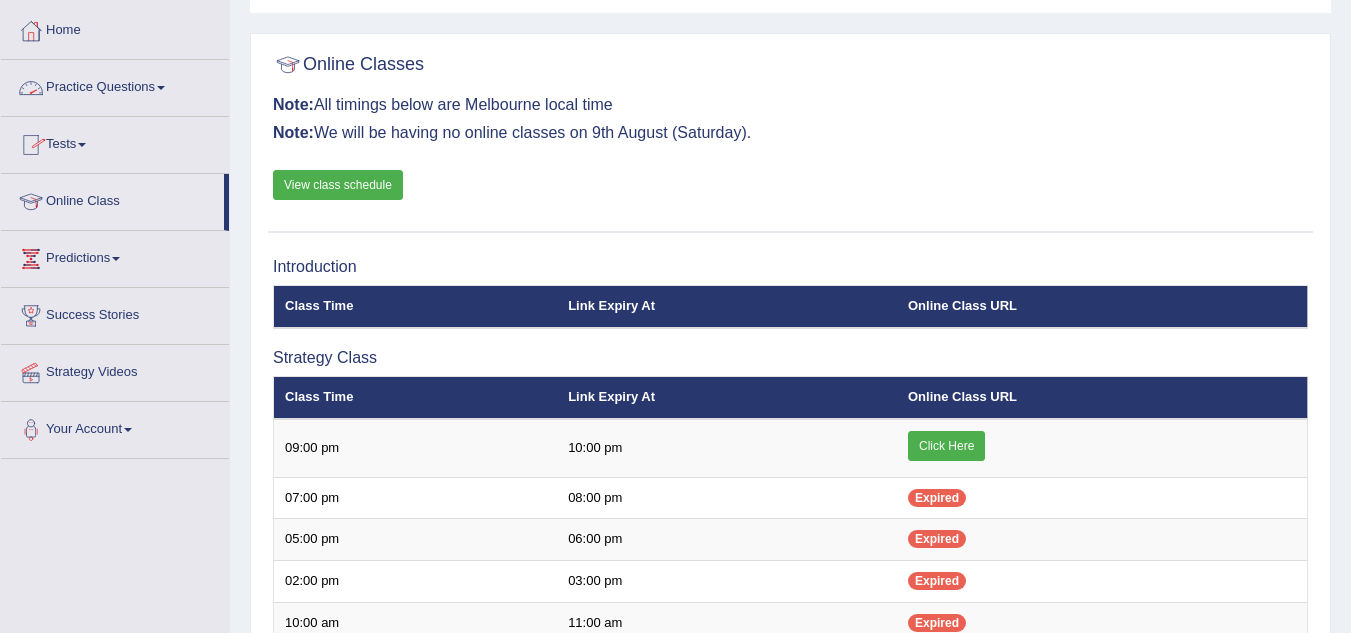 click at bounding box center (161, 88) 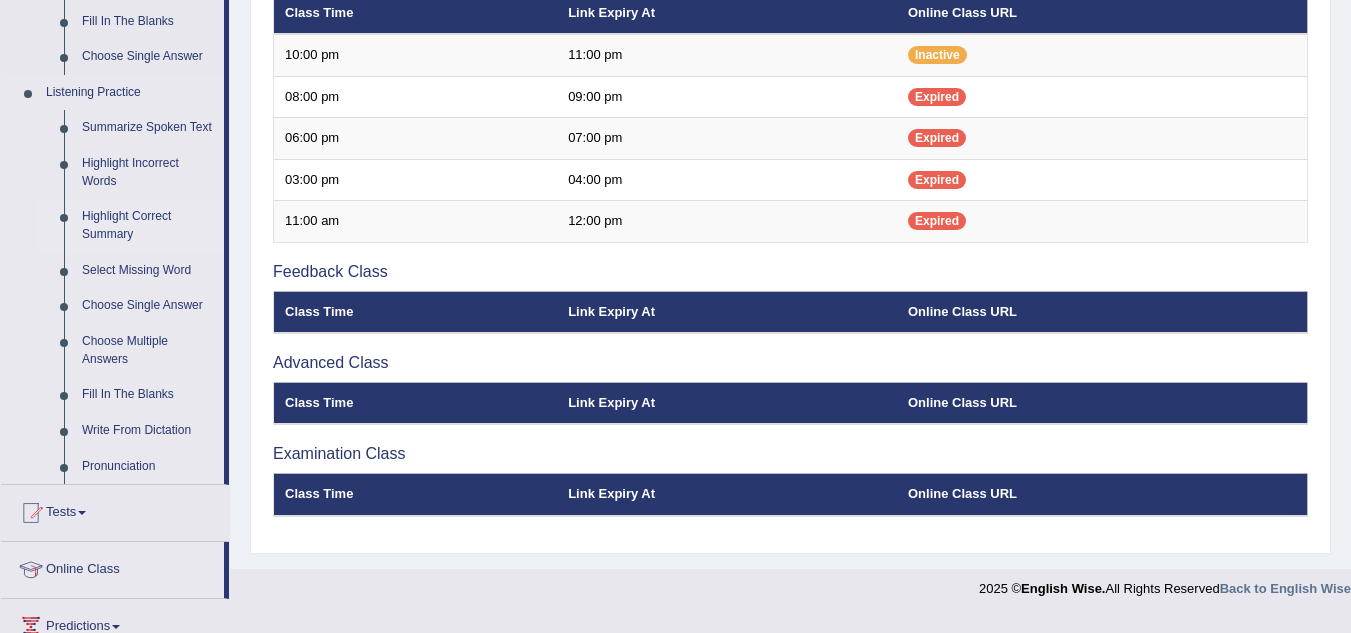 scroll, scrollTop: 896, scrollLeft: 0, axis: vertical 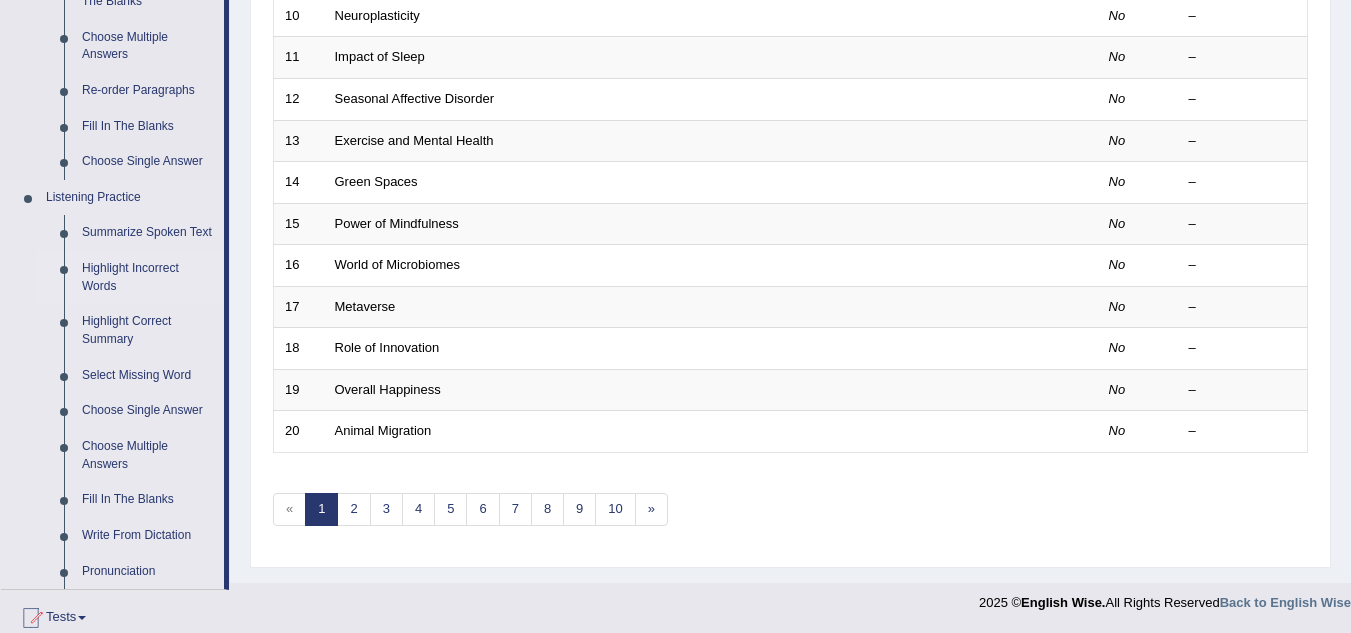 click on "Highlight Incorrect Words" at bounding box center (148, 277) 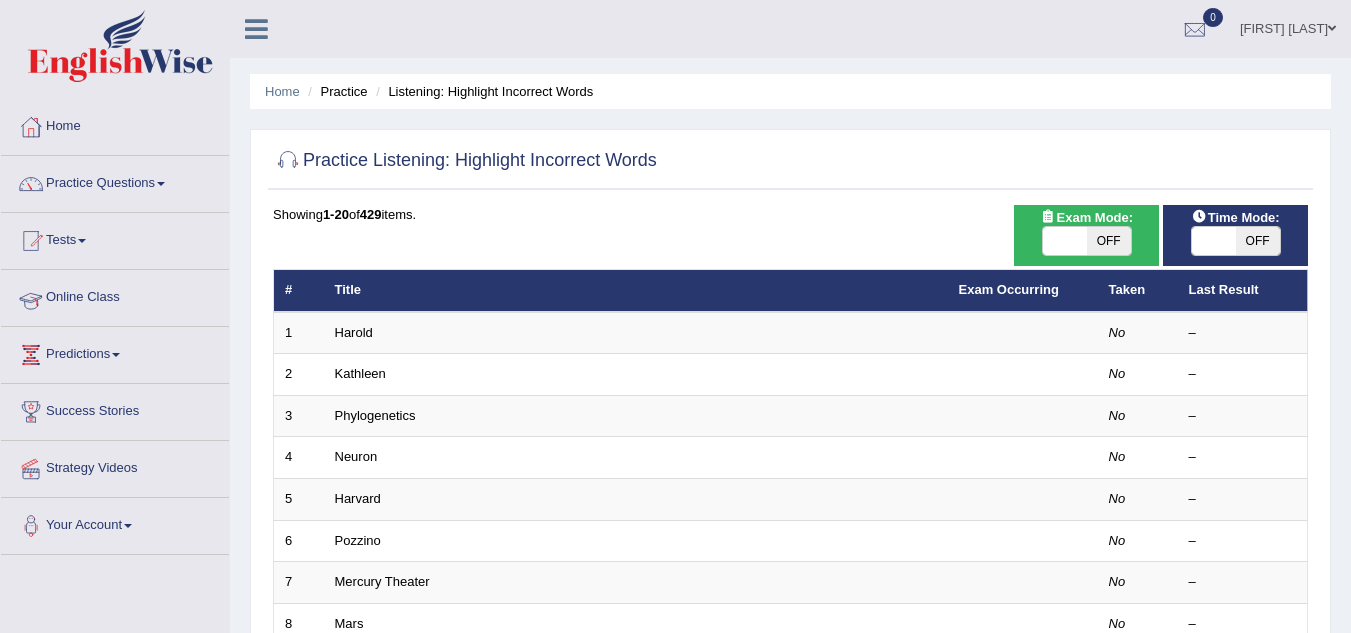 scroll, scrollTop: 0, scrollLeft: 0, axis: both 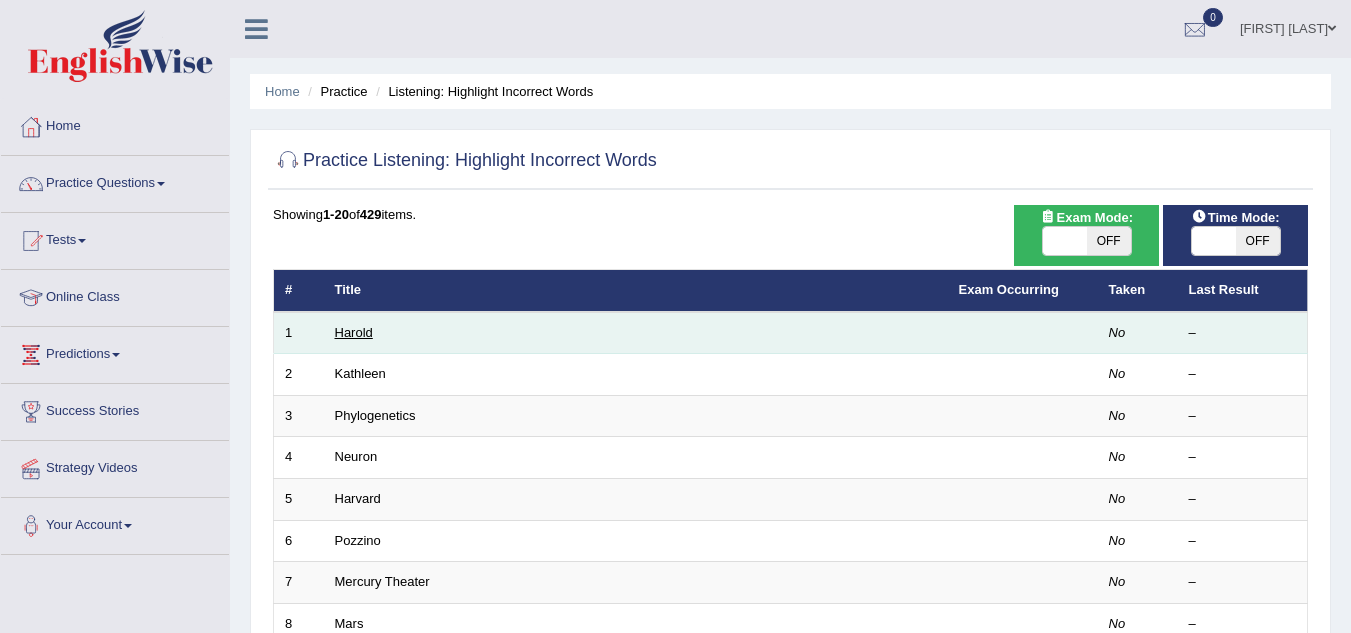 click on "Harold" at bounding box center [354, 332] 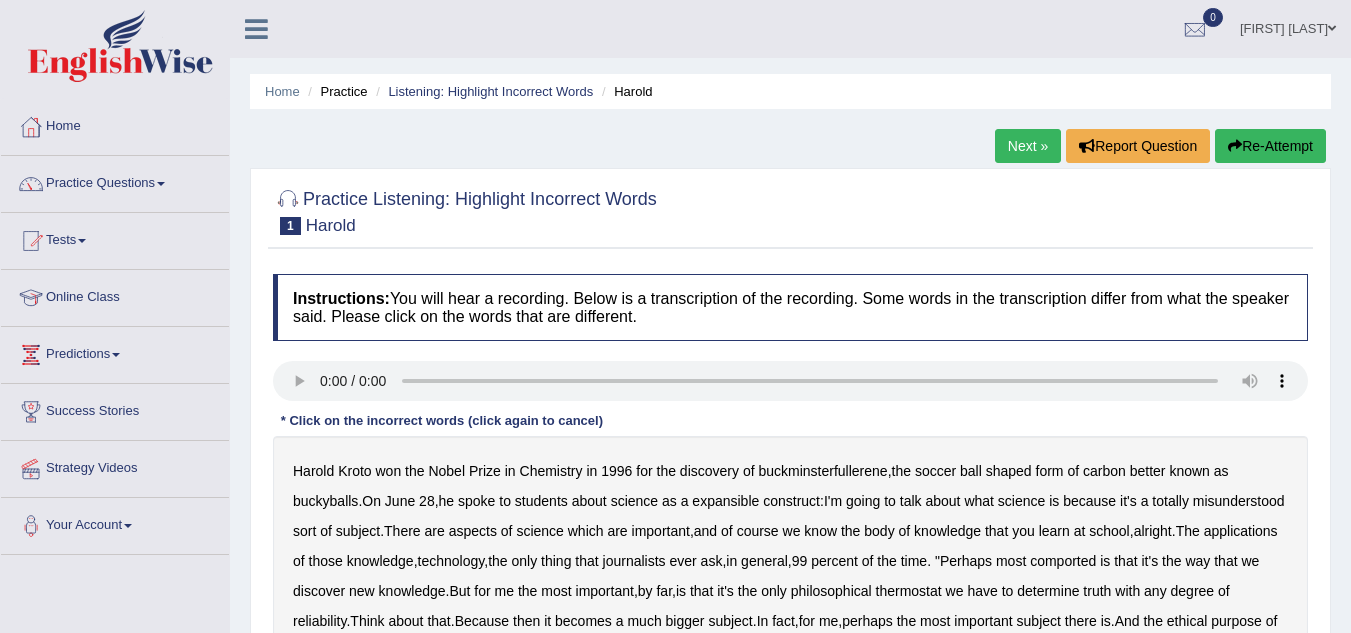scroll, scrollTop: 0, scrollLeft: 0, axis: both 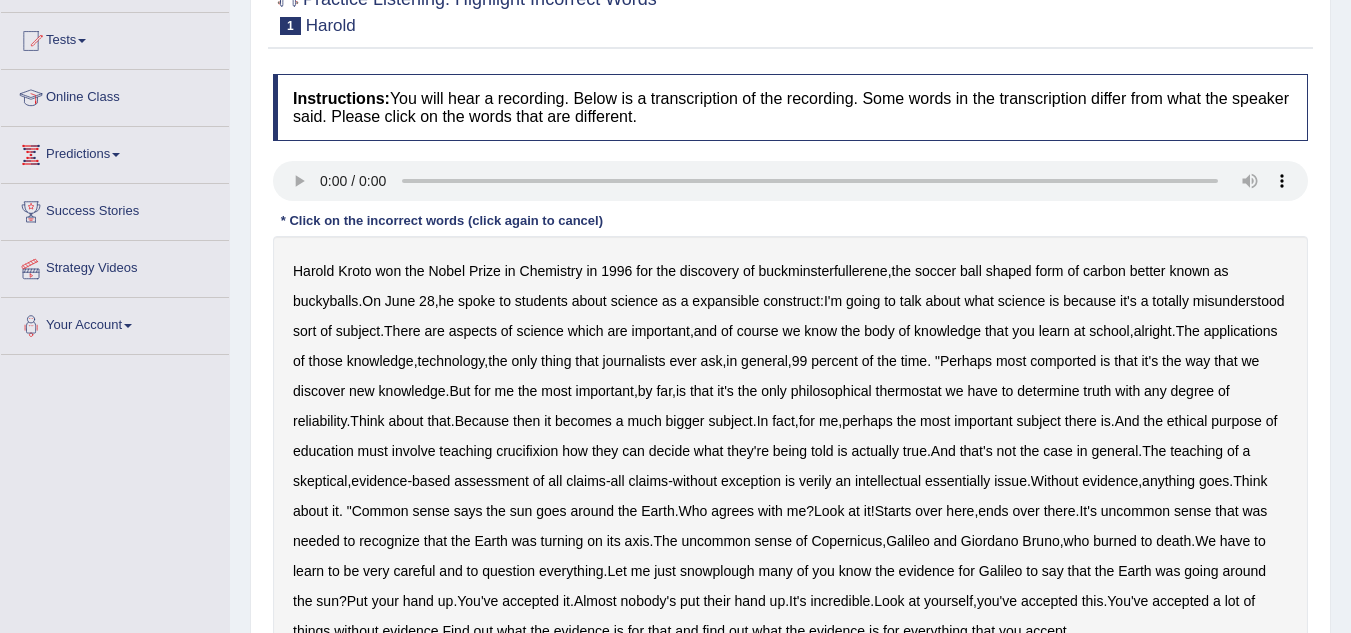 click on "me" at bounding box center [504, 391] 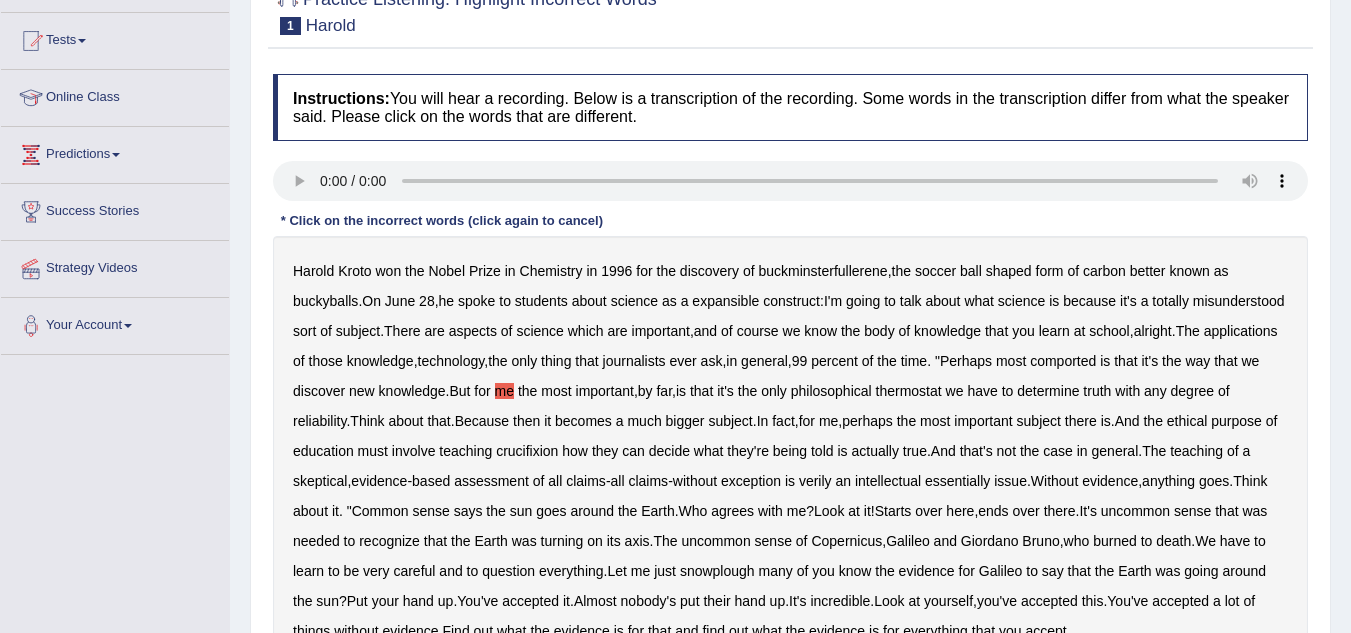 click on "the" at bounding box center (527, 391) 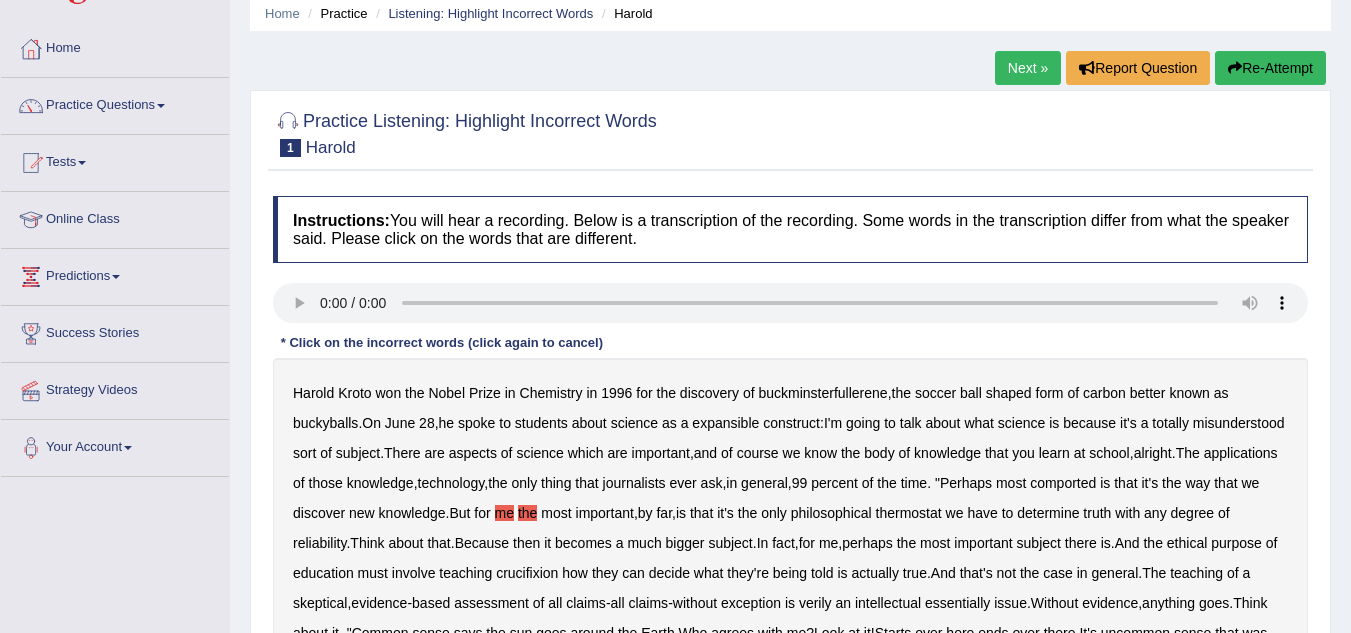 scroll, scrollTop: 17, scrollLeft: 0, axis: vertical 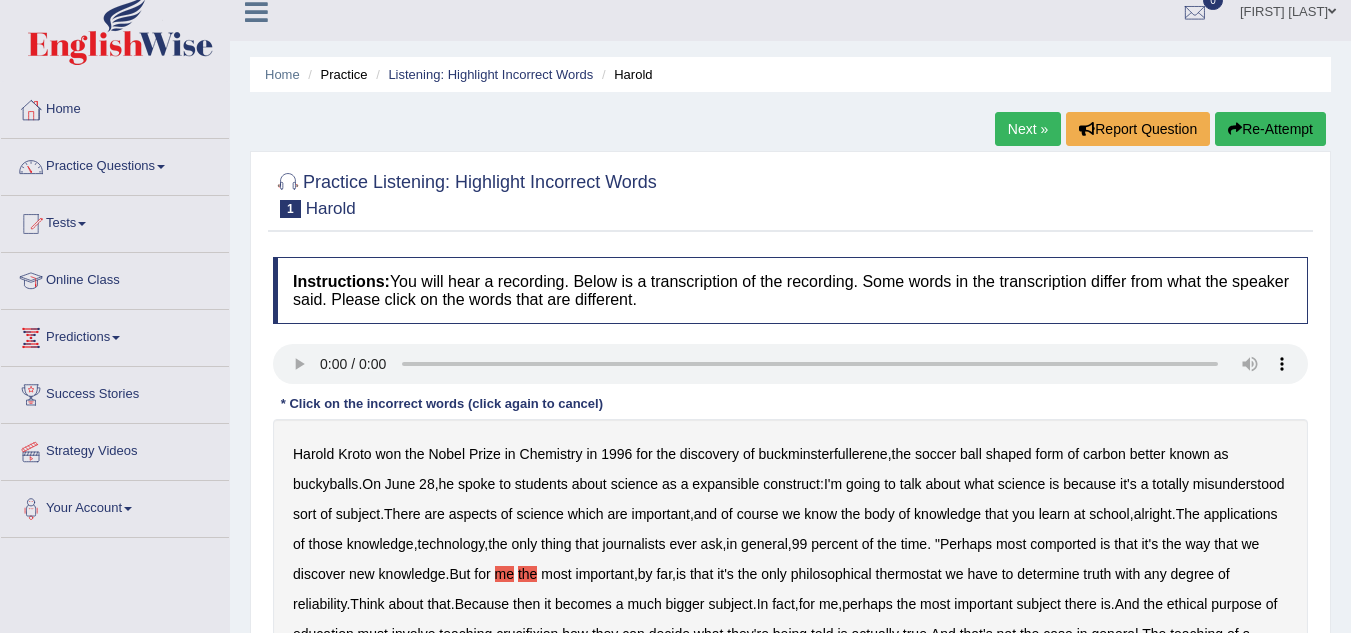 click on "expansible" at bounding box center (725, 484) 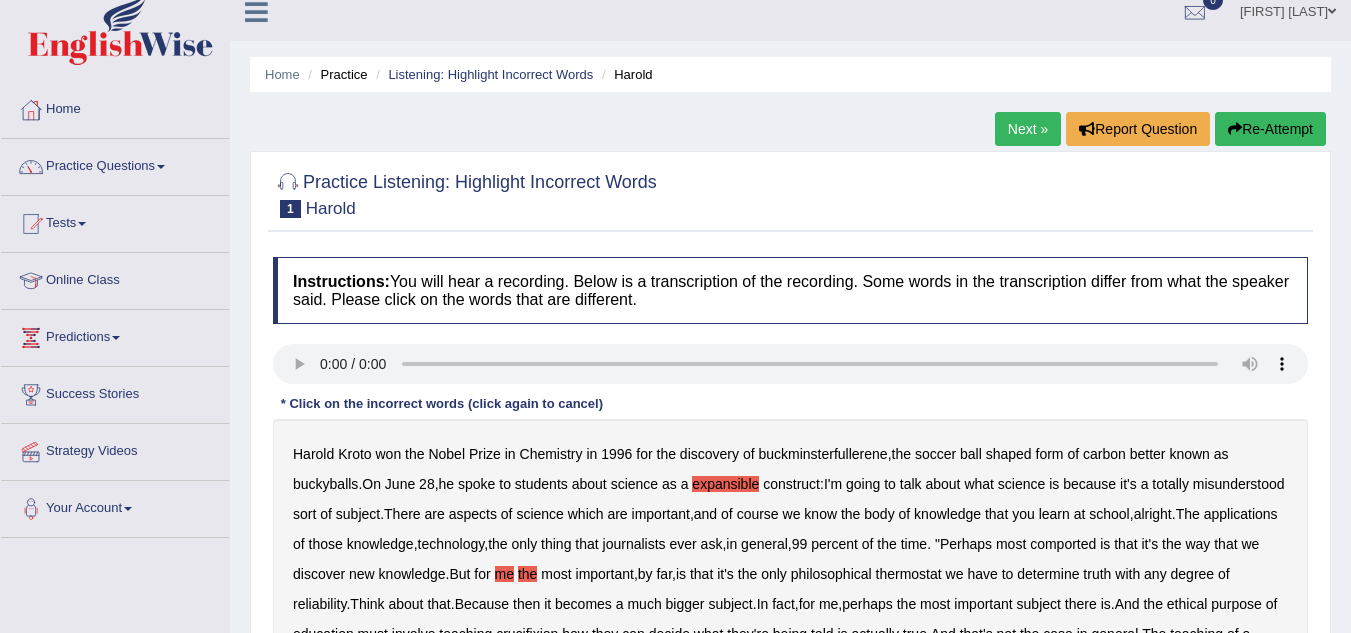 click on "discovery" at bounding box center [709, 454] 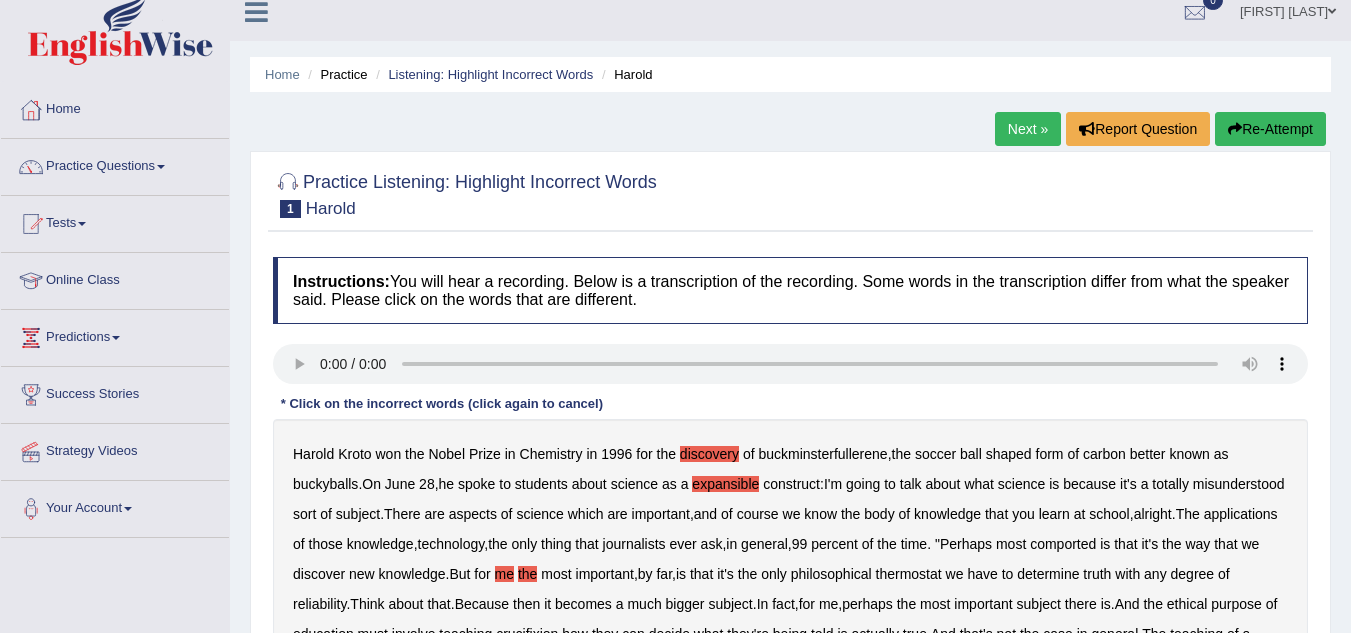 click on "Re-Attempt" at bounding box center (1270, 129) 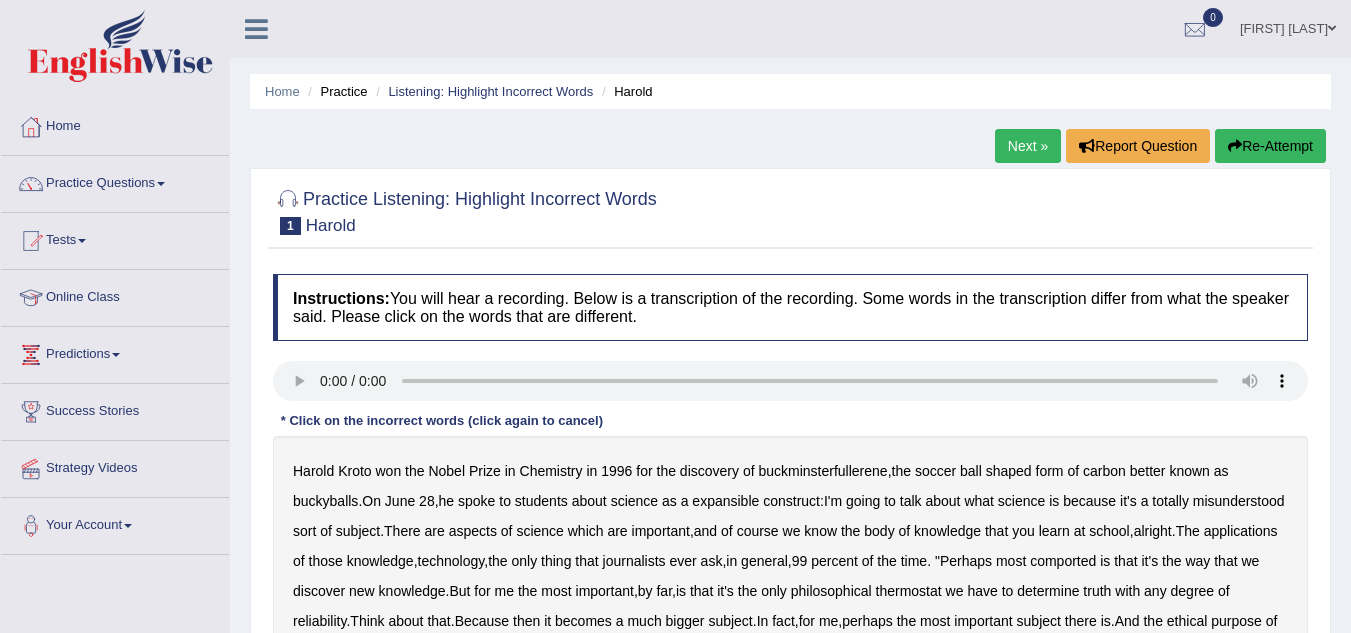 scroll, scrollTop: 17, scrollLeft: 0, axis: vertical 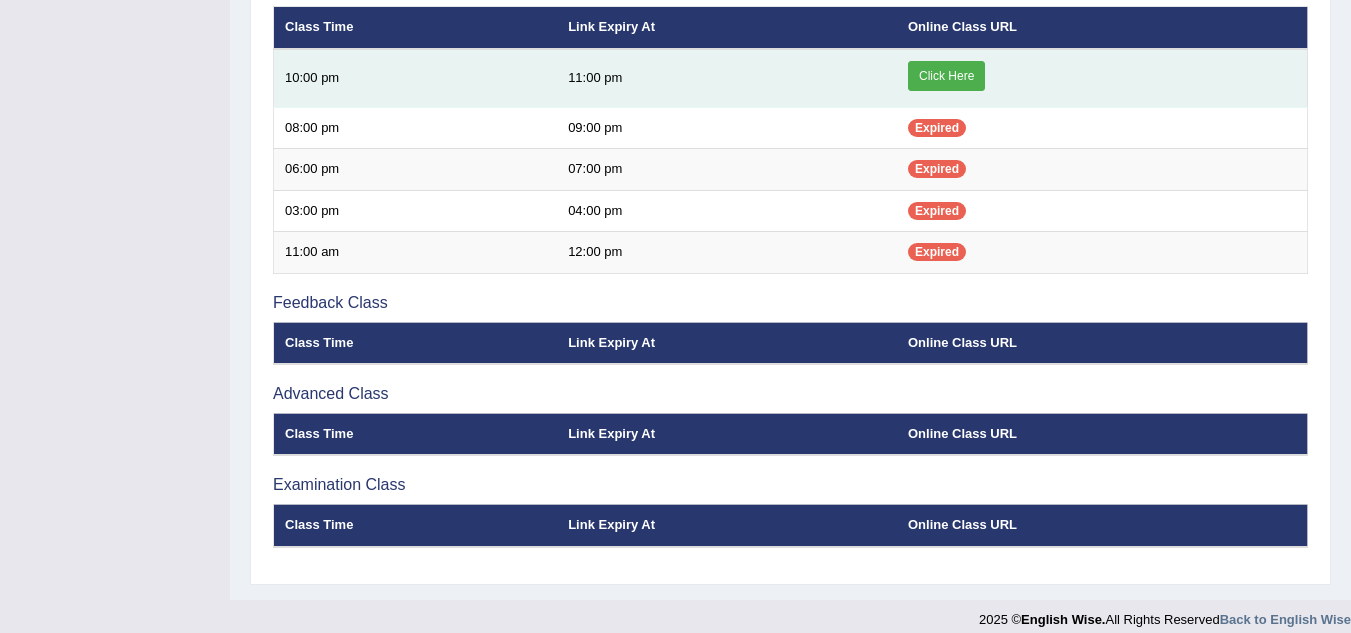 click on "Click Here" at bounding box center (946, 76) 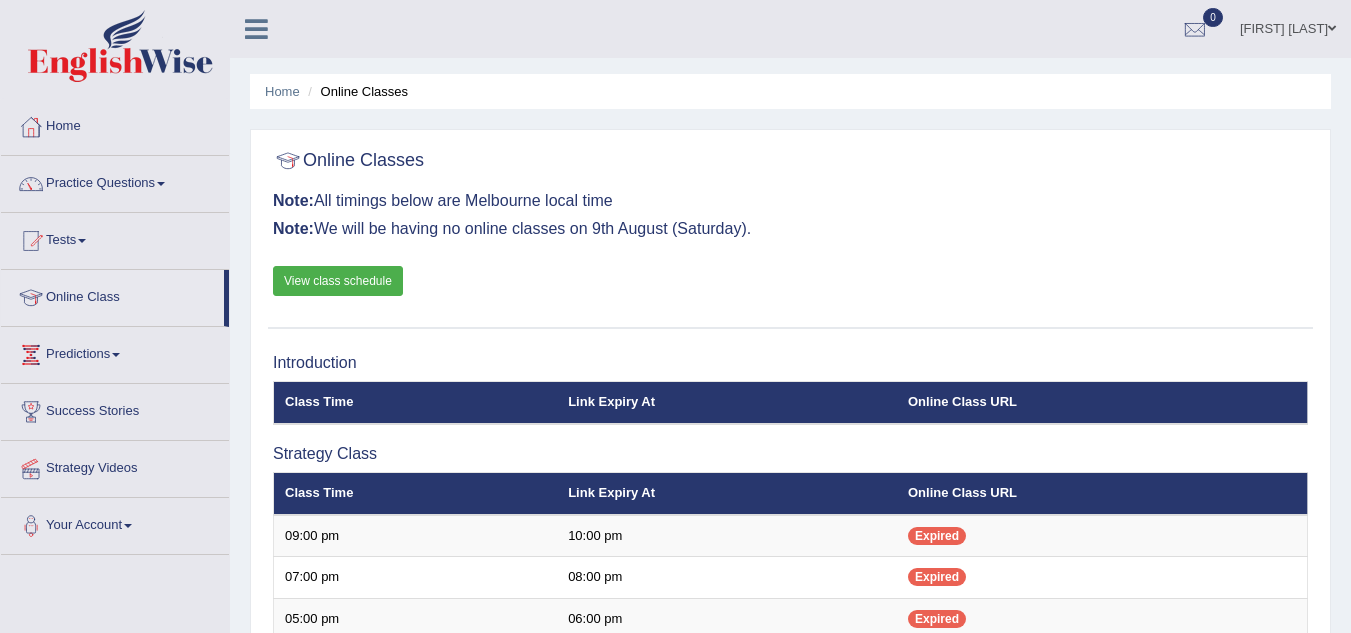 scroll, scrollTop: 765, scrollLeft: 0, axis: vertical 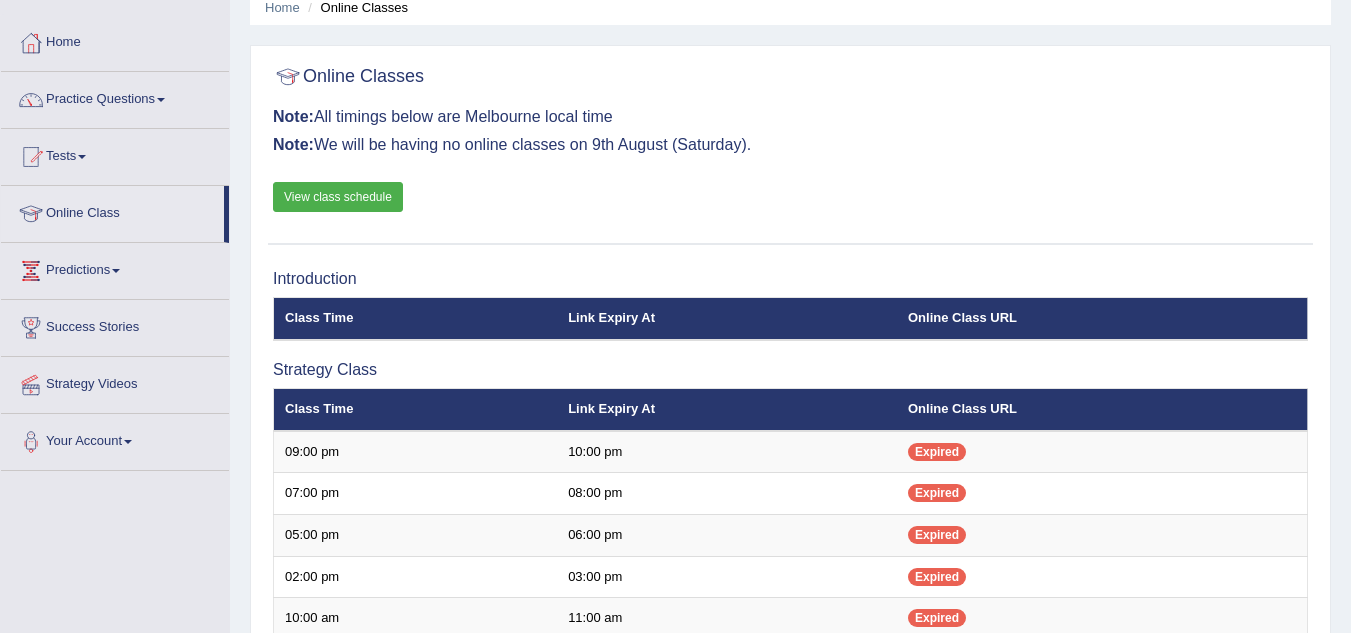 click on "Practice Questions" at bounding box center (115, 97) 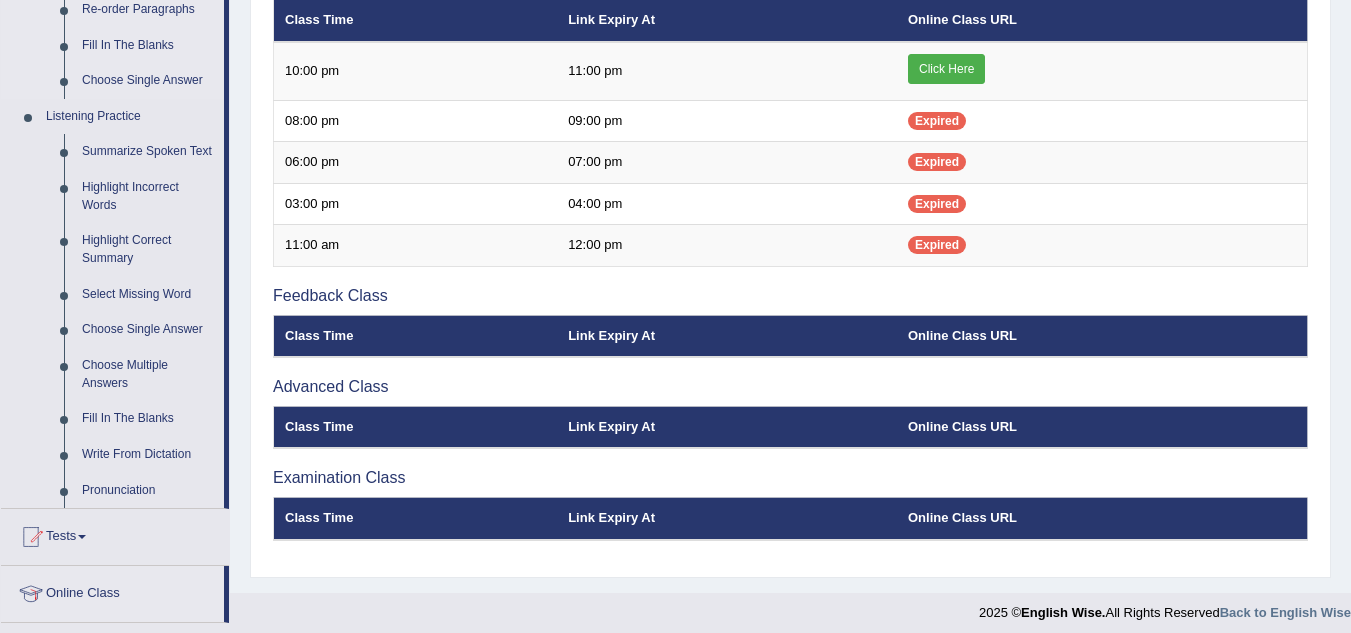 scroll, scrollTop: 784, scrollLeft: 0, axis: vertical 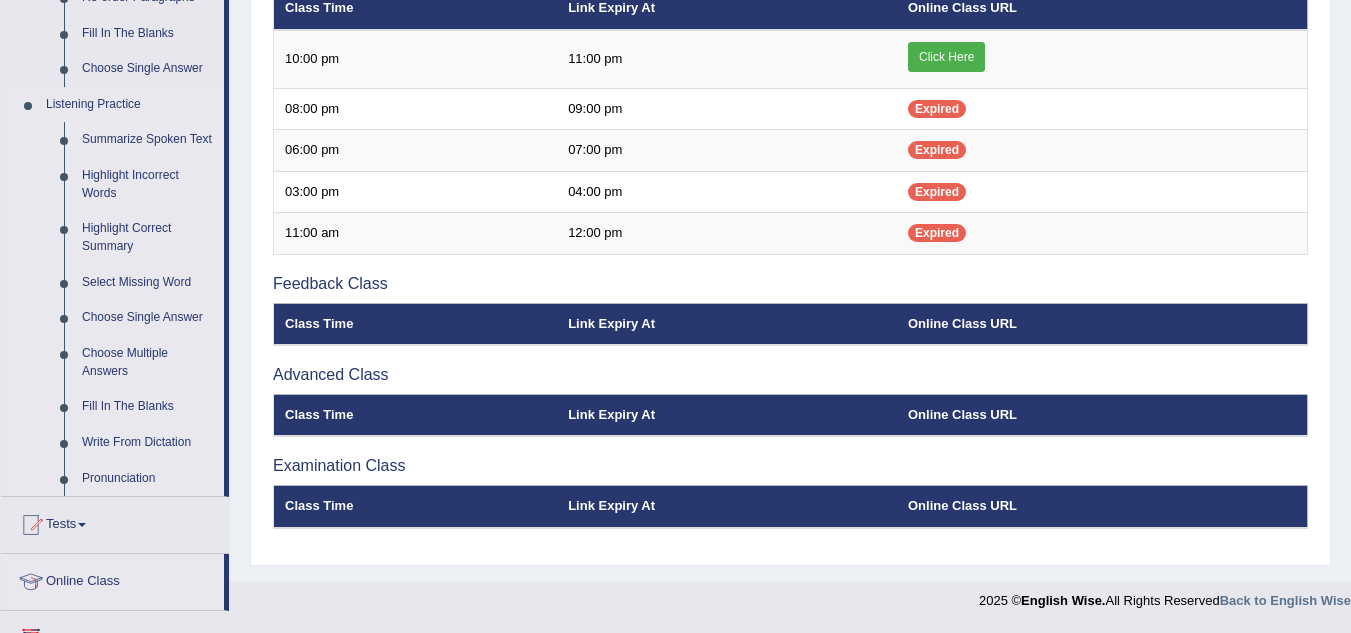 click on "Summarize Spoken Text" at bounding box center [148, 140] 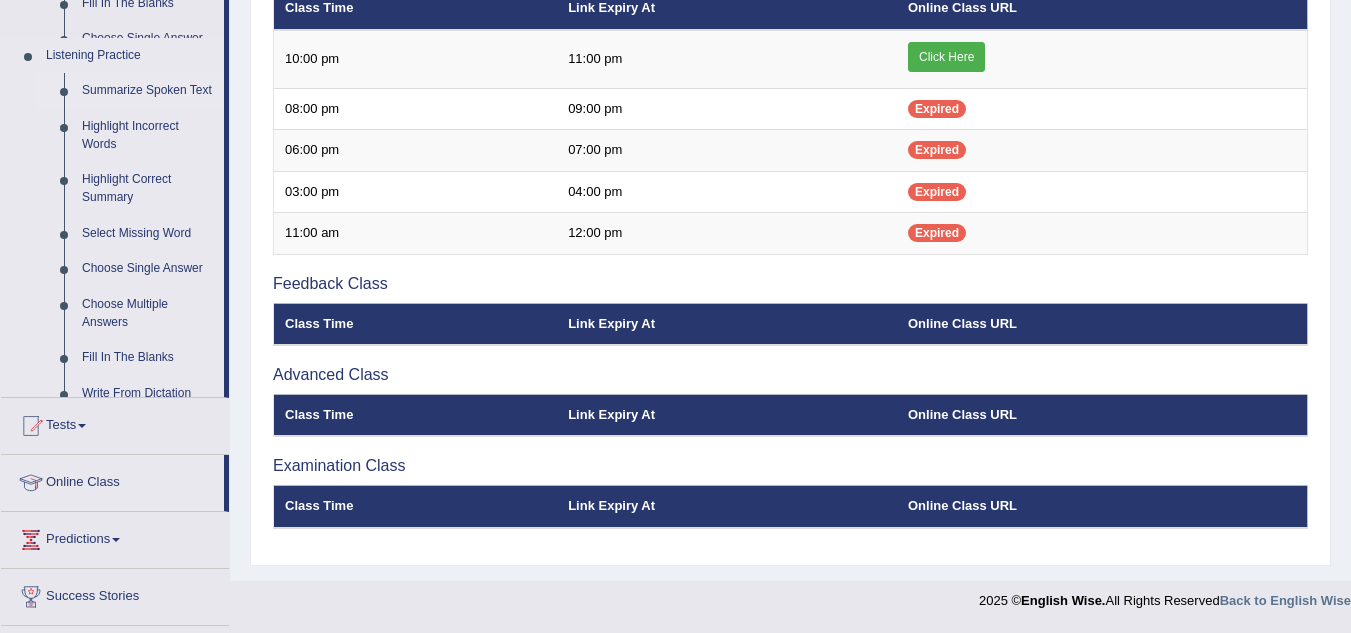 scroll, scrollTop: 782, scrollLeft: 0, axis: vertical 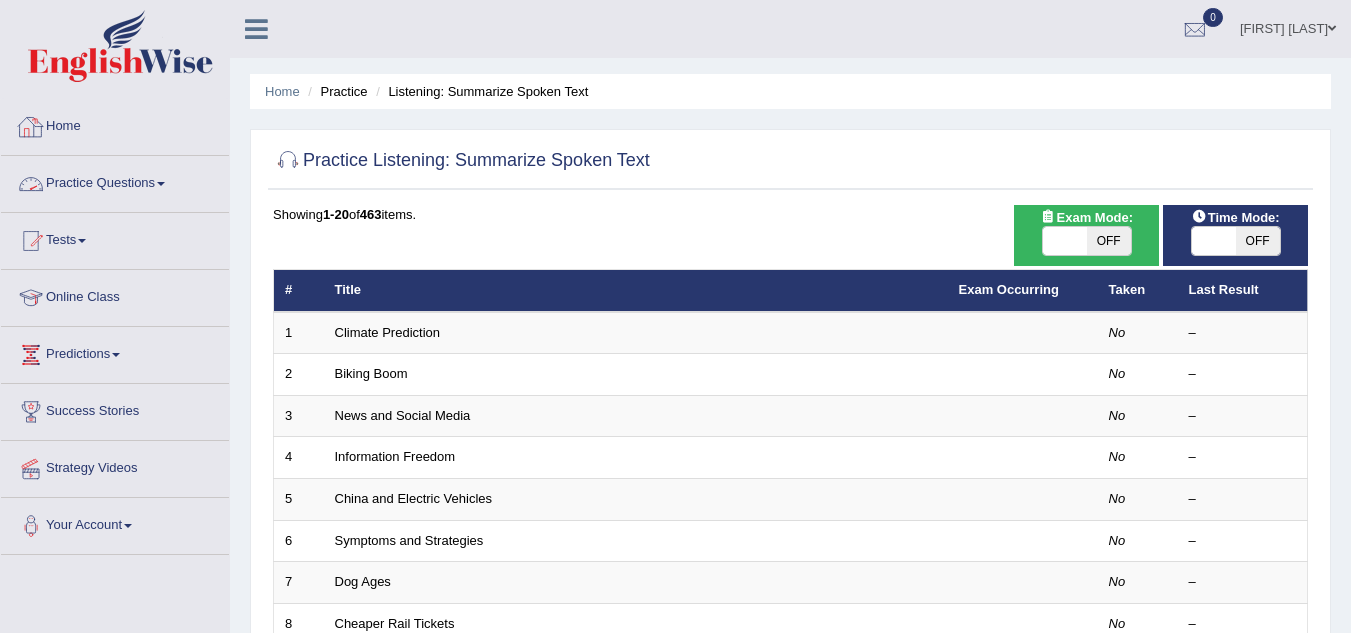 click at bounding box center (120, 46) 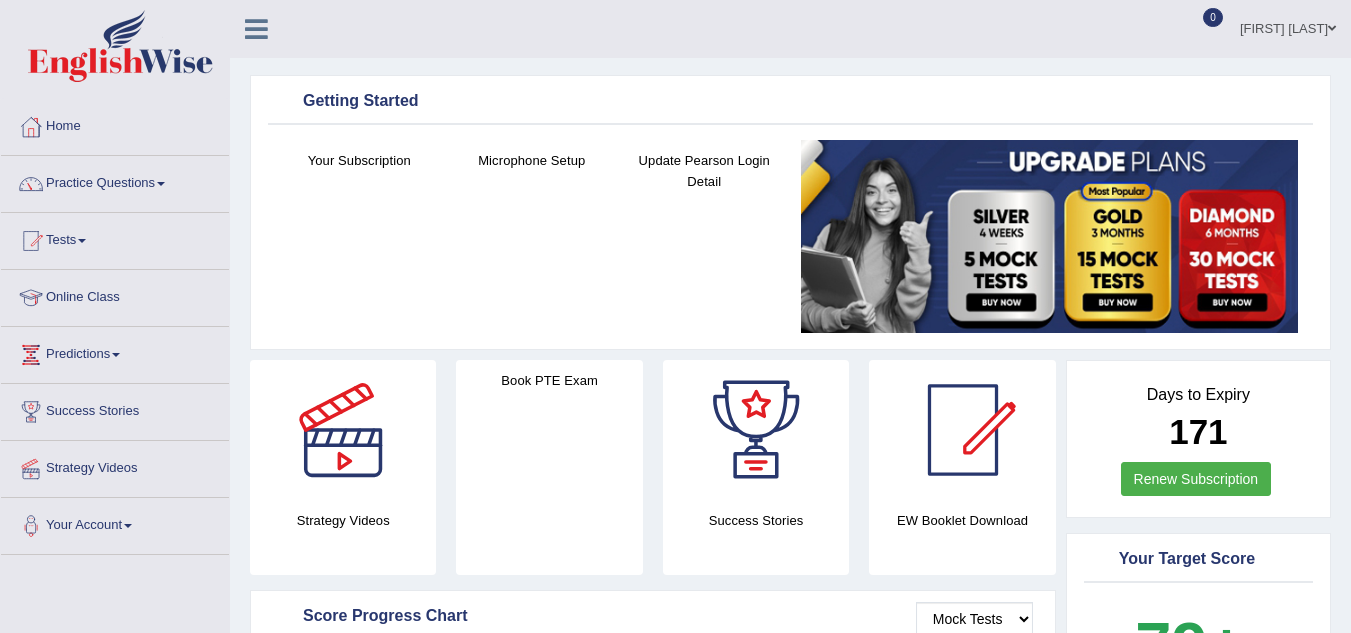 scroll, scrollTop: 0, scrollLeft: 0, axis: both 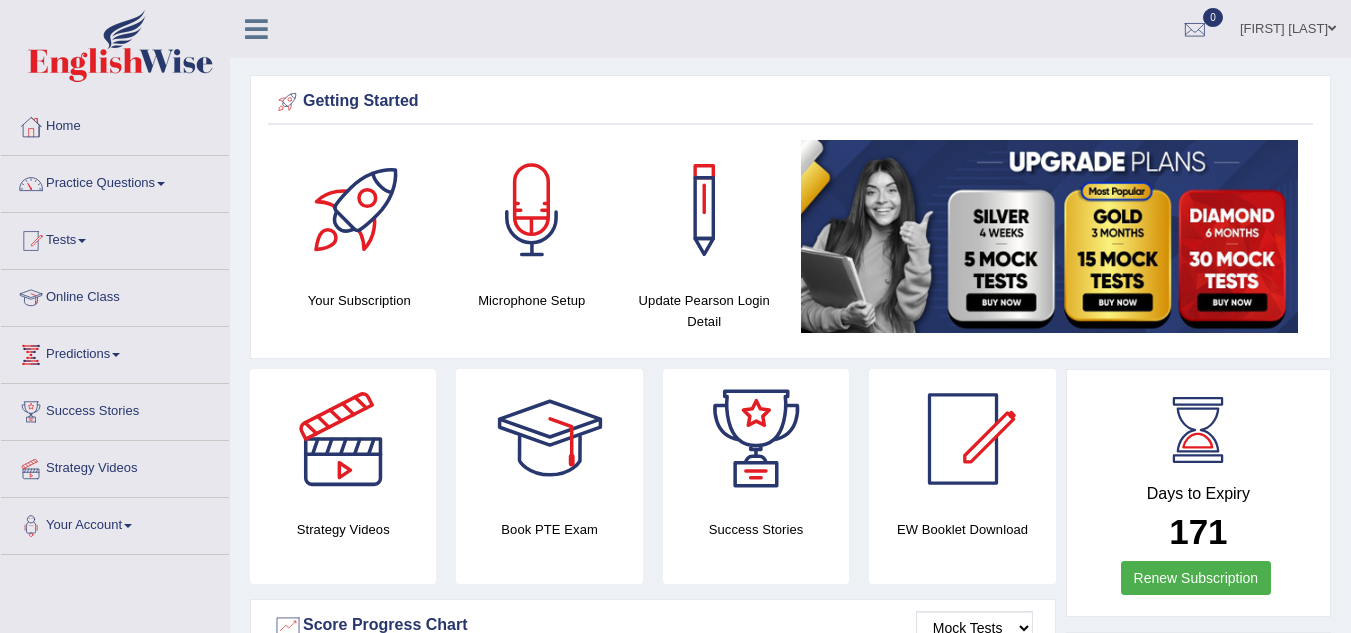 click on "Practice Questions" at bounding box center [115, 181] 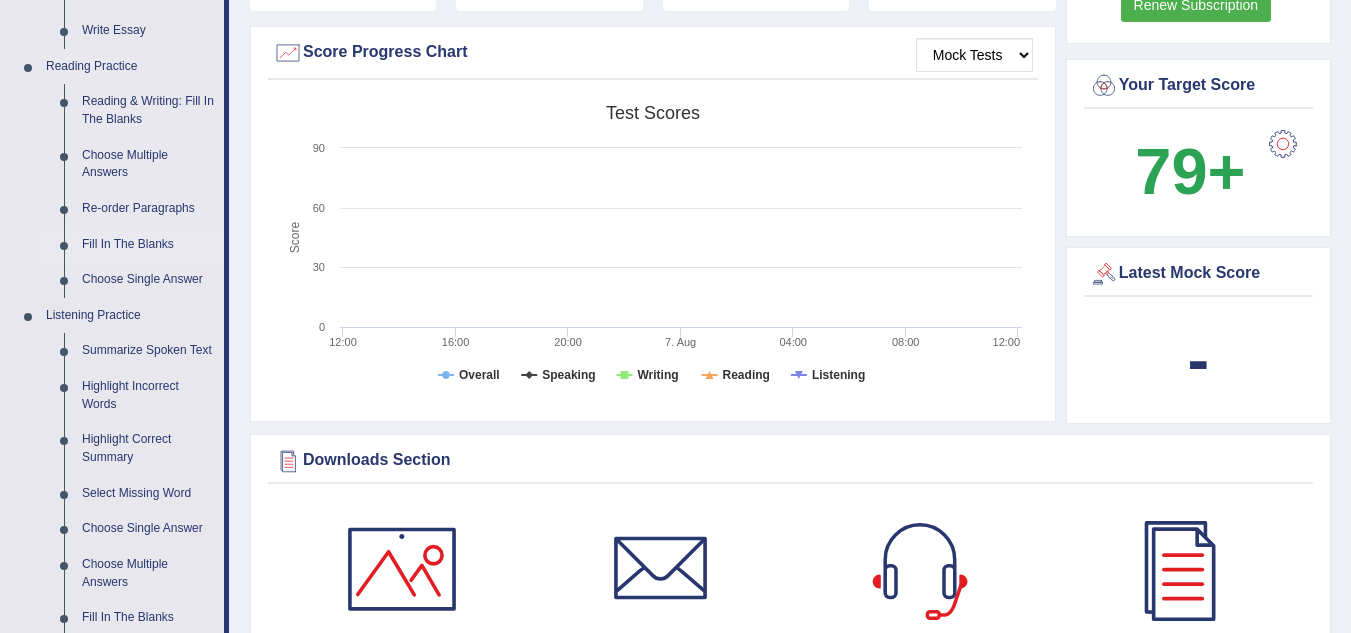 scroll, scrollTop: 700, scrollLeft: 0, axis: vertical 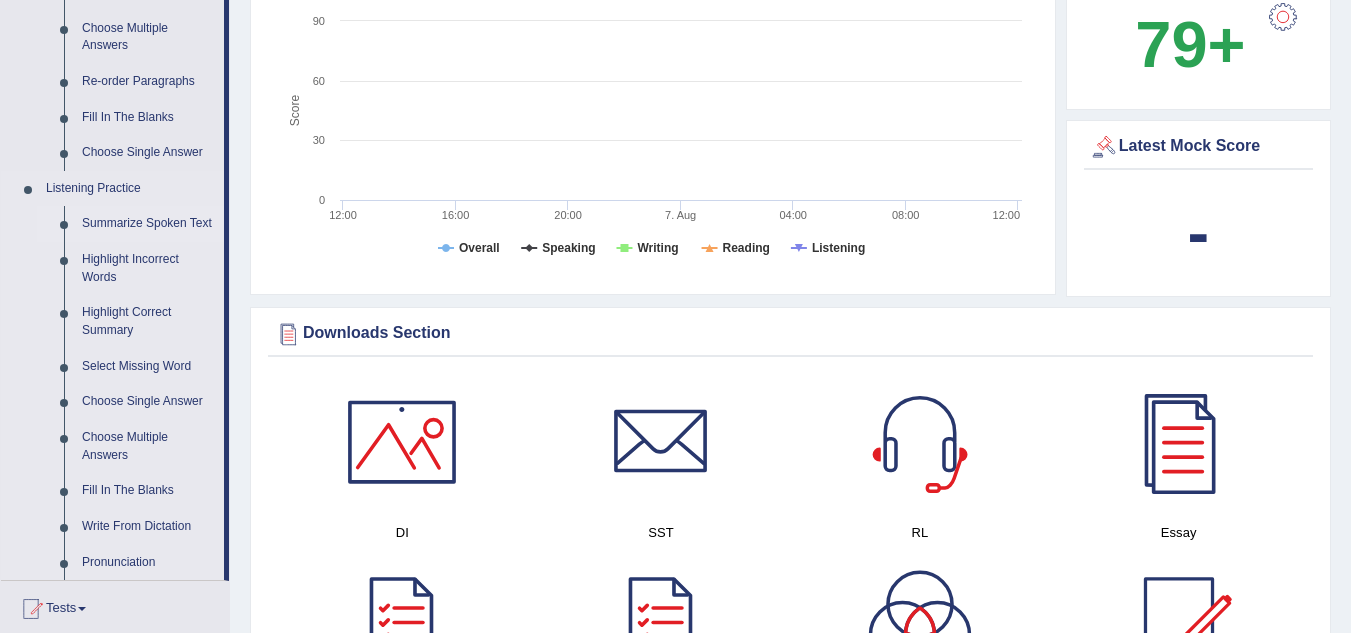 click on "Summarize Spoken Text" at bounding box center (148, 224) 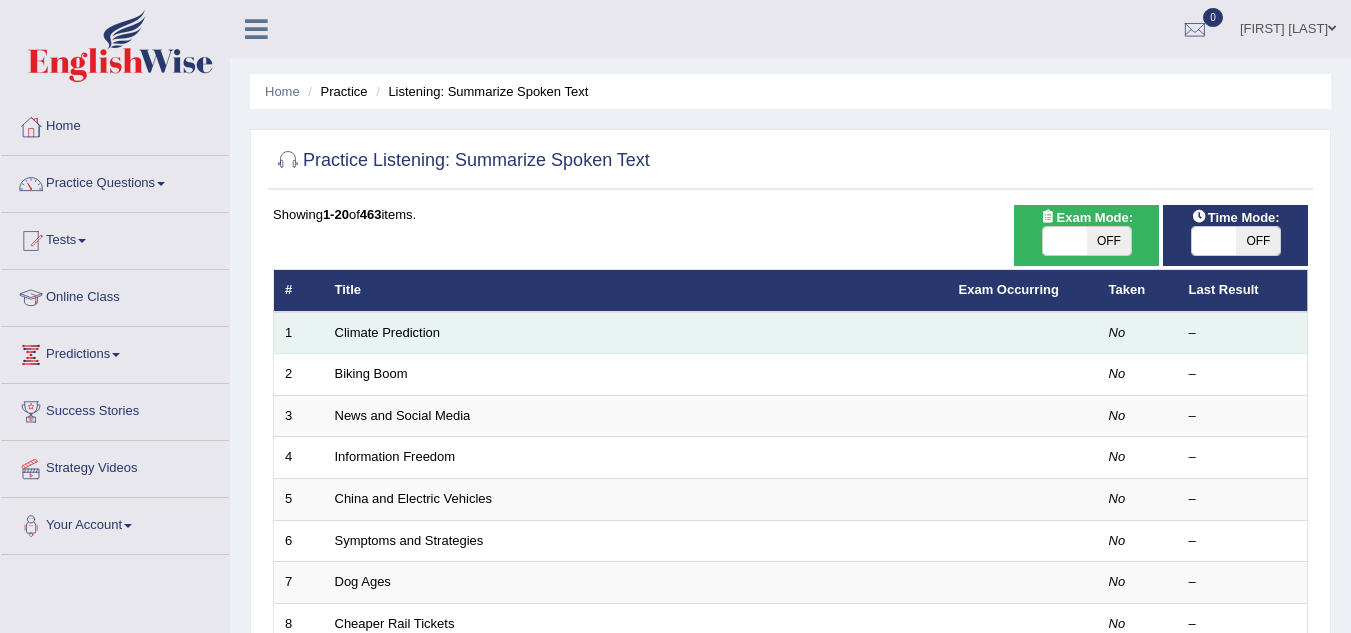 scroll, scrollTop: 0, scrollLeft: 0, axis: both 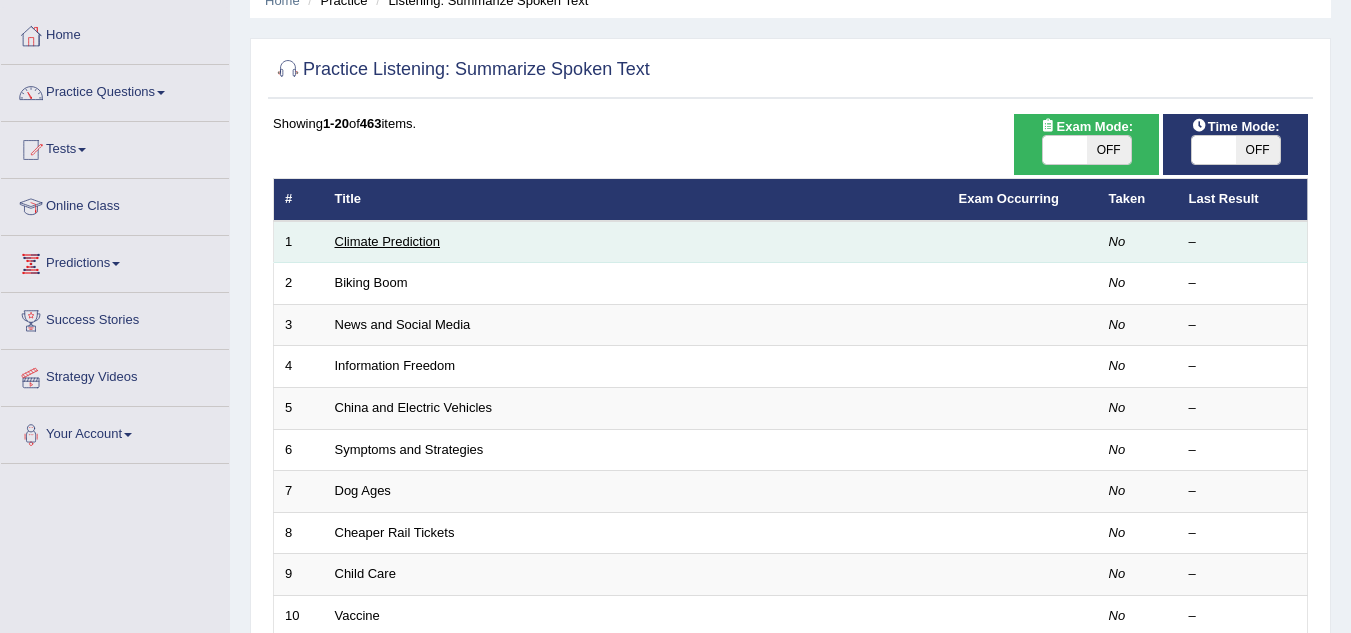 click on "Climate Prediction" at bounding box center (388, 241) 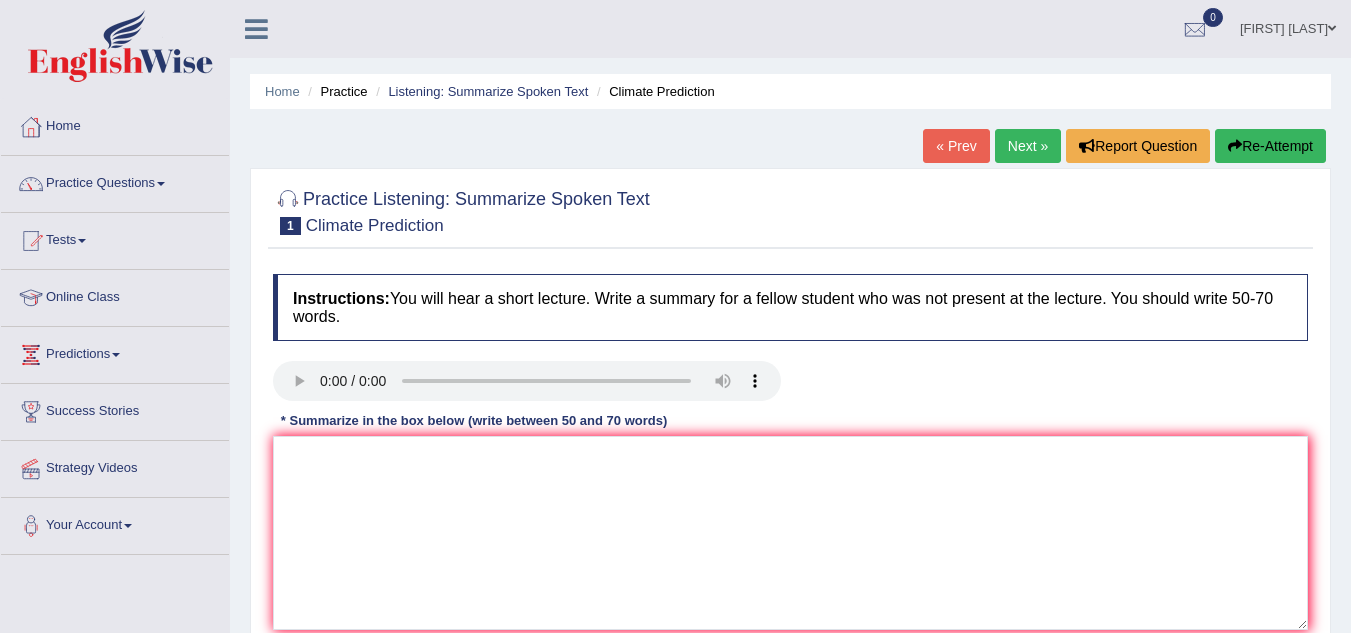 scroll, scrollTop: 0, scrollLeft: 0, axis: both 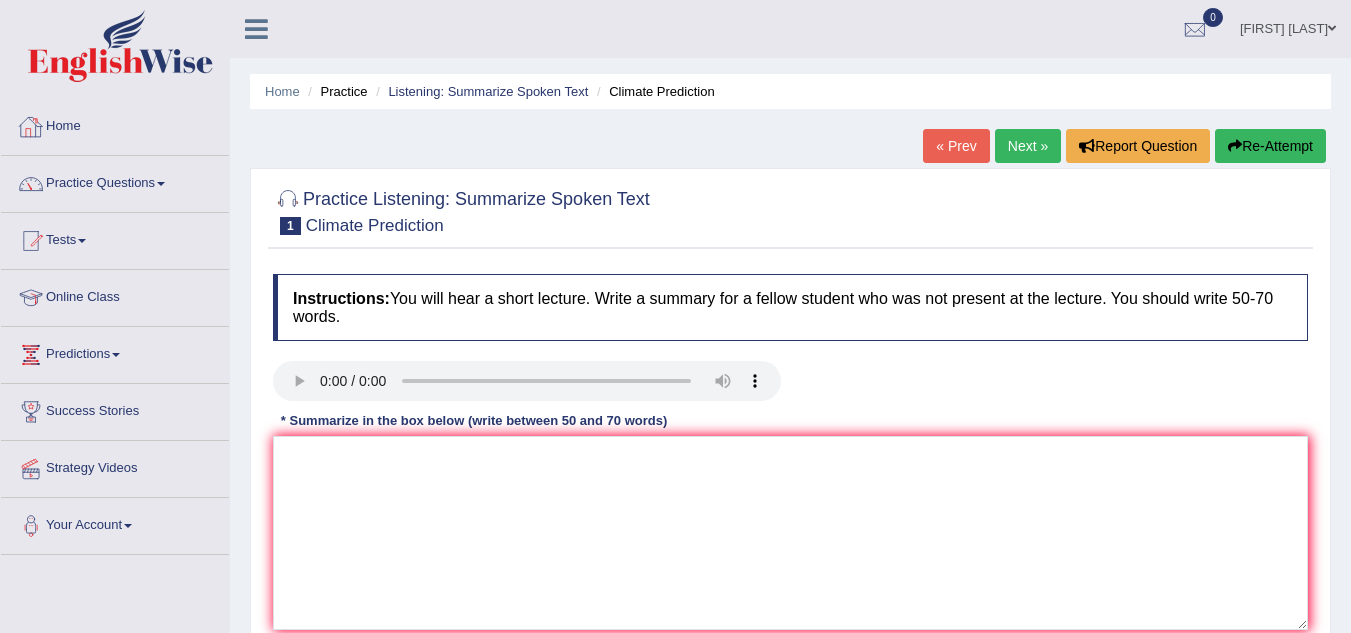 click at bounding box center [120, 46] 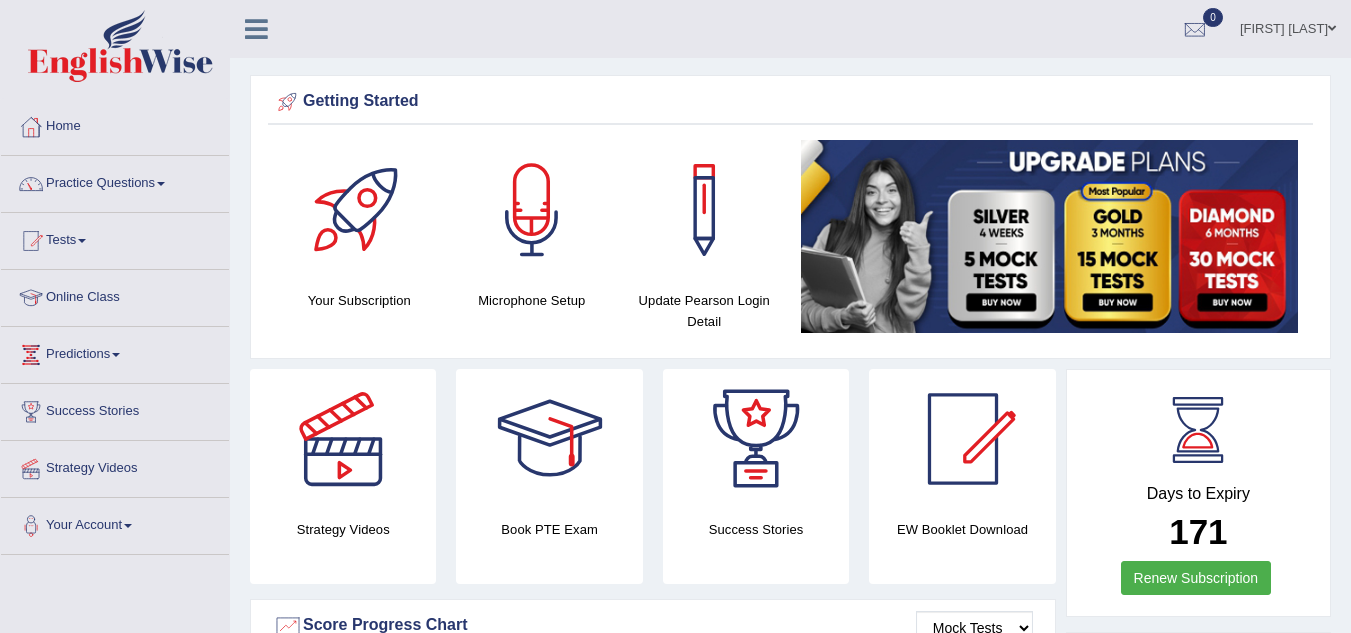 scroll, scrollTop: 0, scrollLeft: 0, axis: both 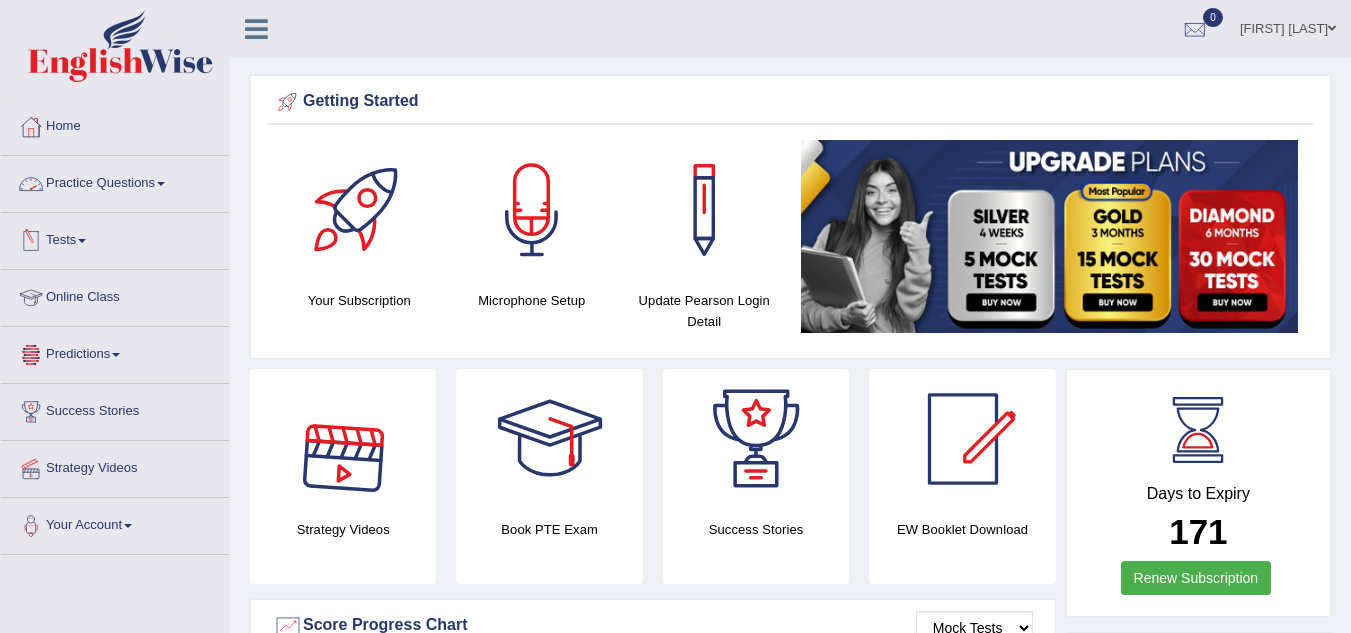 click on "Practice Questions" at bounding box center [115, 181] 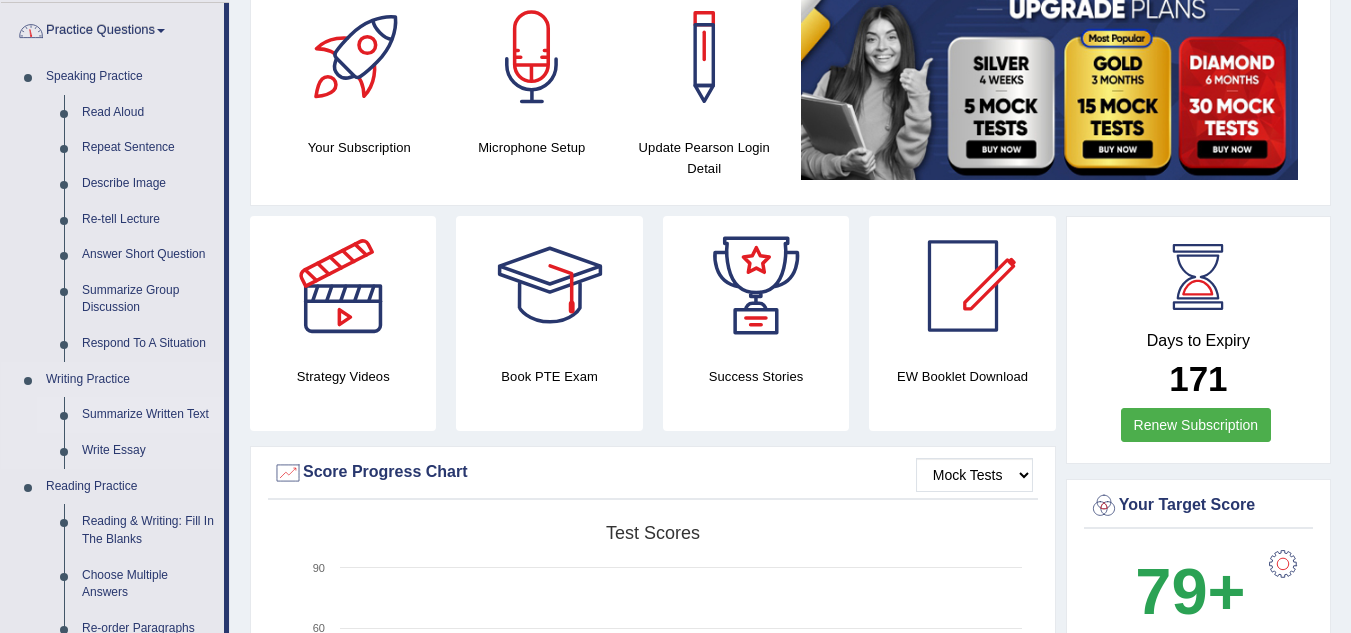 scroll, scrollTop: 600, scrollLeft: 0, axis: vertical 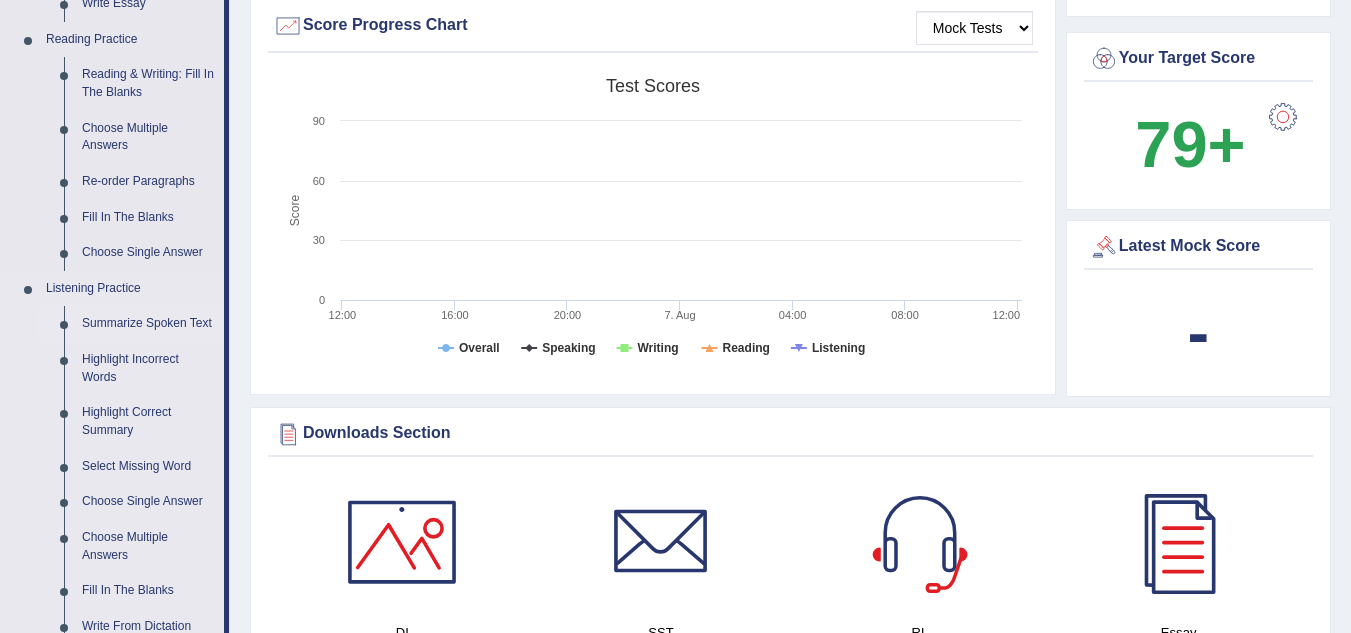 click on "Summarize Spoken Text" at bounding box center (148, 324) 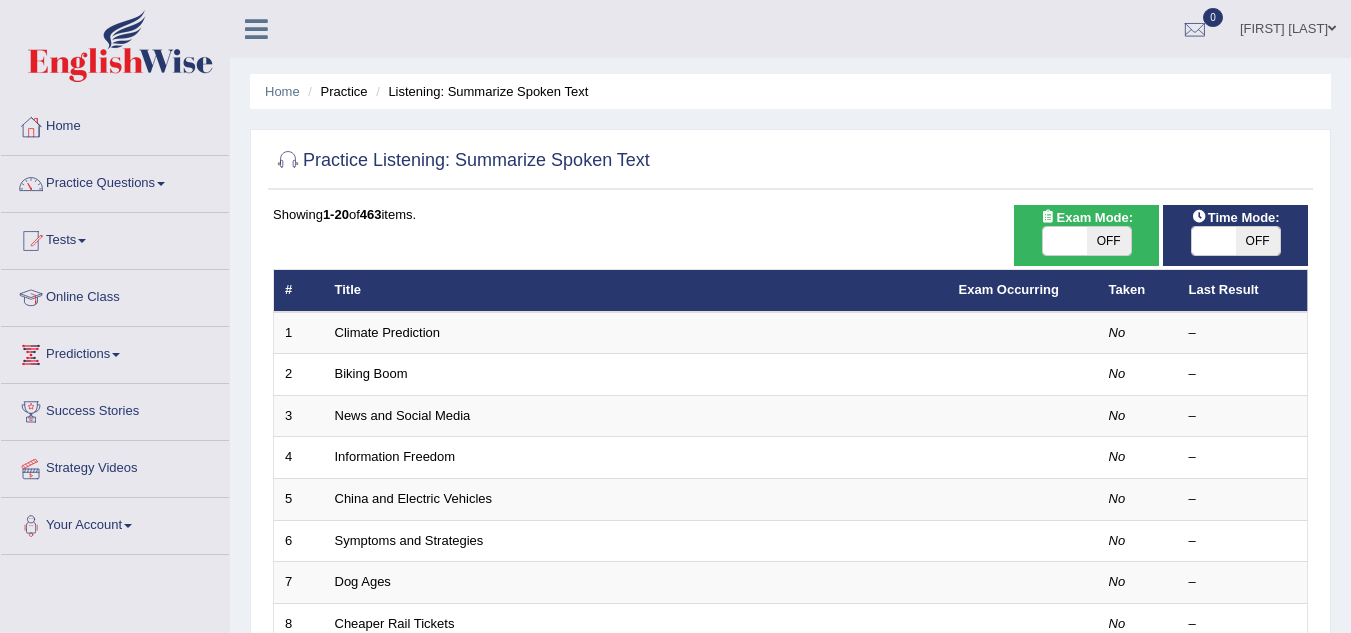 scroll, scrollTop: 0, scrollLeft: 0, axis: both 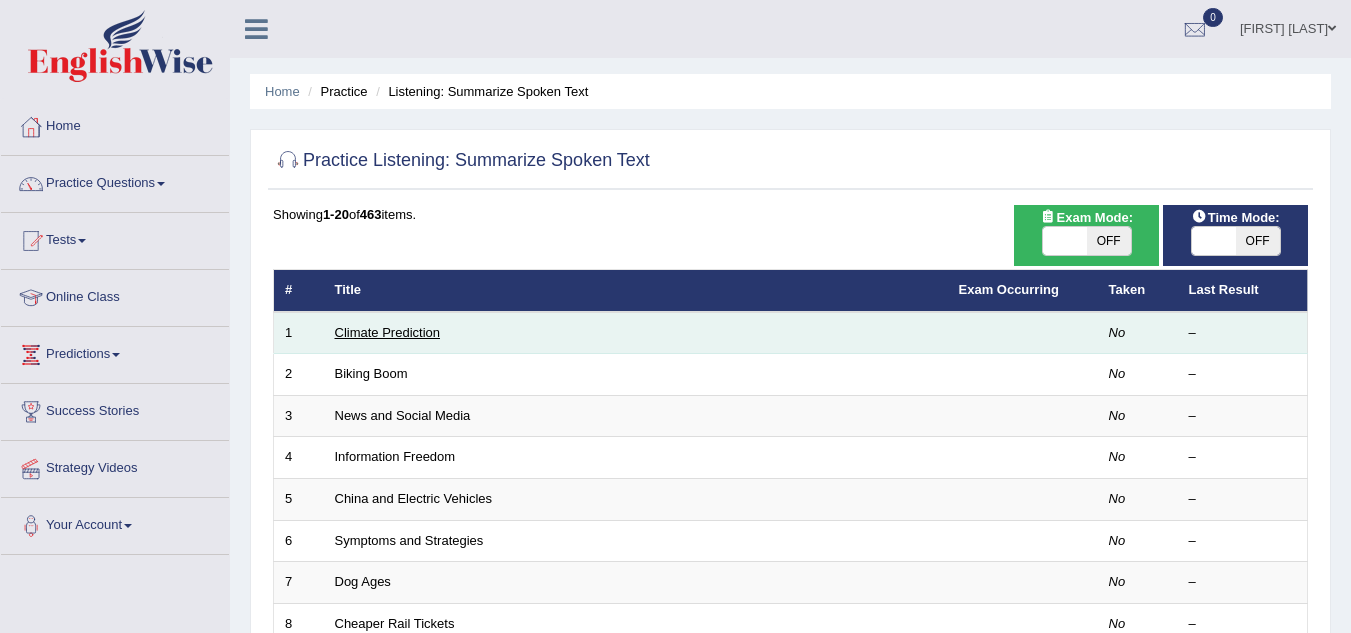 click on "Climate Prediction" at bounding box center (388, 332) 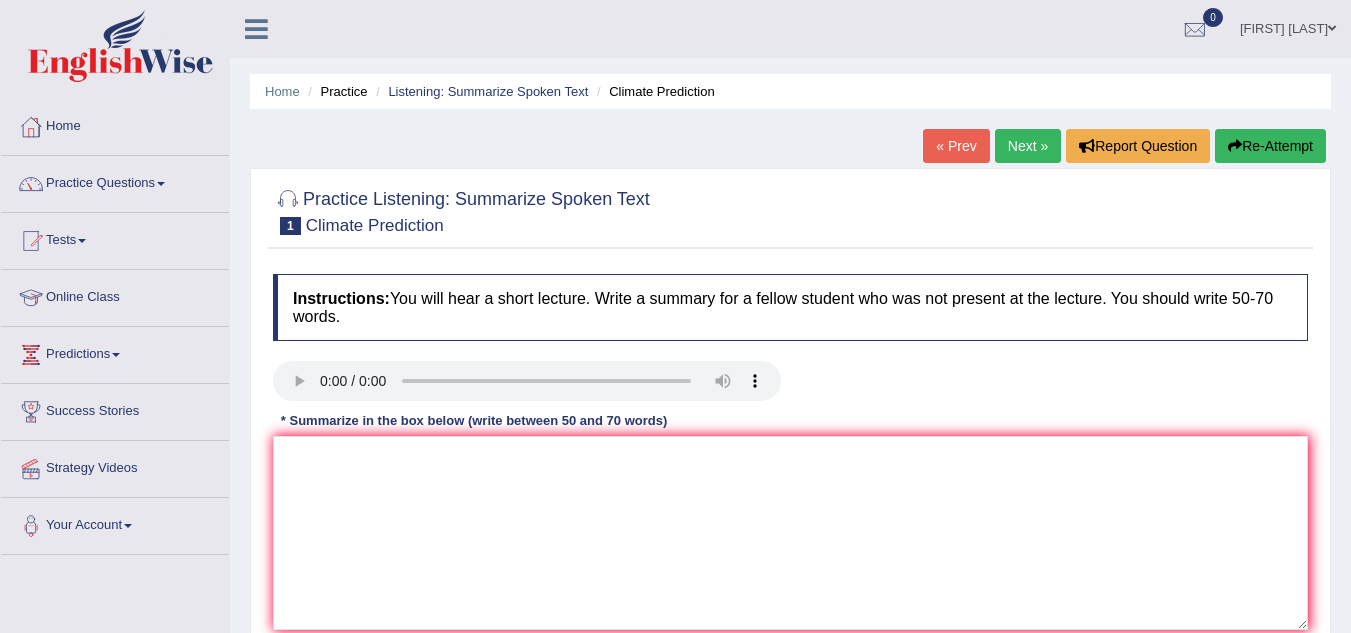 scroll, scrollTop: 200, scrollLeft: 0, axis: vertical 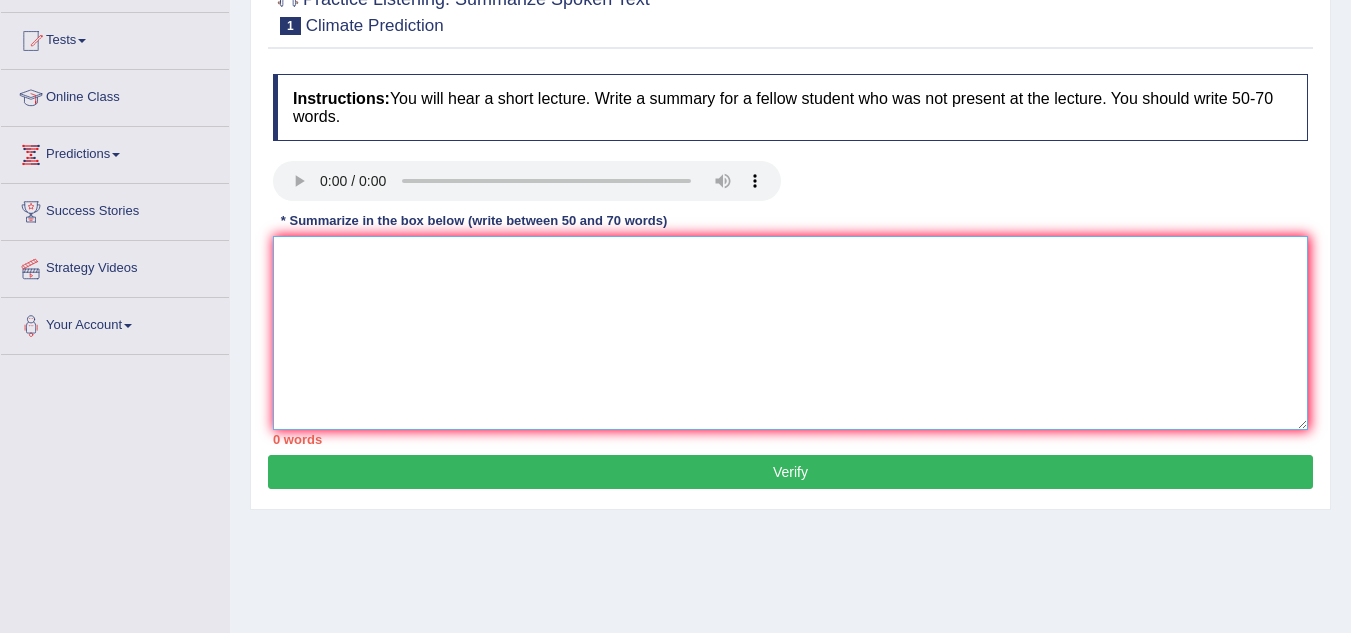 click at bounding box center [790, 333] 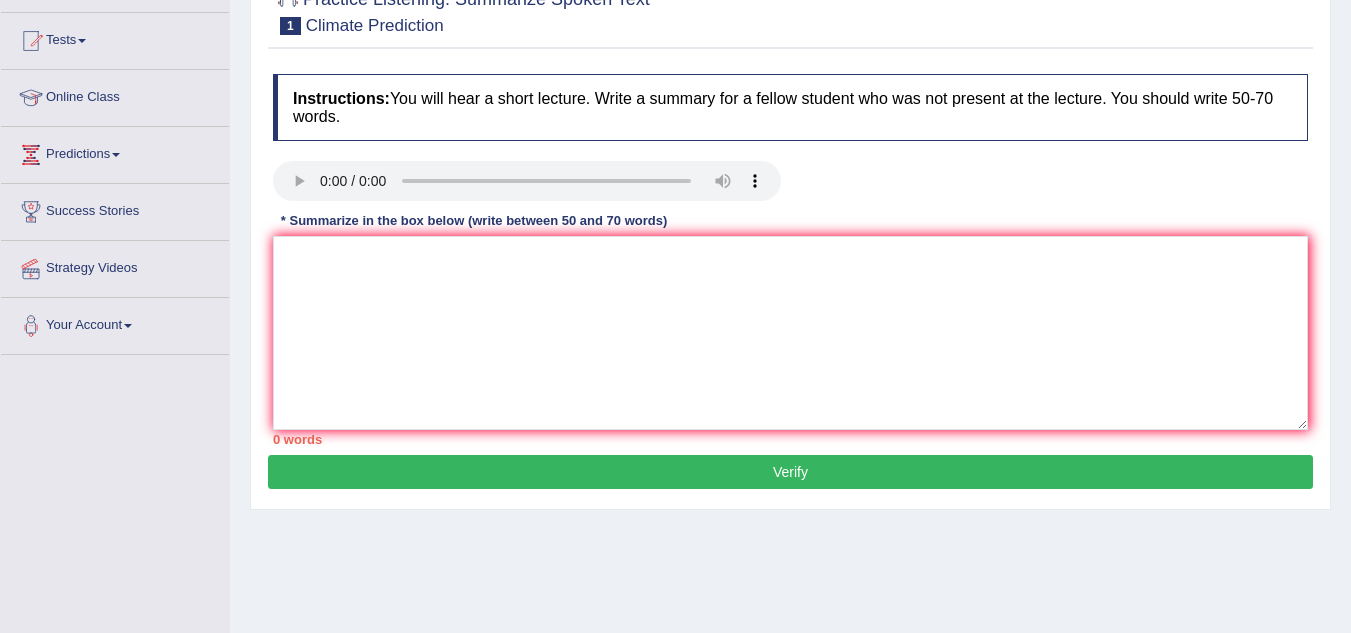type 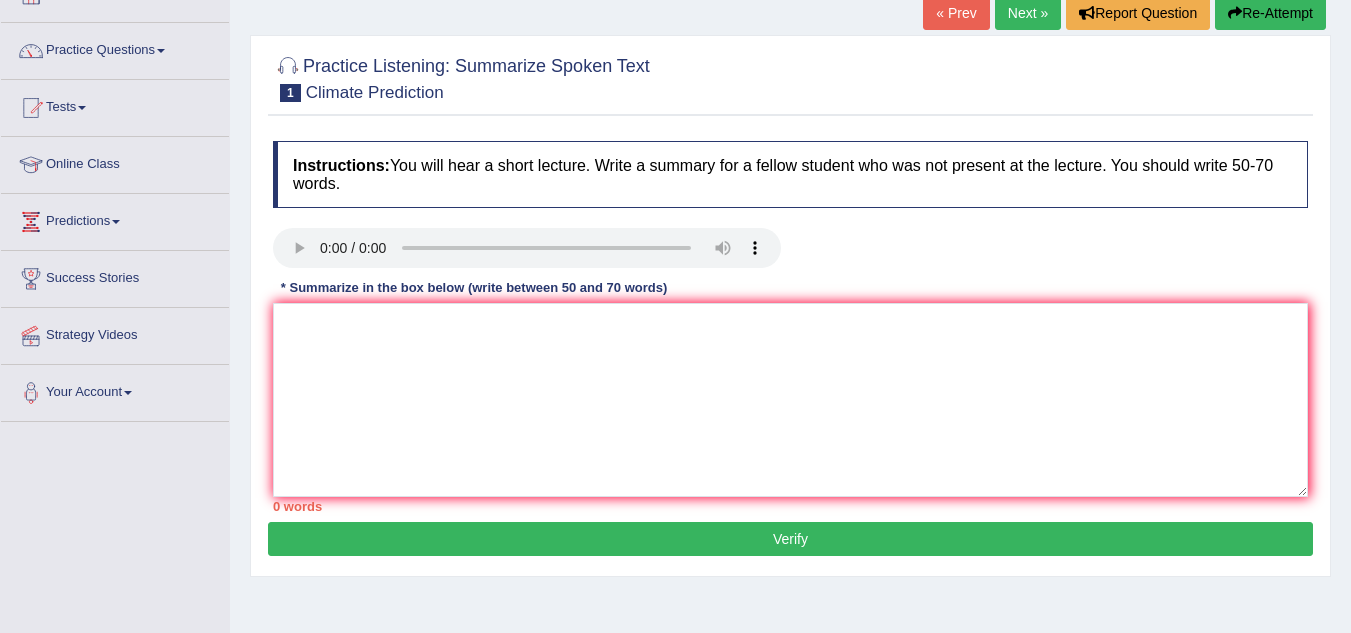 scroll, scrollTop: 100, scrollLeft: 0, axis: vertical 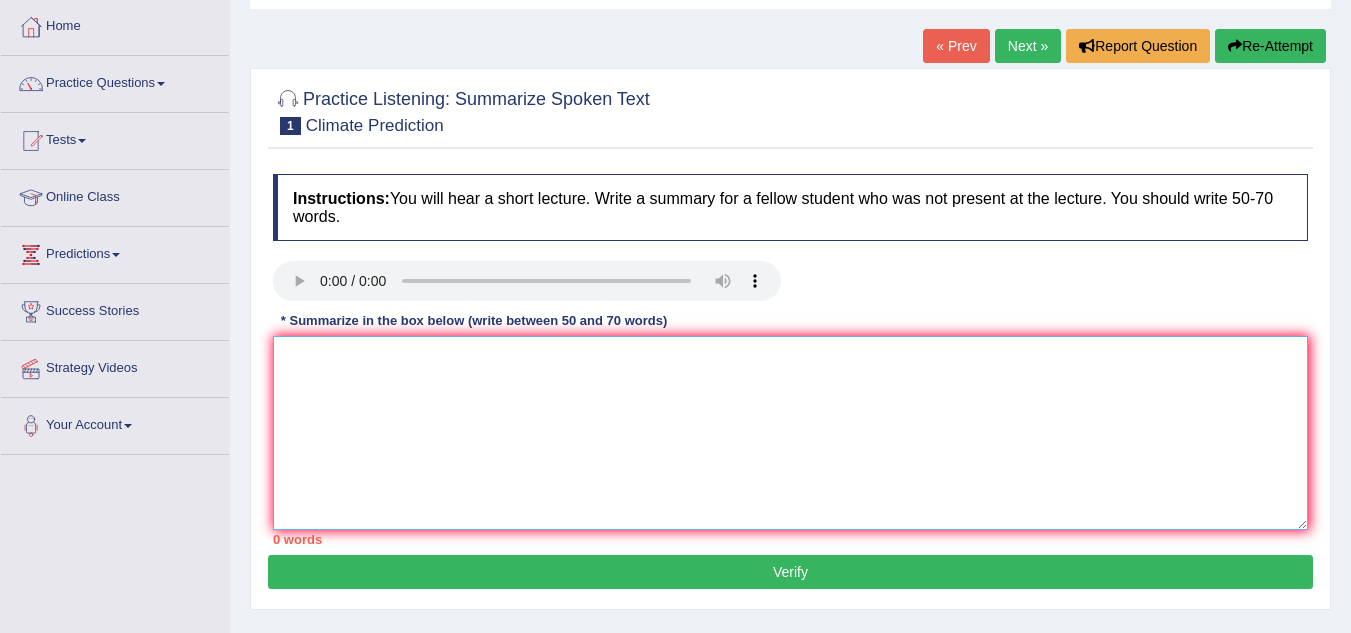 click at bounding box center [790, 433] 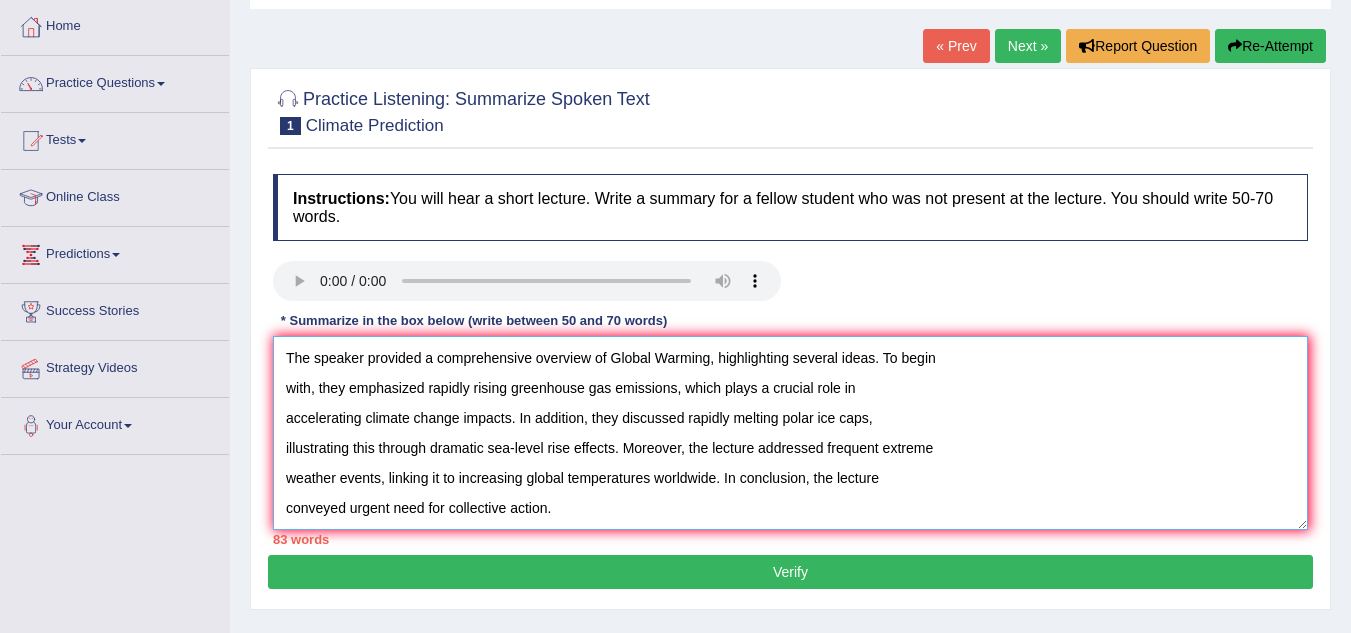 scroll, scrollTop: 77, scrollLeft: 0, axis: vertical 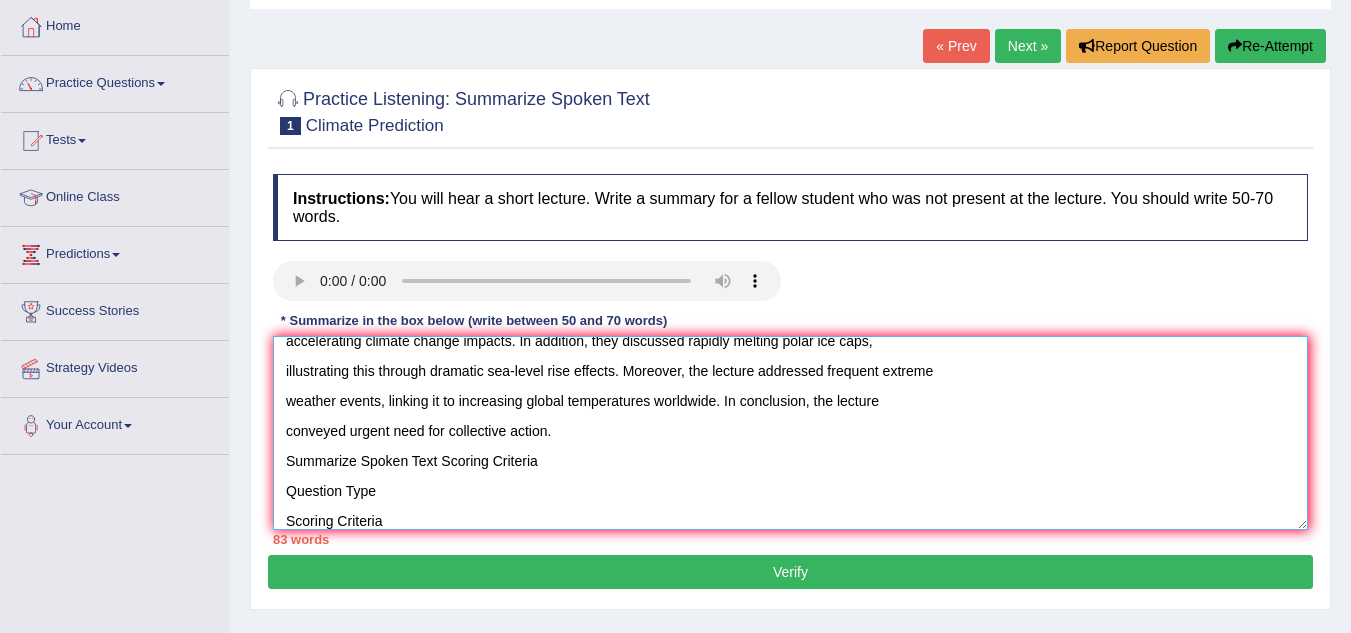 drag, startPoint x: 396, startPoint y: 515, endPoint x: 281, endPoint y: 466, distance: 125.004 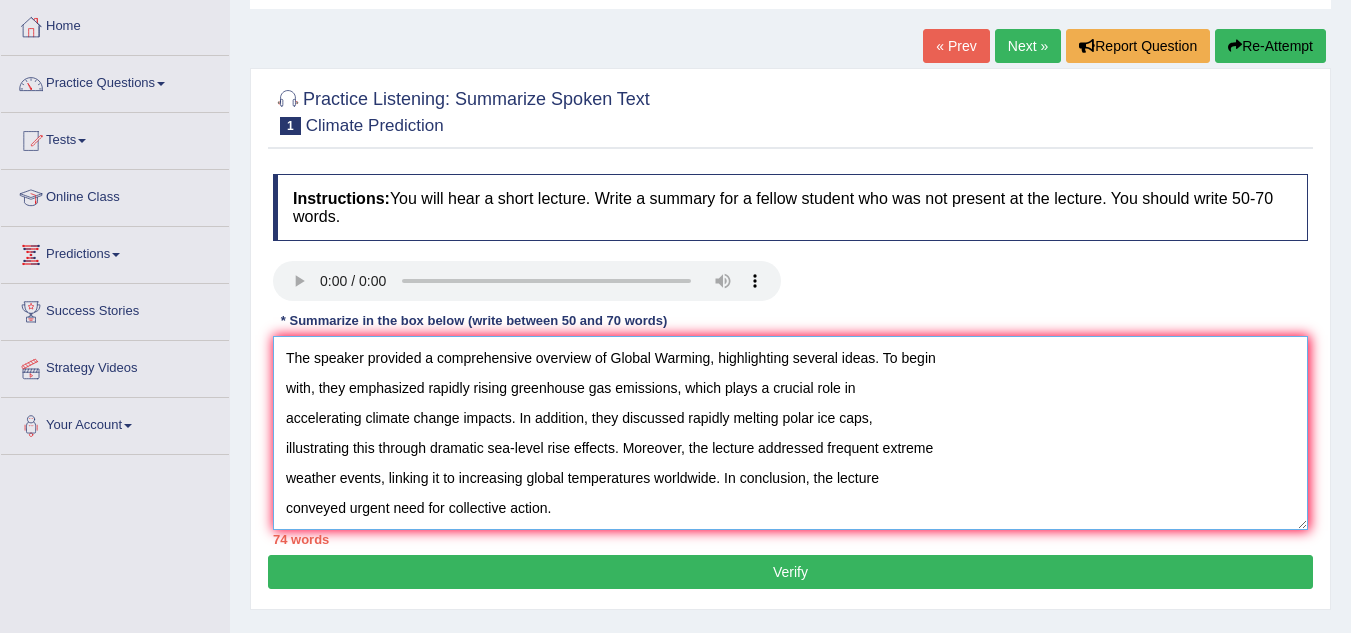 scroll, scrollTop: 0, scrollLeft: 0, axis: both 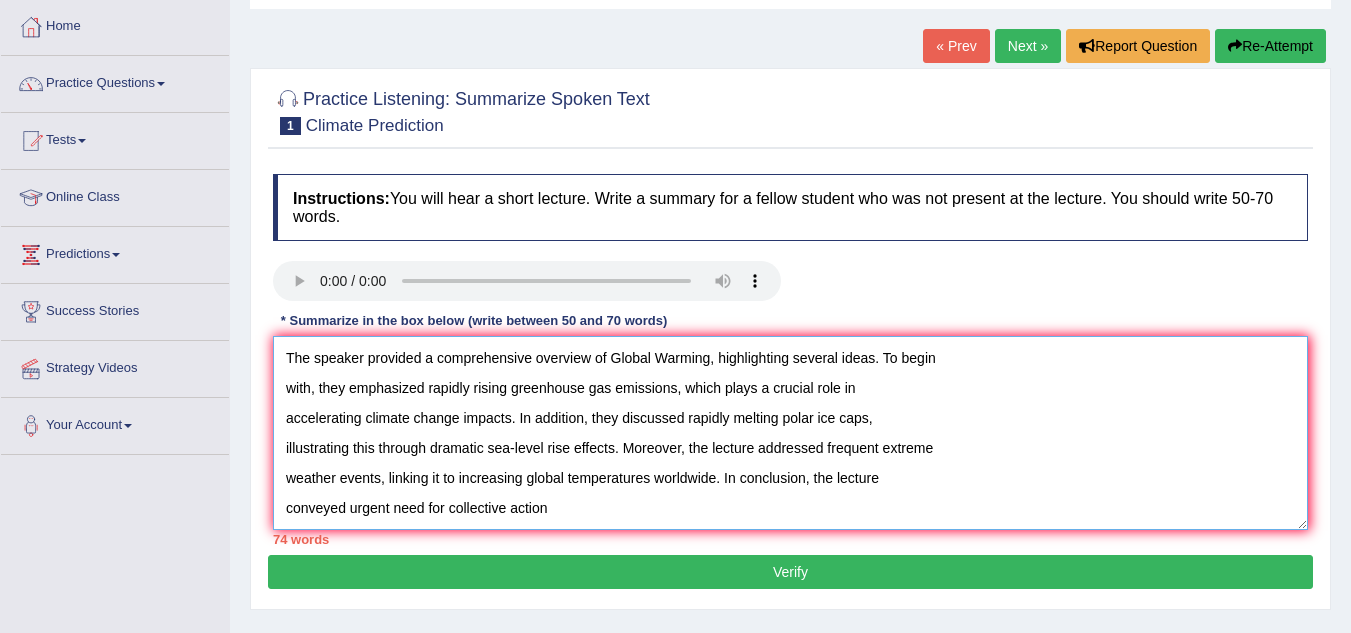 drag, startPoint x: 882, startPoint y: 361, endPoint x: 710, endPoint y: 366, distance: 172.07266 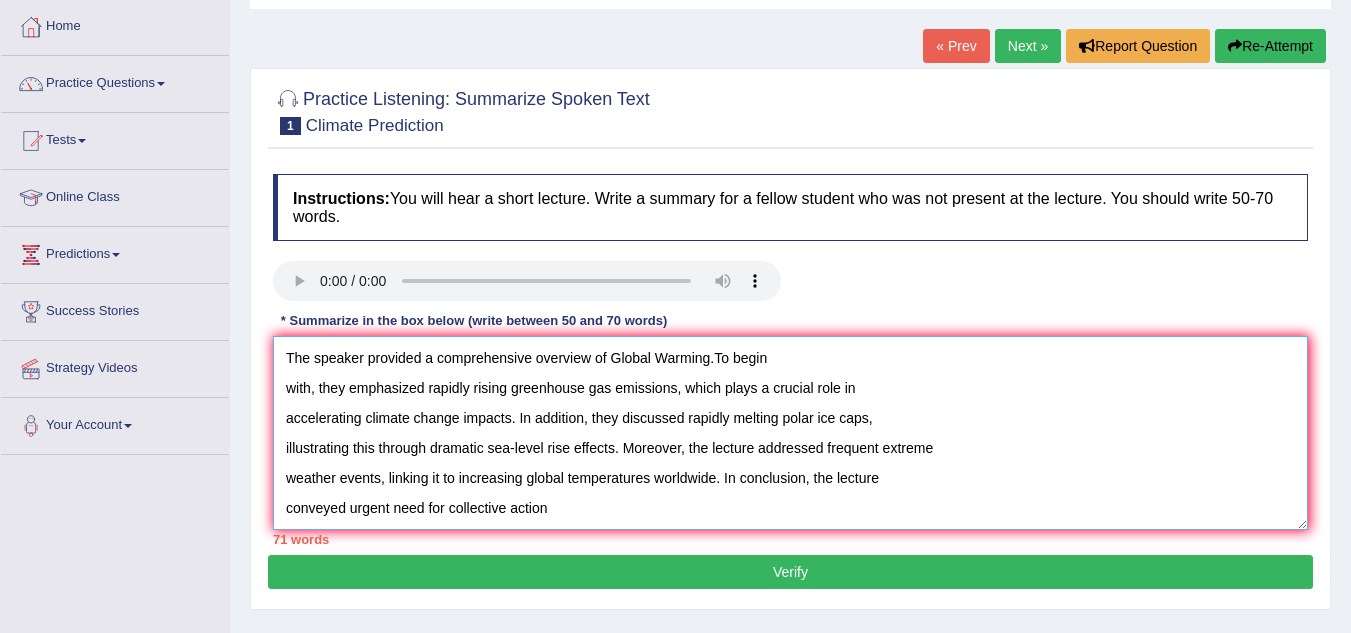 click on "The speaker provided a comprehensive overview of Global Warming.To begin
with, they emphasized rapidly rising greenhouse gas emissions, which plays a crucial role in
accelerating climate change impacts. In addition, they discussed rapidly melting polar ice caps,
illustrating this through dramatic sea-level rise effects. Moreover, the lecture addressed frequent extreme
weather events, linking it to increasing global temperatures worldwide. In conclusion, the lecture
conveyed urgent need for collective action" at bounding box center [790, 433] 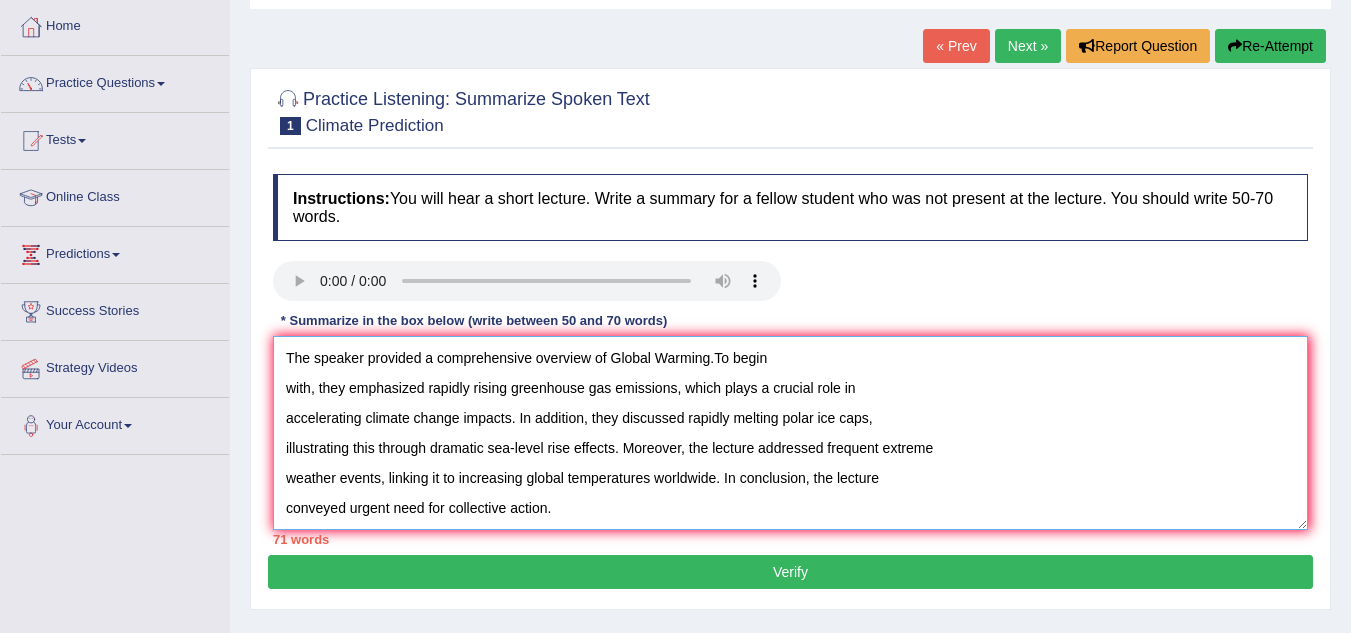 click on "The speaker provided a comprehensive overview of Global Warming.To begin
with, they emphasized rapidly rising greenhouse gas emissions, which plays a crucial role in
accelerating climate change impacts. In addition, they discussed rapidly melting polar ice caps,
illustrating this through dramatic sea-level rise effects. Moreover, the lecture addressed frequent extreme
weather events, linking it to increasing global temperatures worldwide. In conclusion, the lecture
conveyed urgent need for collective action." at bounding box center (790, 433) 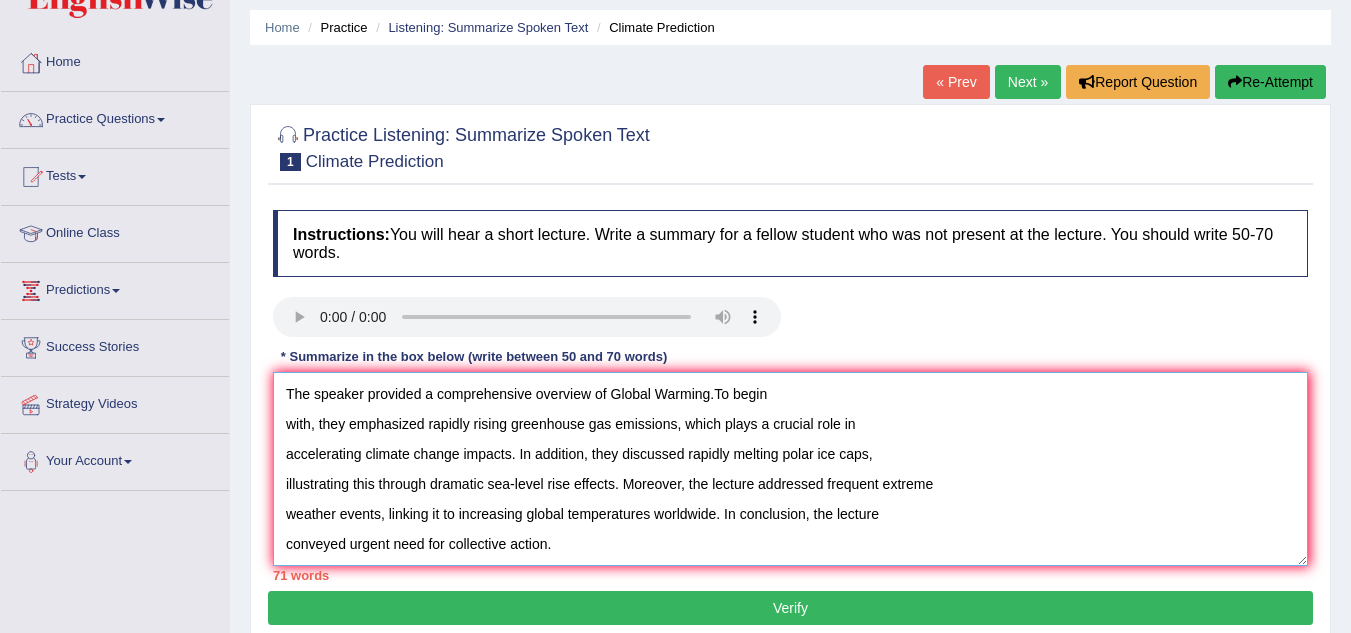 scroll, scrollTop: 100, scrollLeft: 0, axis: vertical 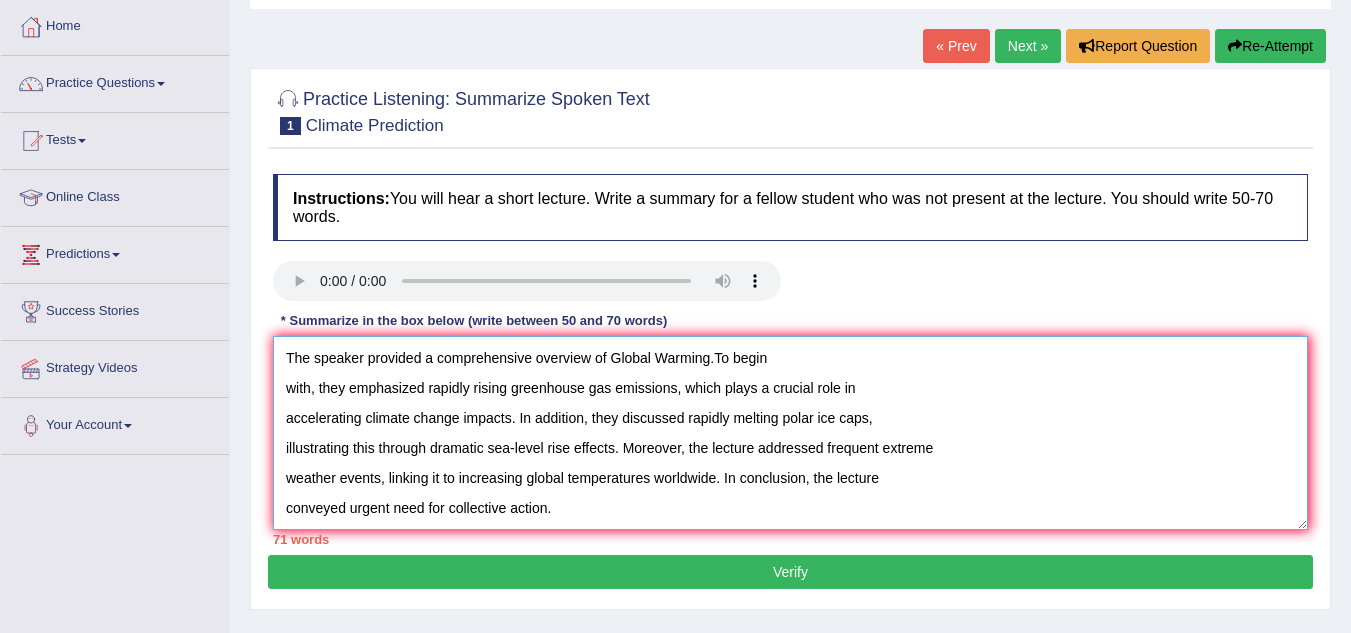 type on "The speaker provided a comprehensive overview of Global Warming.To begin
with, they emphasized rapidly rising greenhouse gas emissions, which plays a crucial role in
accelerating climate change impacts. In addition, they discussed rapidly melting polar ice caps,
illustrating this through dramatic sea-level rise effects. Moreover, the lecture addressed frequent extreme
weather events, linking it to increasing global temperatures worldwide. In conclusion, the lecture
conveyed urgent need for collective action." 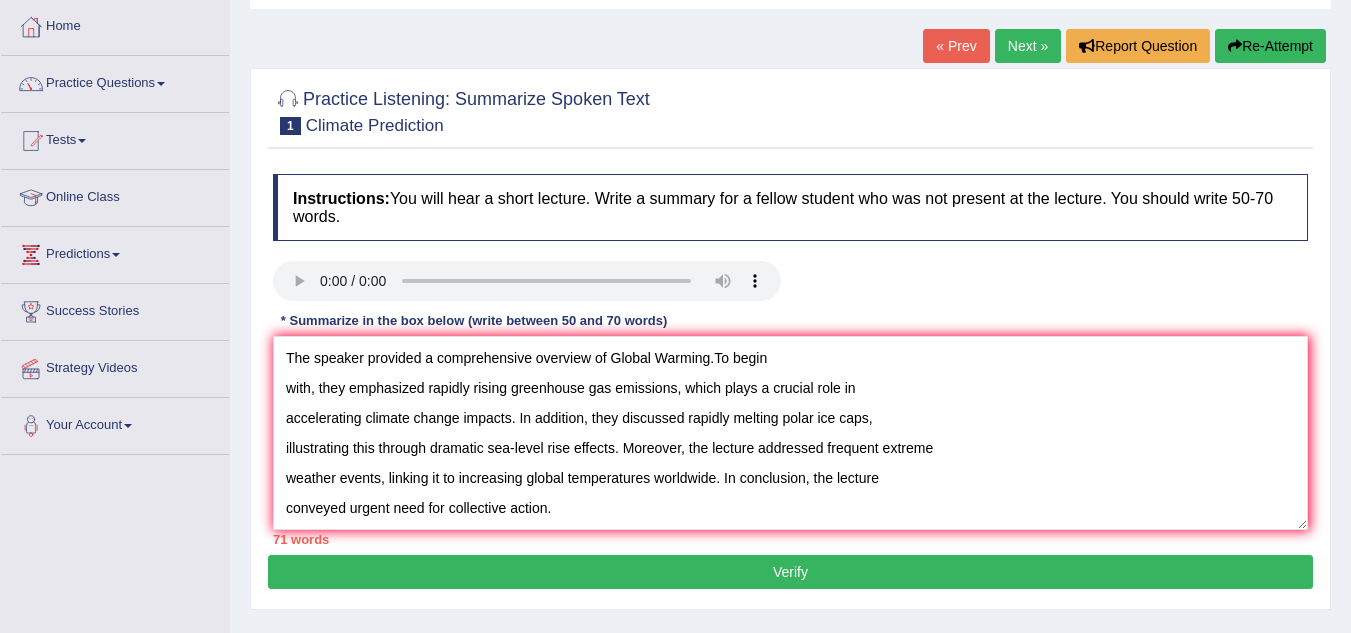 click on "Verify" at bounding box center (790, 572) 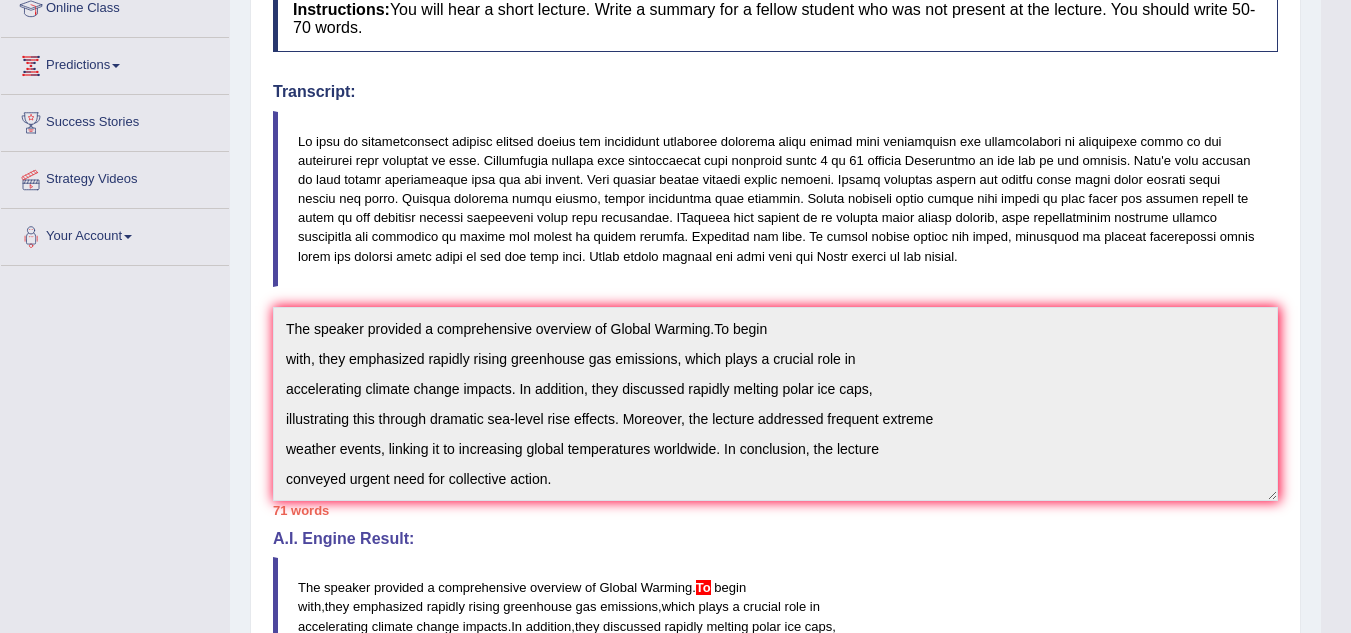 scroll, scrollTop: 300, scrollLeft: 0, axis: vertical 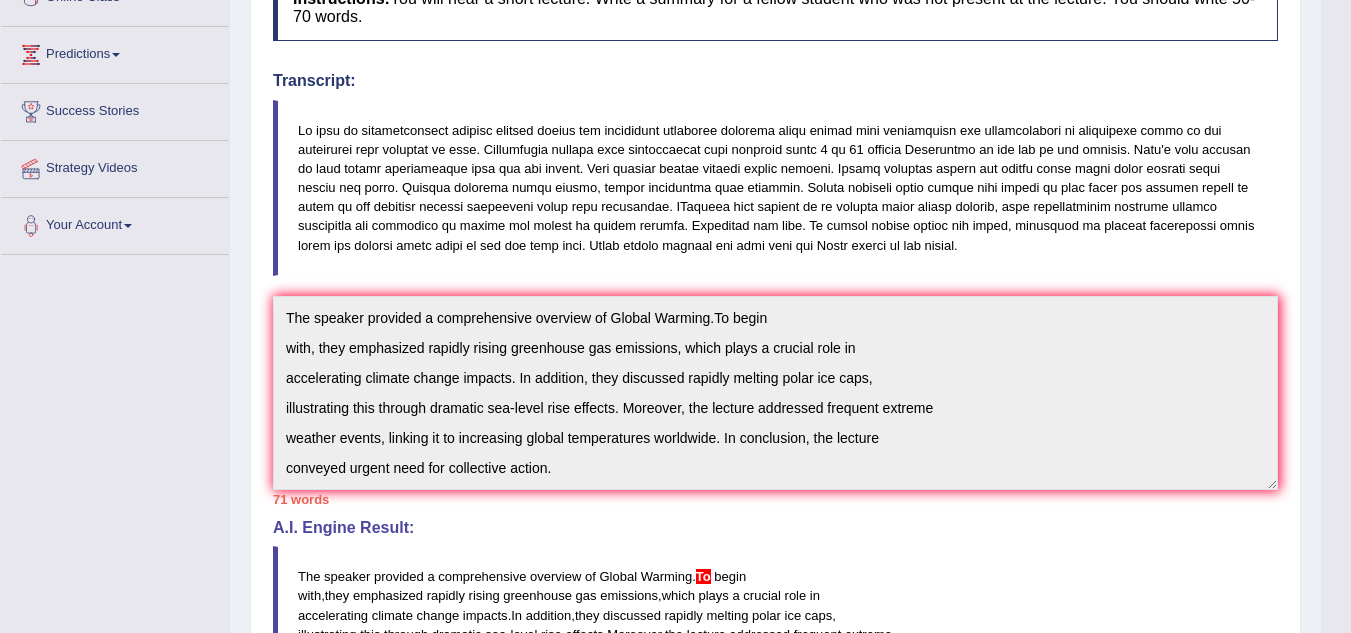 drag, startPoint x: 979, startPoint y: 248, endPoint x: 713, endPoint y: 240, distance: 266.12027 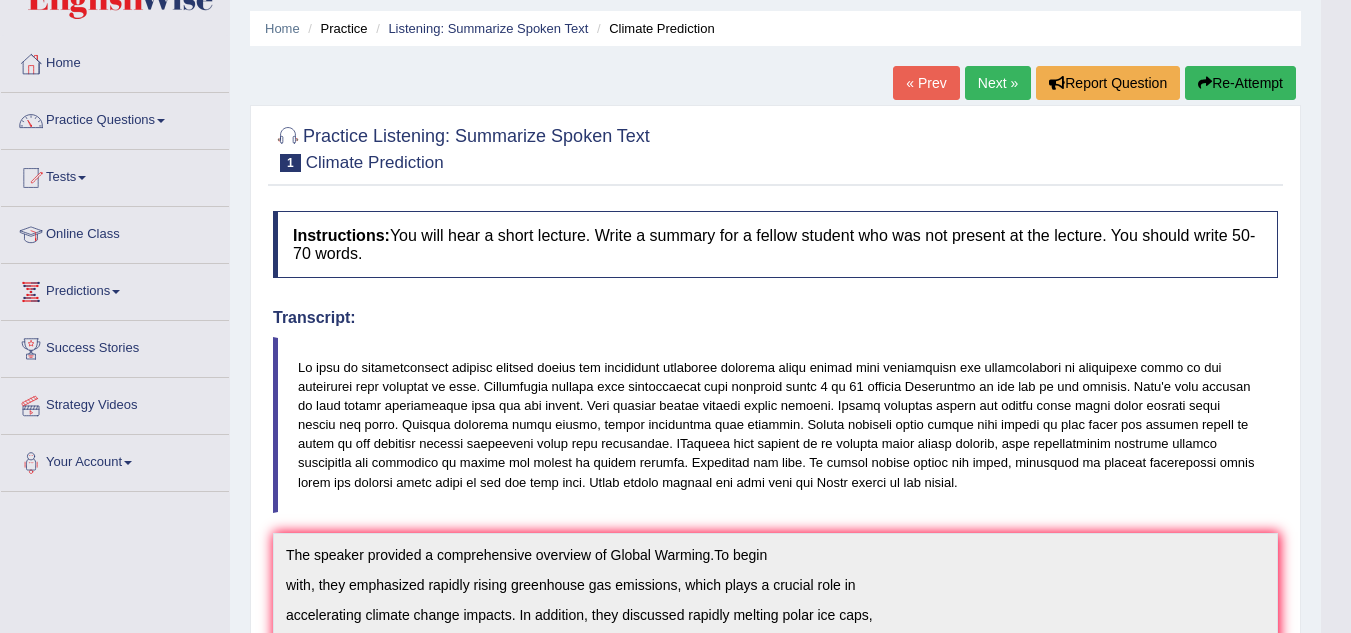 scroll, scrollTop: 49, scrollLeft: 0, axis: vertical 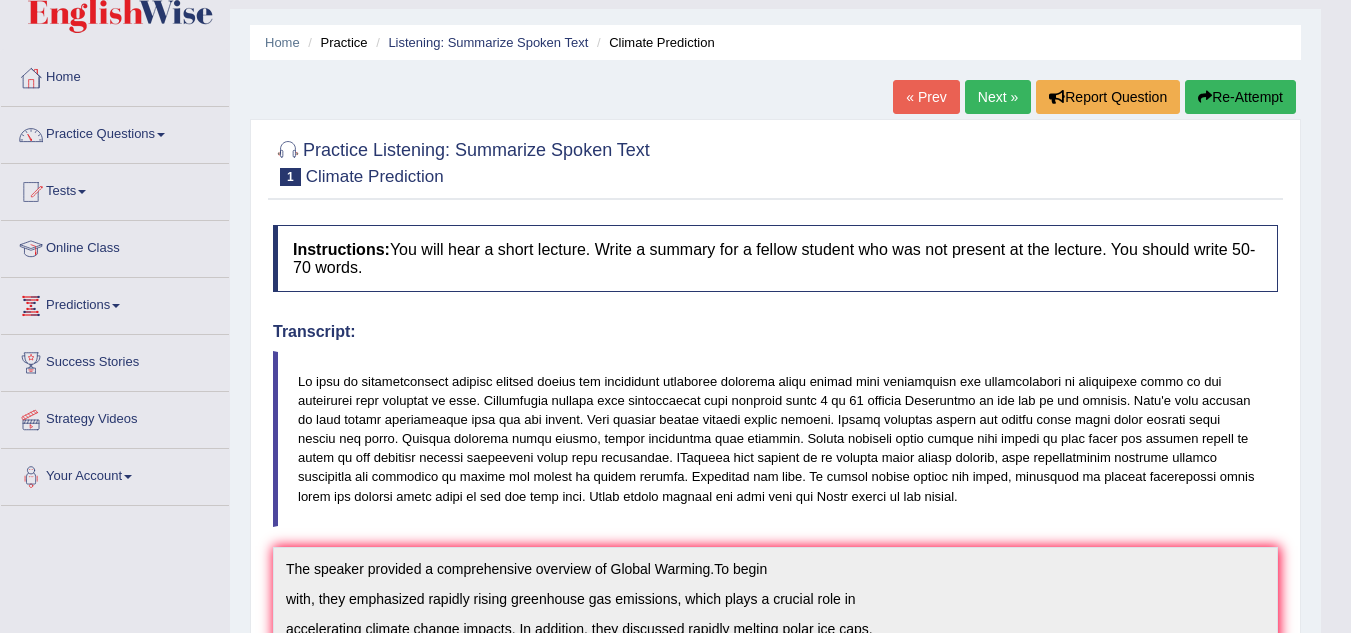 click on "Re-Attempt" at bounding box center [1240, 97] 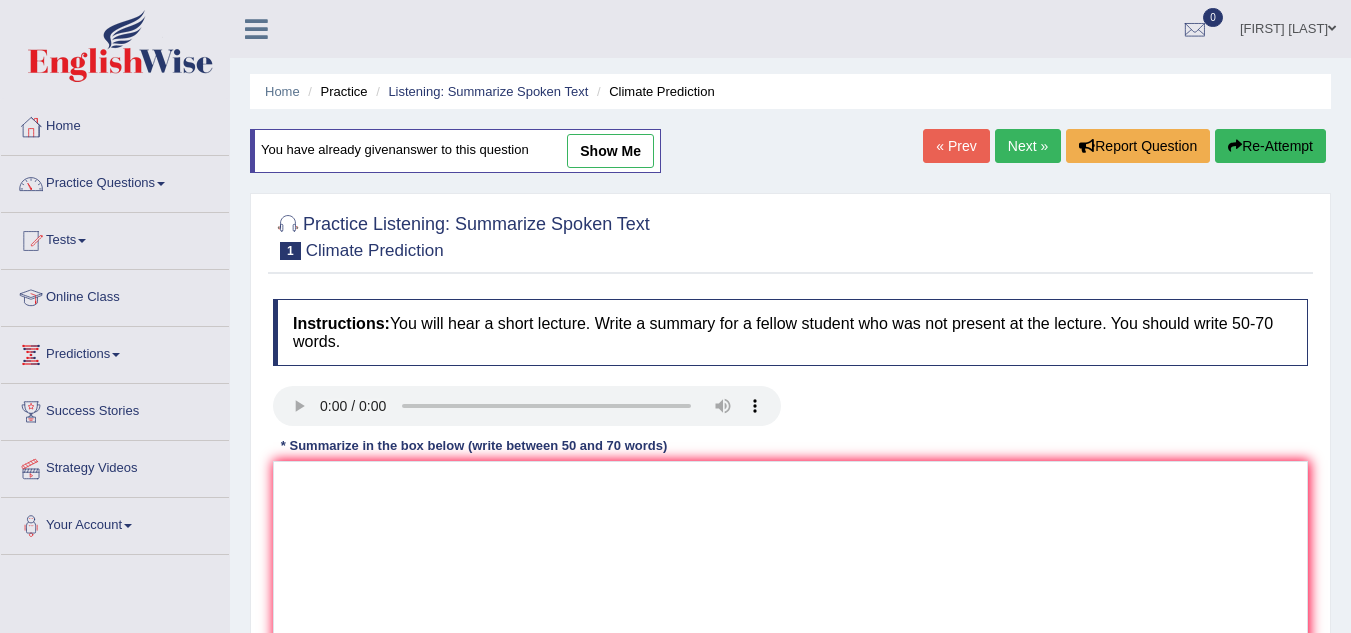 scroll, scrollTop: 49, scrollLeft: 0, axis: vertical 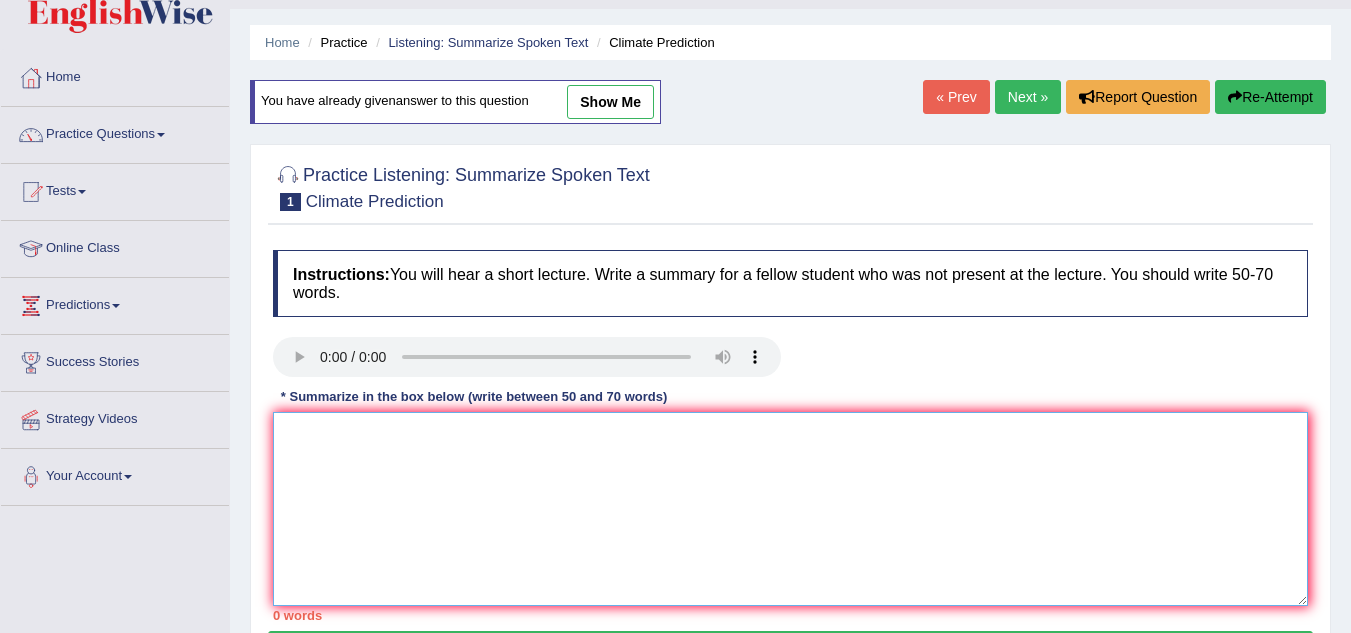 click at bounding box center [790, 509] 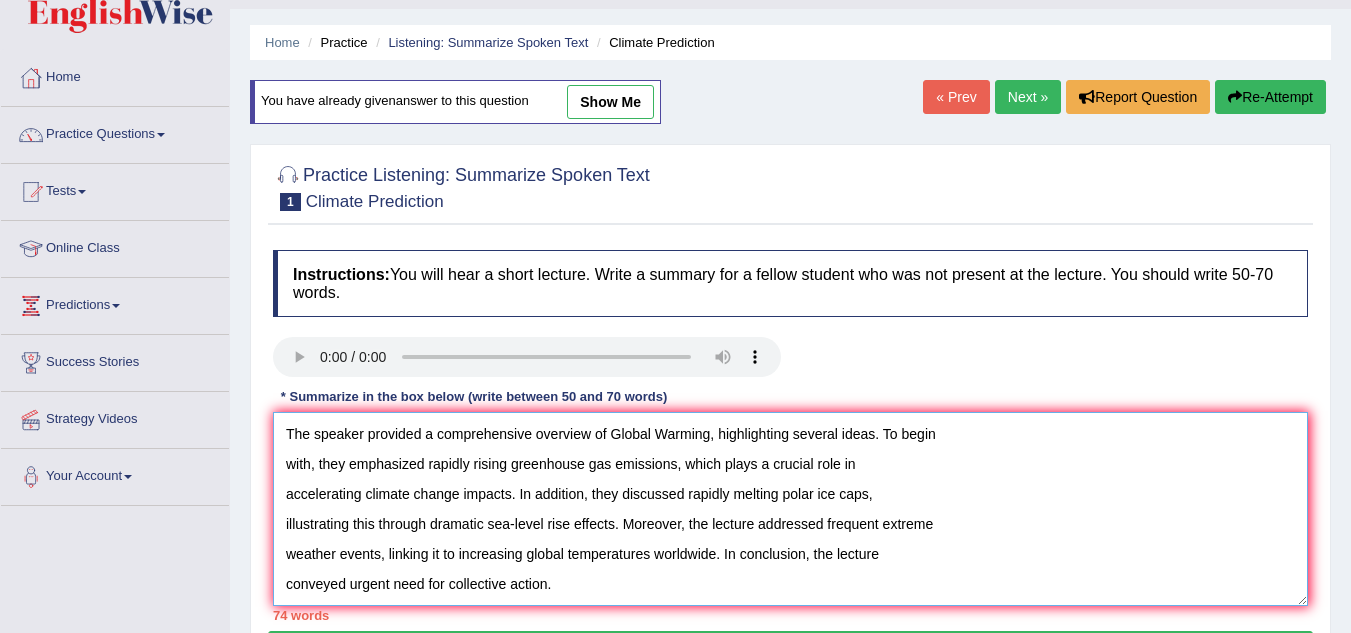 click on "The speaker provided a comprehensive overview of Global Warming, highlighting several ideas. To begin
with, they emphasized rapidly rising greenhouse gas emissions, which plays a crucial role in
accelerating climate change impacts. In addition, they discussed rapidly melting polar ice caps,
illustrating this through dramatic sea-level rise effects. Moreover, the lecture addressed frequent extreme
weather events, linking it to increasing global temperatures worldwide. In conclusion, the lecture
conveyed urgent need for collective action." at bounding box center [790, 509] 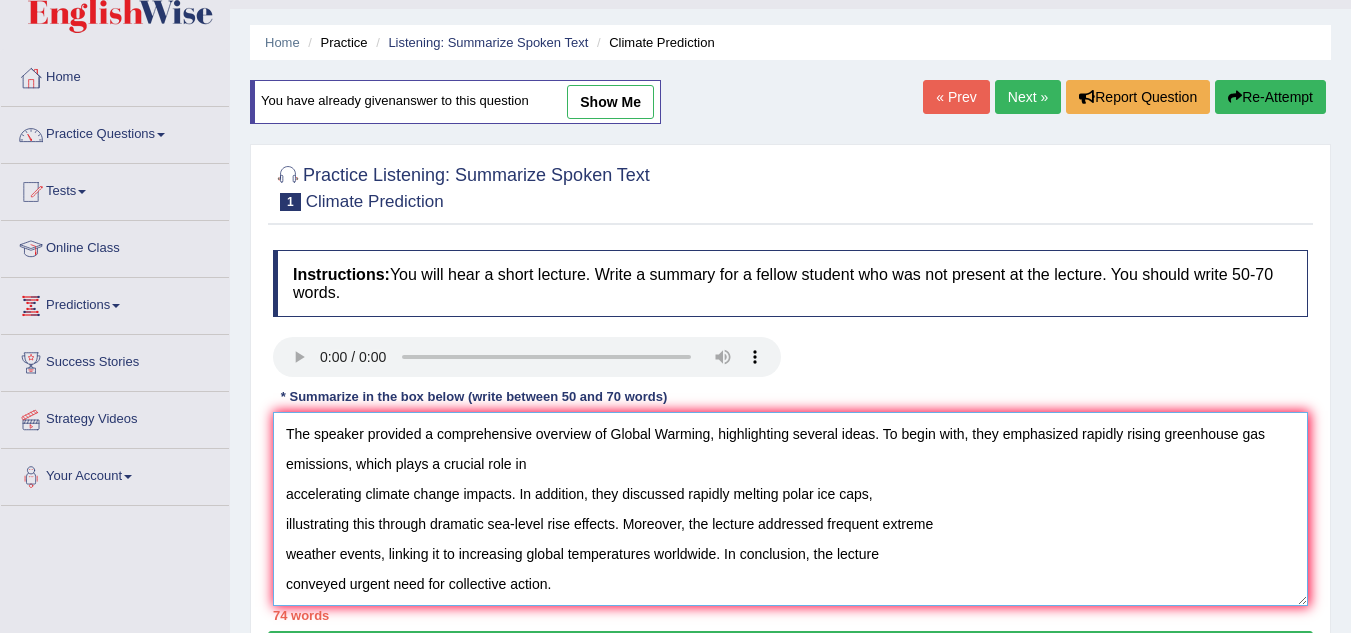 click on "The speaker provided a comprehensive overview of Global Warming, highlighting several ideas. To begin with, they emphasized rapidly rising greenhouse gas emissions, which plays a crucial role in
accelerating climate change impacts. In addition, they discussed rapidly melting polar ice caps,
illustrating this through dramatic sea-level rise effects. Moreover, the lecture addressed frequent extreme
weather events, linking it to increasing global temperatures worldwide. In conclusion, the lecture
conveyed urgent need for collective action." at bounding box center (790, 509) 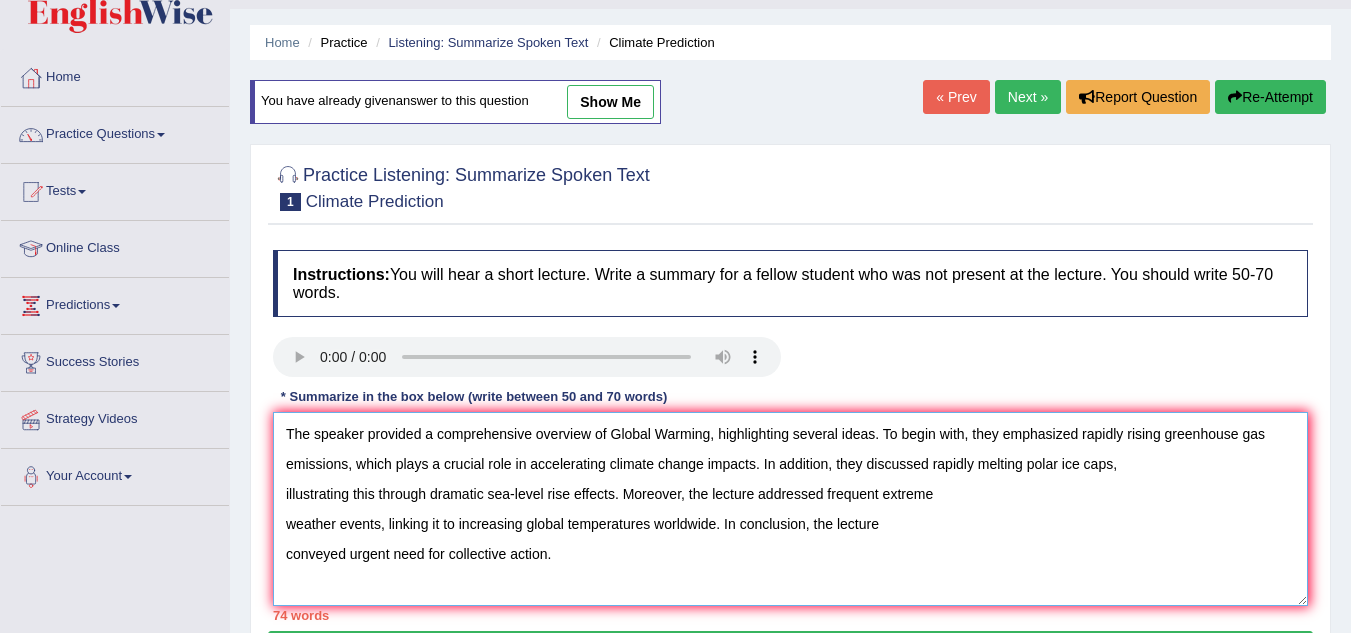 click on "The speaker provided a comprehensive overview of Global Warming, highlighting several ideas. To begin with, they emphasized rapidly rising greenhouse gas emissions, which plays a crucial role in accelerating climate change impacts. In addition, they discussed rapidly melting polar ice caps,
illustrating this through dramatic sea-level rise effects. Moreover, the lecture addressed frequent extreme
weather events, linking it to increasing global temperatures worldwide. In conclusion, the lecture
conveyed urgent need for collective action." at bounding box center (790, 509) 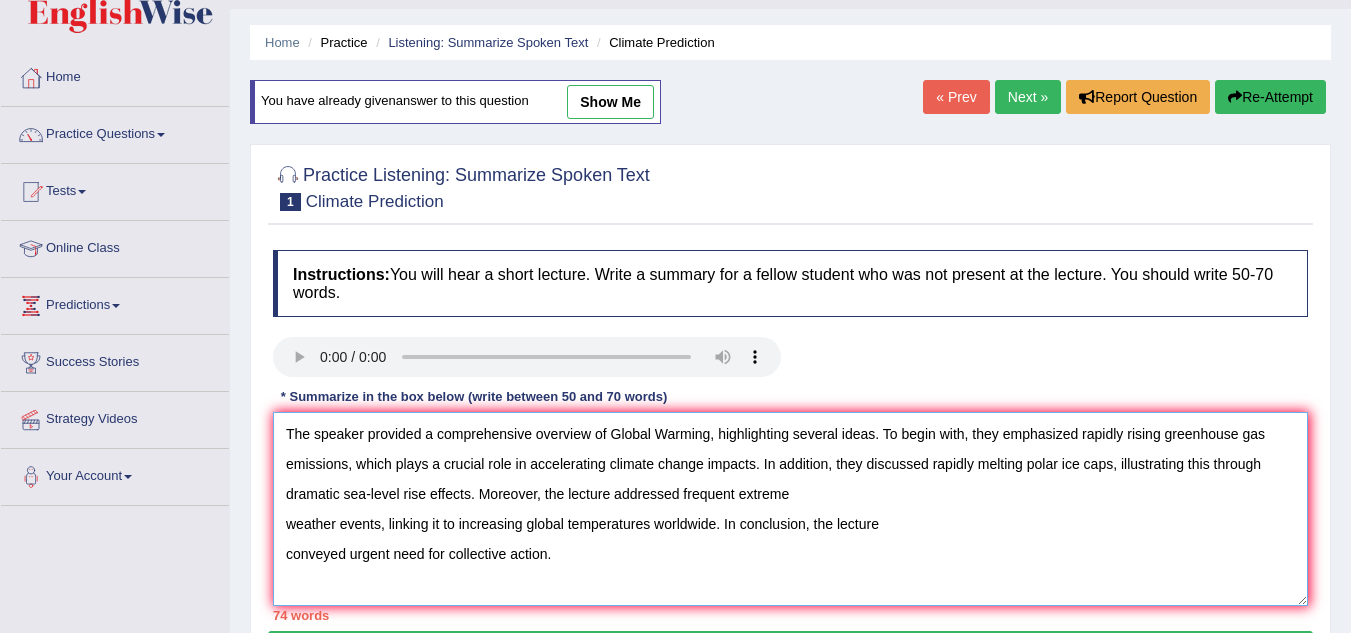 click on "The speaker provided a comprehensive overview of Global Warming, highlighting several ideas. To begin with, they emphasized rapidly rising greenhouse gas emissions, which plays a crucial role in accelerating climate change impacts. In addition, they discussed rapidly melting polar ice caps, illustrating this through dramatic sea-level rise effects. Moreover, the lecture addressed frequent extreme
weather events, linking it to increasing global temperatures worldwide. In conclusion, the lecture
conveyed urgent need for collective action." at bounding box center (790, 509) 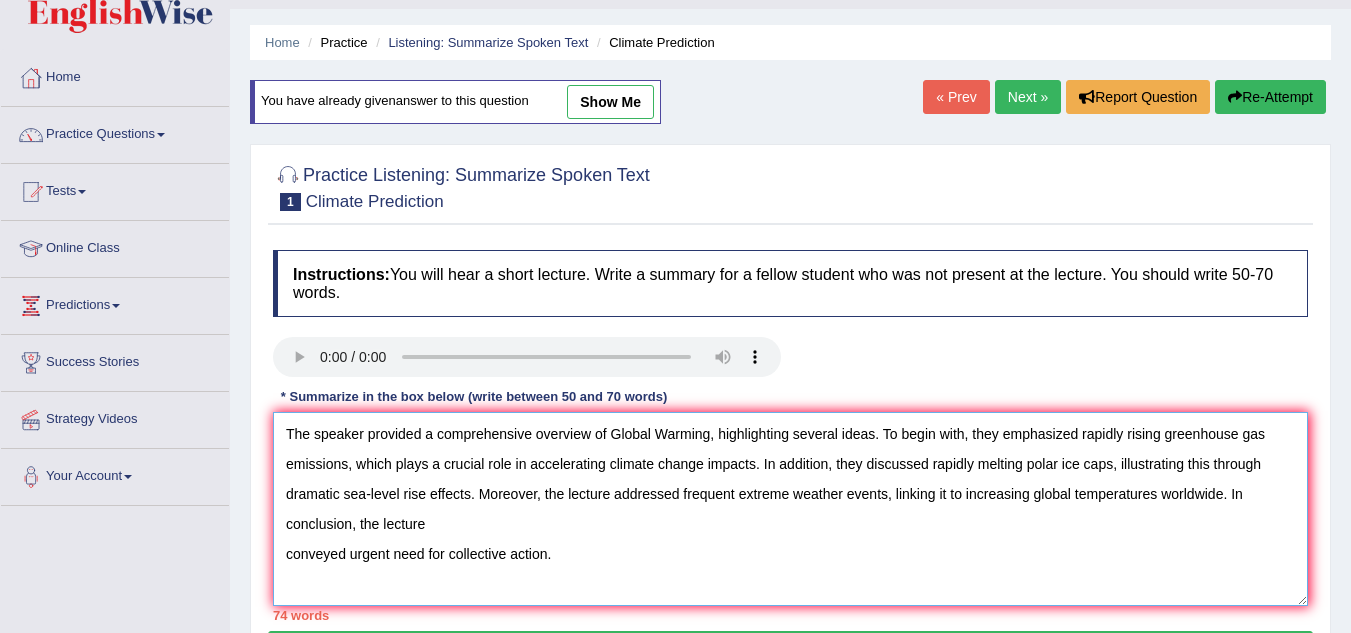 click on "The speaker provided a comprehensive overview of Global Warming, highlighting several ideas. To begin with, they emphasized rapidly rising greenhouse gas emissions, which plays a crucial role in accelerating climate change impacts. In addition, they discussed rapidly melting polar ice caps, illustrating this through dramatic sea-level rise effects. Moreover, the lecture addressed frequent extreme weather events, linking it to increasing global temperatures worldwide. In conclusion, the lecture
conveyed urgent need for collective action." at bounding box center [790, 509] 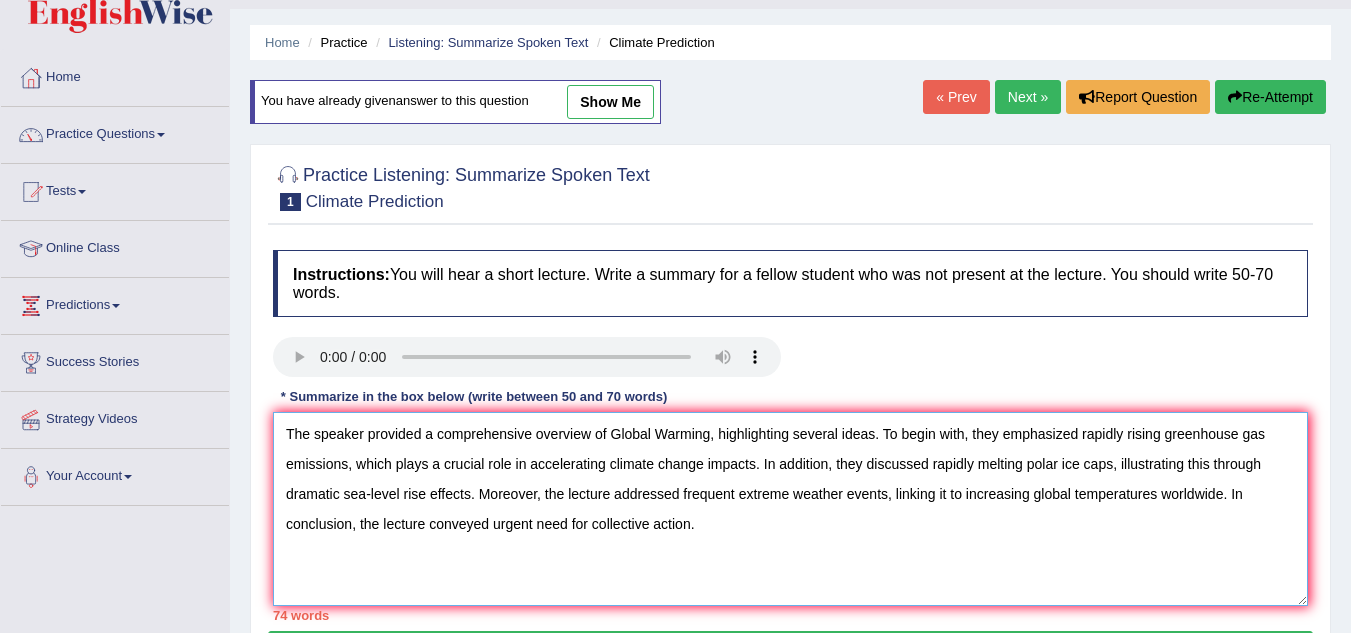 click on "The speaker provided a comprehensive overview of Global Warming, highlighting several ideas. To begin with, they emphasized rapidly rising greenhouse gas emissions, which plays a crucial role in accelerating climate change impacts. In addition, they discussed rapidly melting polar ice caps, illustrating this through dramatic sea-level rise effects. Moreover, the lecture addressed frequent extreme weather events, linking it to increasing global temperatures worldwide. In conclusion, the lecture conveyed urgent need for collective action." at bounding box center [790, 509] 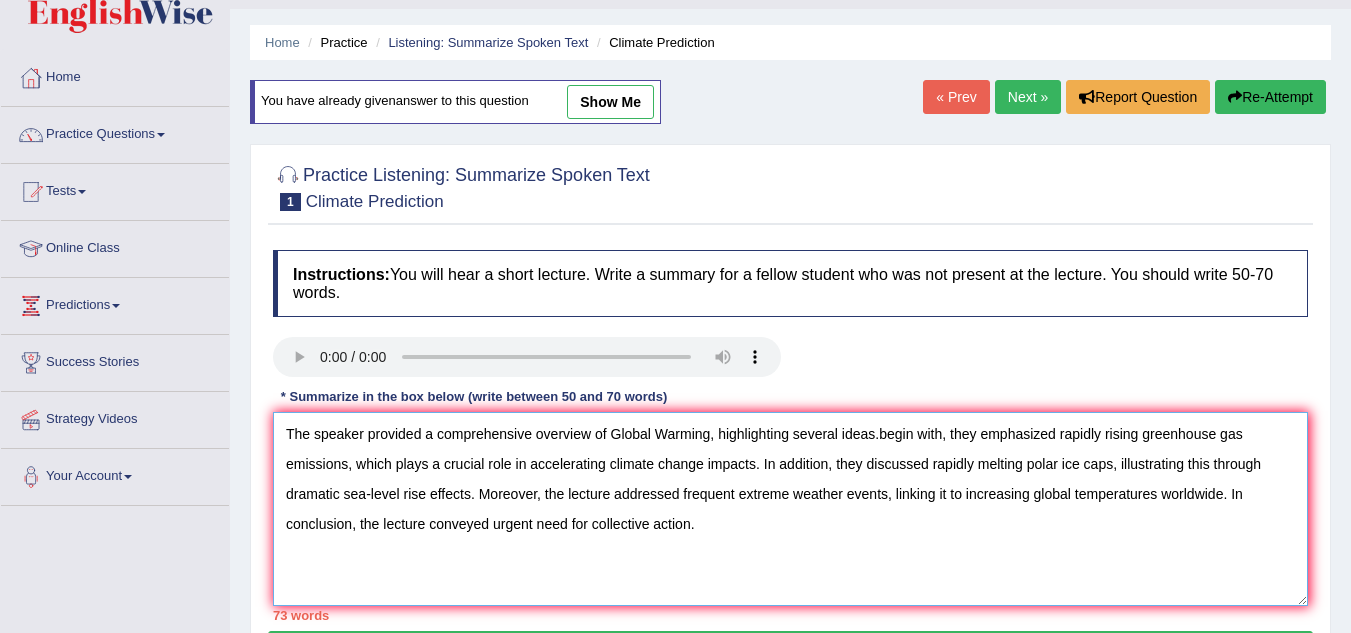 click on "The speaker provided a comprehensive overview of Global Warming, highlighting several ideas.begin with, they emphasized rapidly rising greenhouse gas emissions, which plays a crucial role in accelerating climate change impacts. In addition, they discussed rapidly melting polar ice caps, illustrating this through dramatic sea-level rise effects. Moreover, the lecture addressed frequent extreme weather events, linking it to increasing global temperatures worldwide. In conclusion, the lecture conveyed urgent need for collective action." at bounding box center (790, 509) 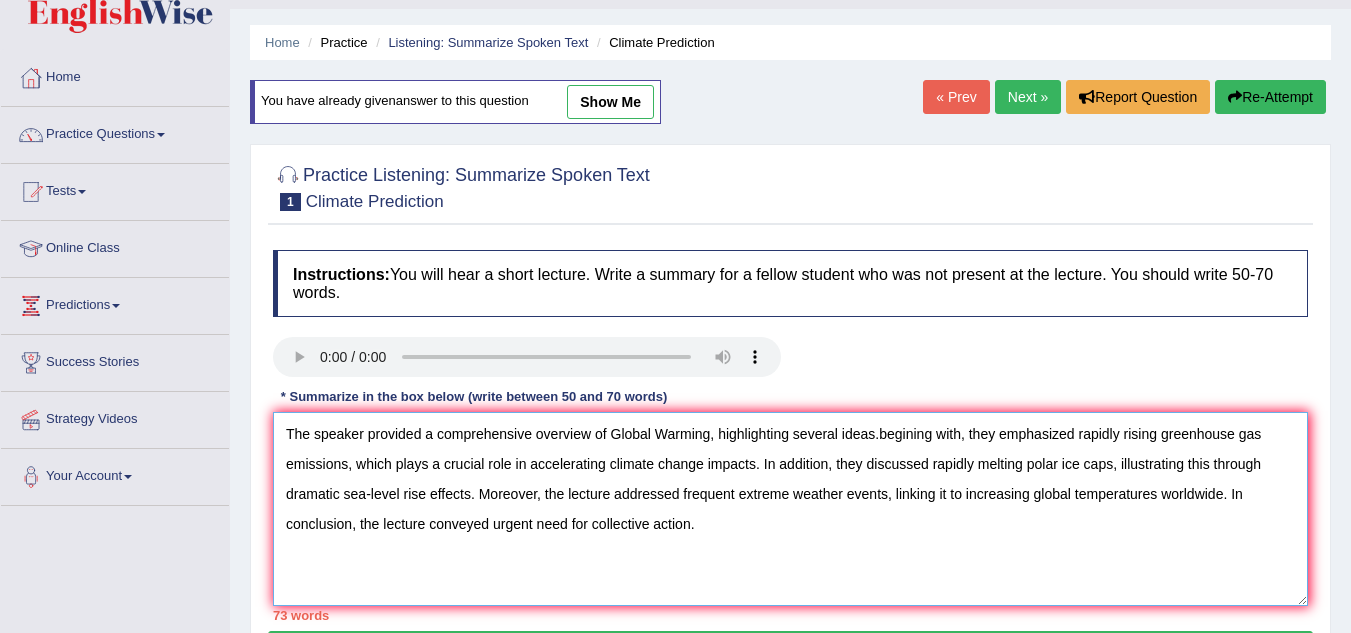 drag, startPoint x: 874, startPoint y: 433, endPoint x: 712, endPoint y: 442, distance: 162.2498 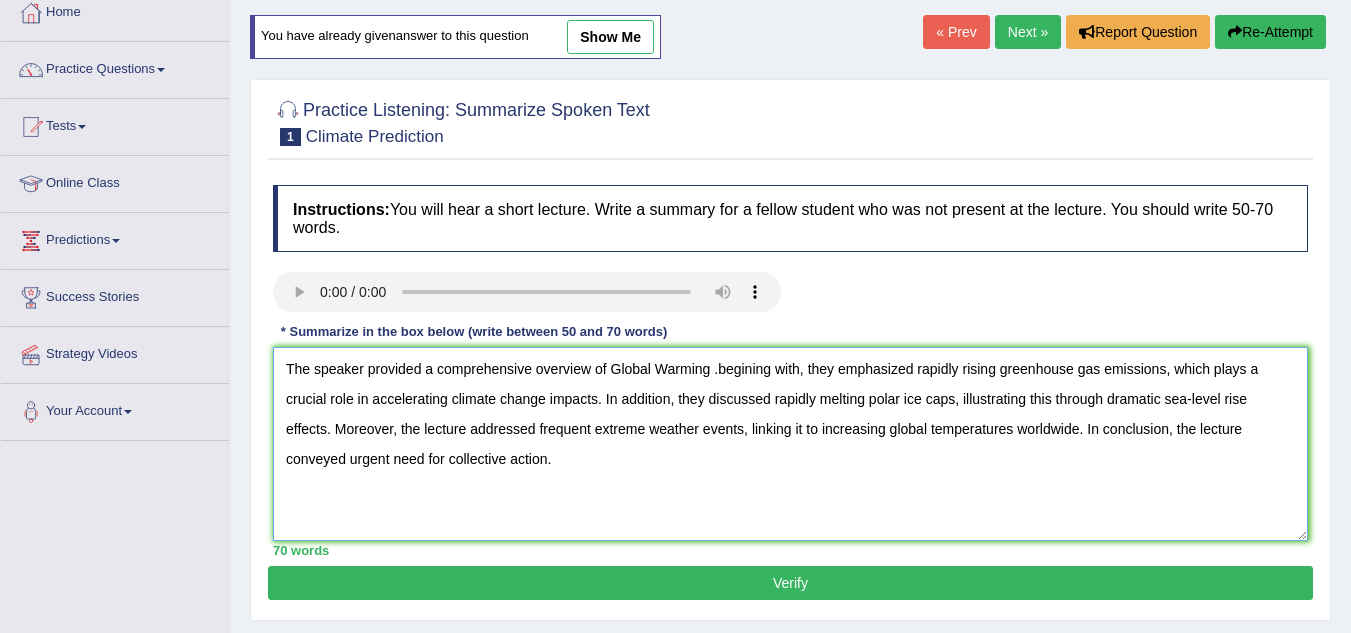 scroll, scrollTop: 149, scrollLeft: 0, axis: vertical 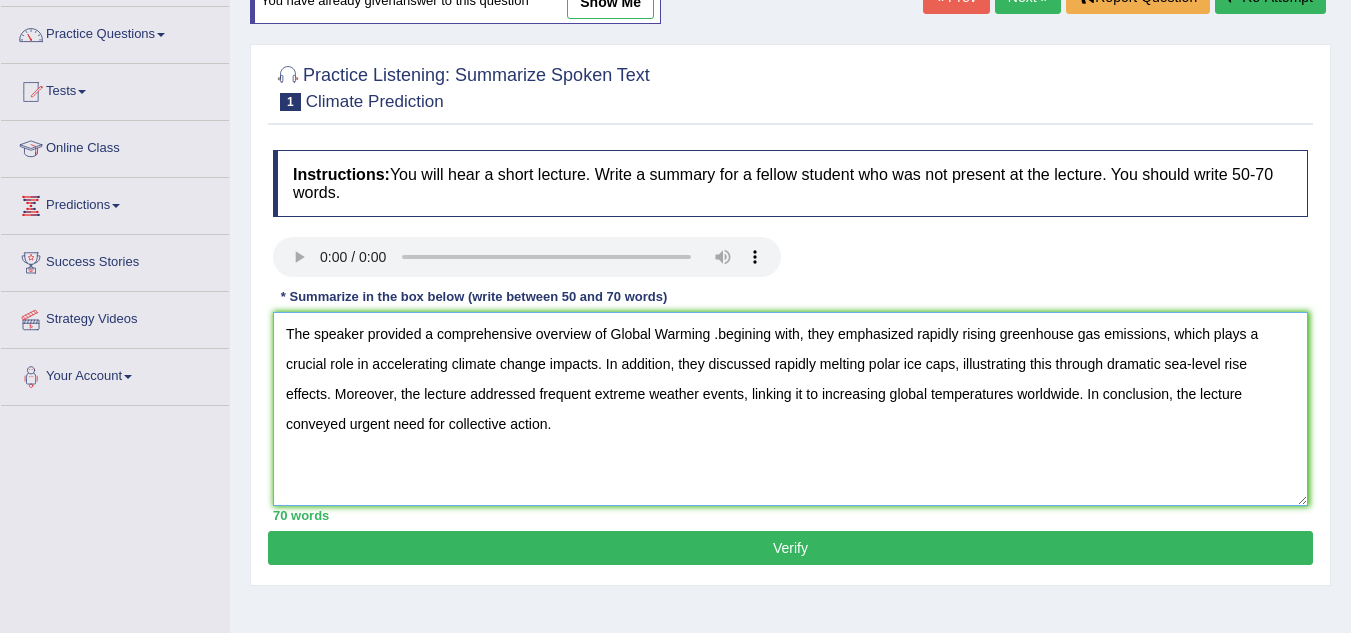 type on "The speaker provided a comprehensive overview of Global Warming .begining with, they emphasized rapidly rising greenhouse gas emissions, which plays a crucial role in accelerating climate change impacts. In addition, they discussed rapidly melting polar ice caps, illustrating this through dramatic sea-level rise effects. Moreover, the lecture addressed frequent extreme weather events, linking it to increasing global temperatures worldwide. In conclusion, the lecture conveyed urgent need for collective action." 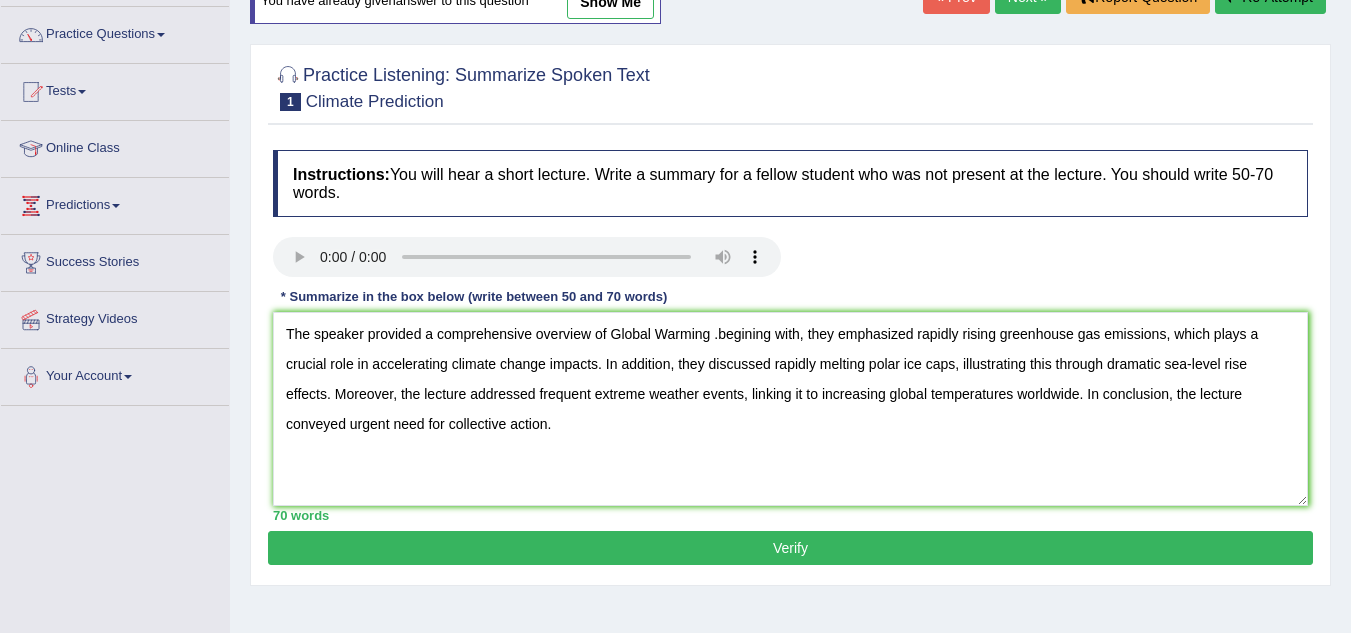 click on "Verify" at bounding box center [790, 548] 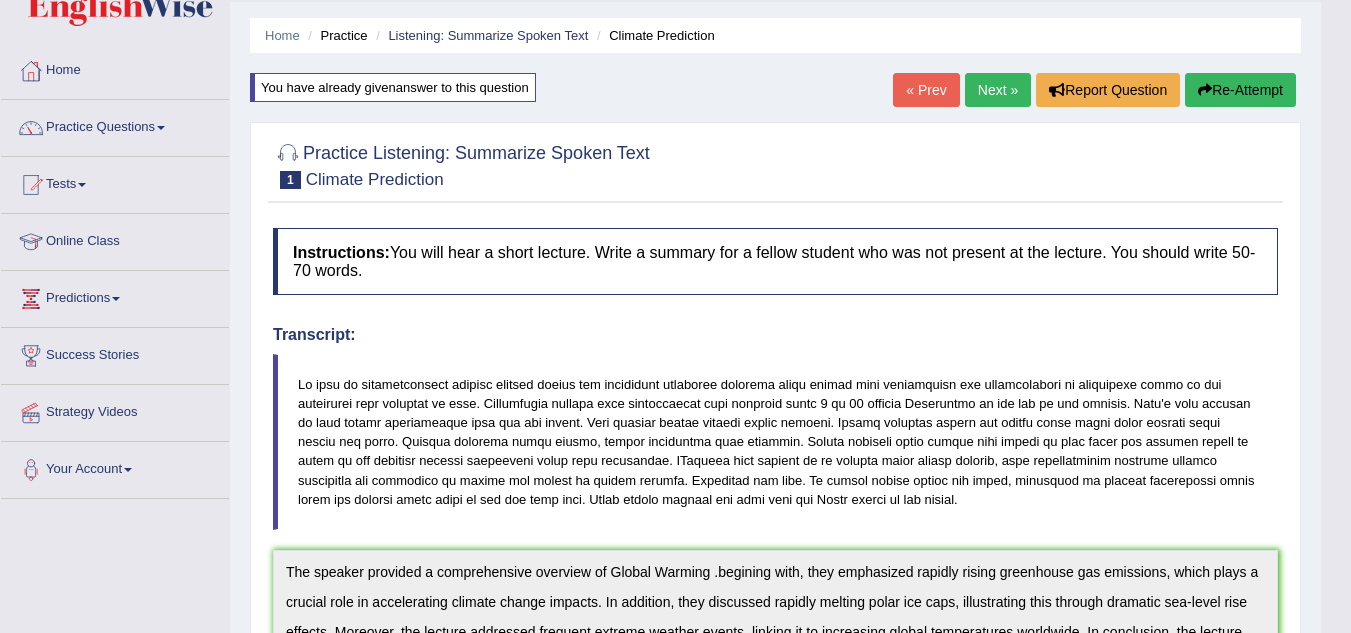 scroll, scrollTop: 49, scrollLeft: 0, axis: vertical 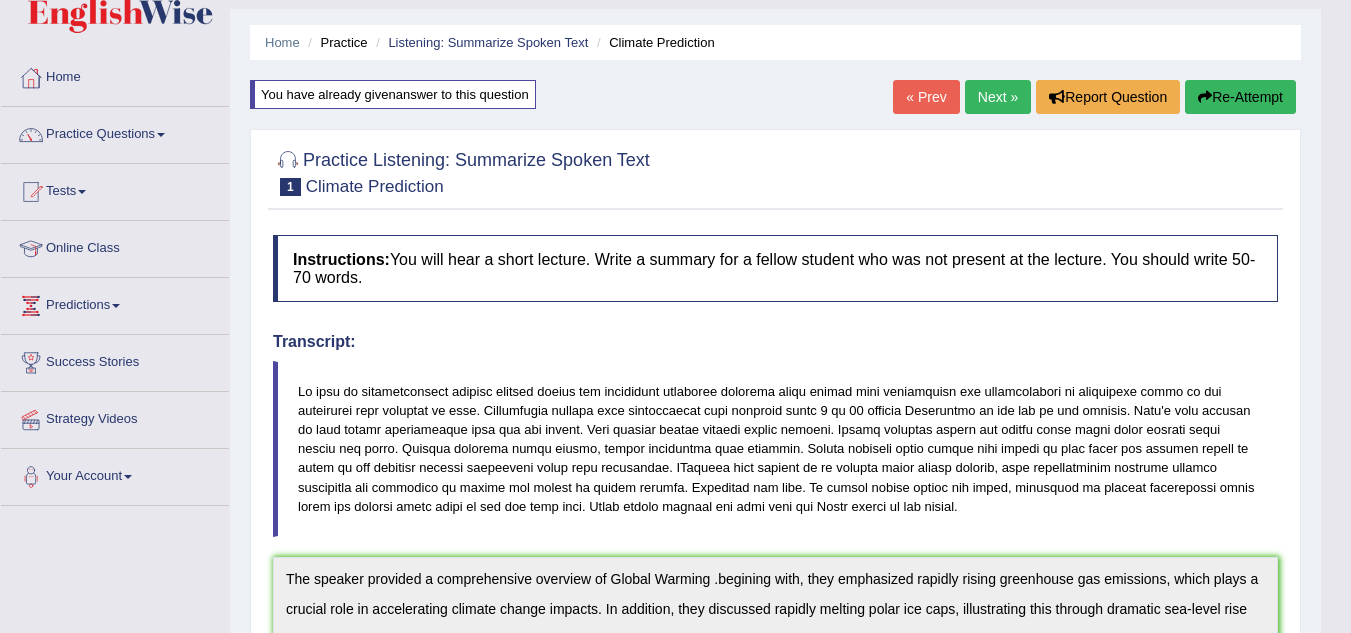 click on "Re-Attempt" at bounding box center [1240, 97] 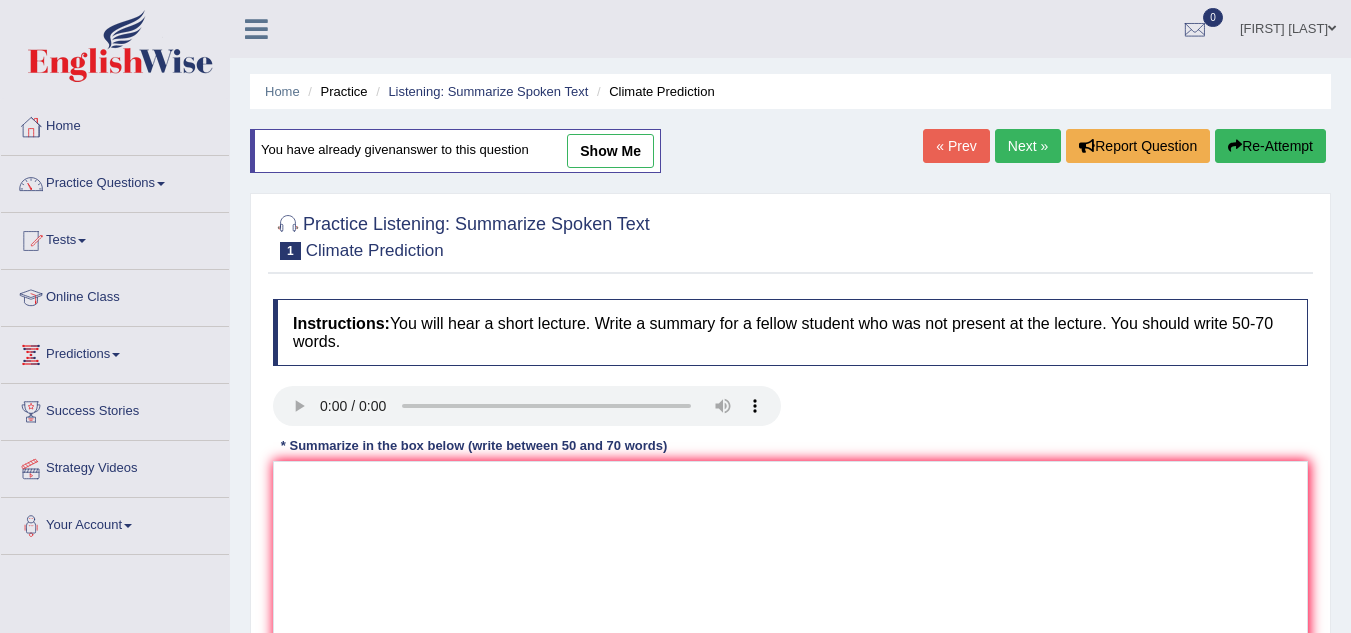 scroll, scrollTop: 49, scrollLeft: 0, axis: vertical 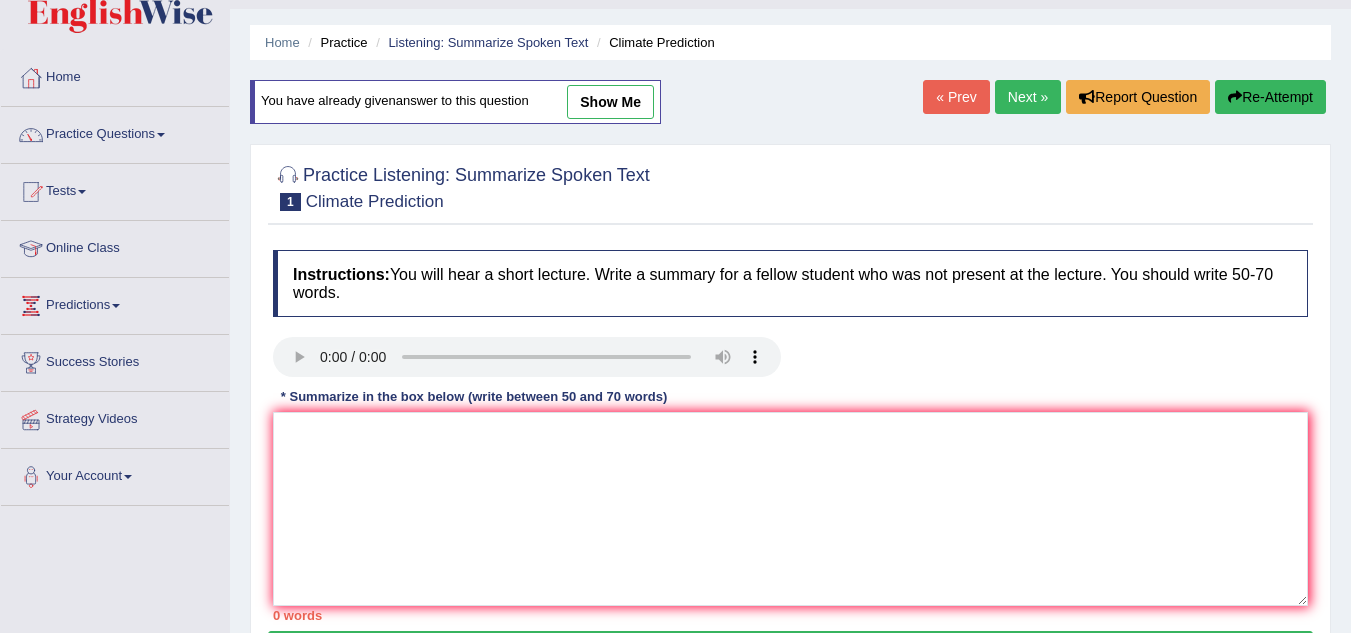 click on "show me" at bounding box center [610, 102] 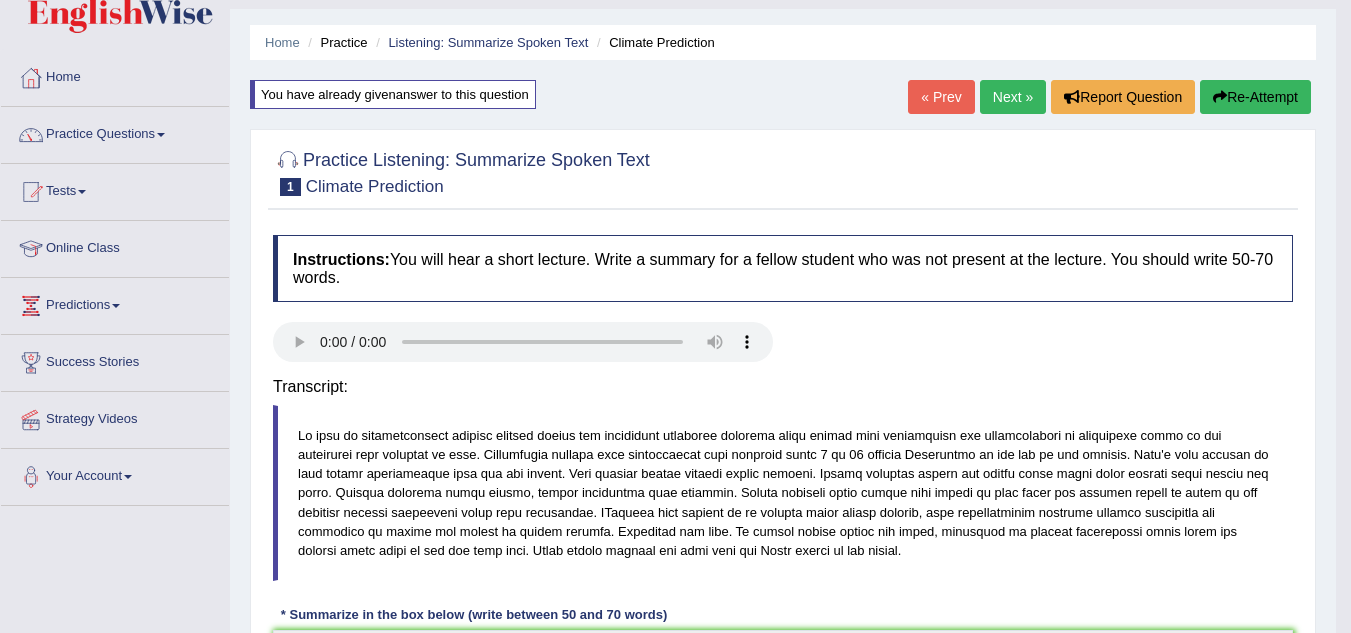 type on "The speaker provided a comprehensive overview of Global Warming .begining with, they emphasized rapidly rising greenhouse gas emissions, which plays a crucial role in accelerating climate change impacts. In addition, they discussed rapidly melting polar ice caps, illustrating this through dramatic sea-level rise effects. Moreover, the lecture addressed frequent extreme weather events, linking it to increasing global temperatures worldwide. In conclusion, the lecture conveyed urgent need for collective action." 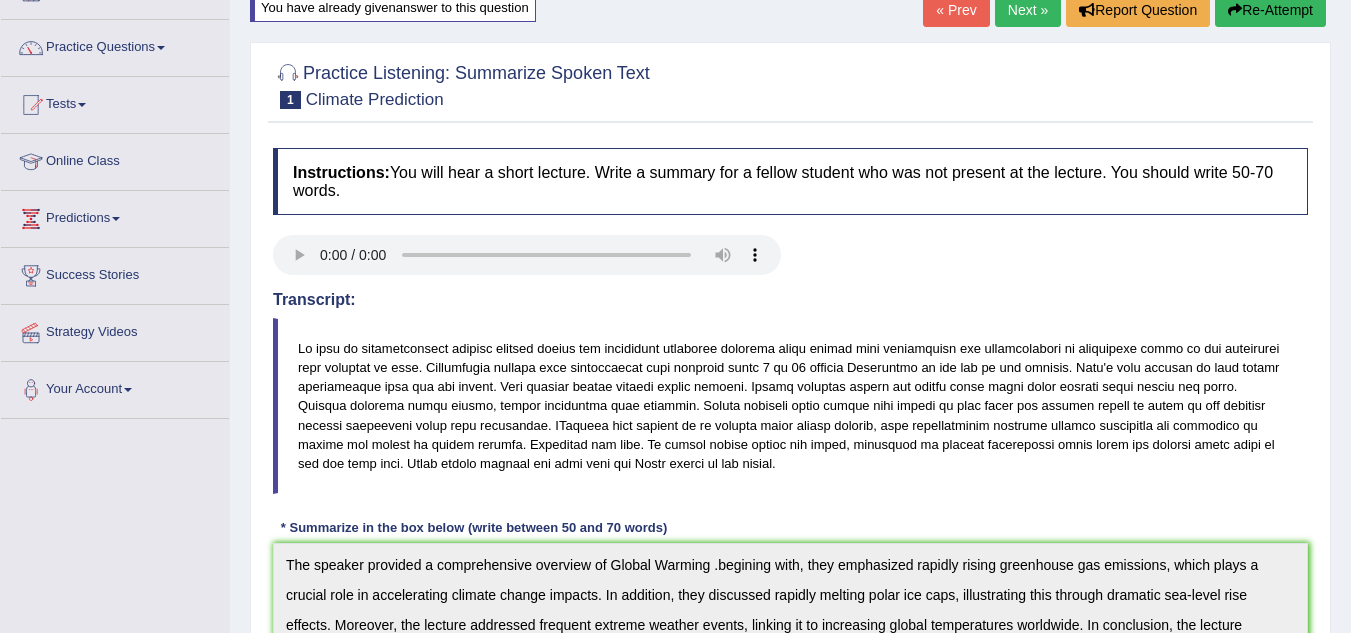 scroll, scrollTop: 0, scrollLeft: 0, axis: both 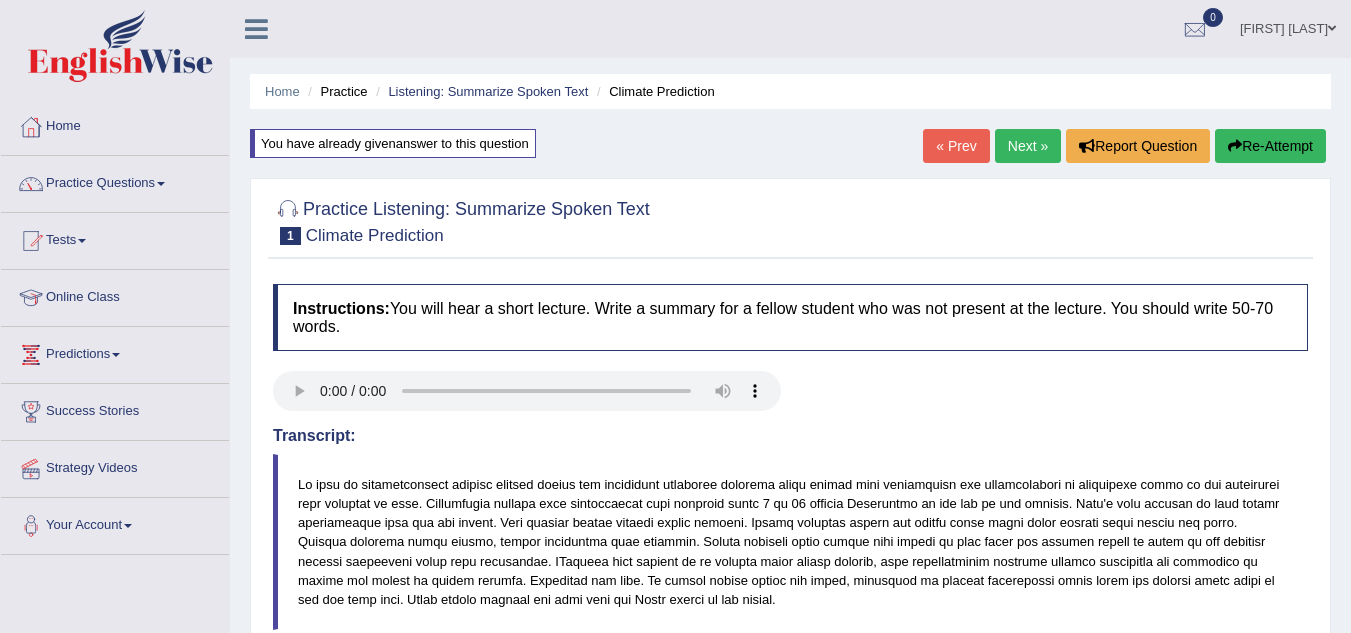 click on "Re-Attempt" at bounding box center (1270, 146) 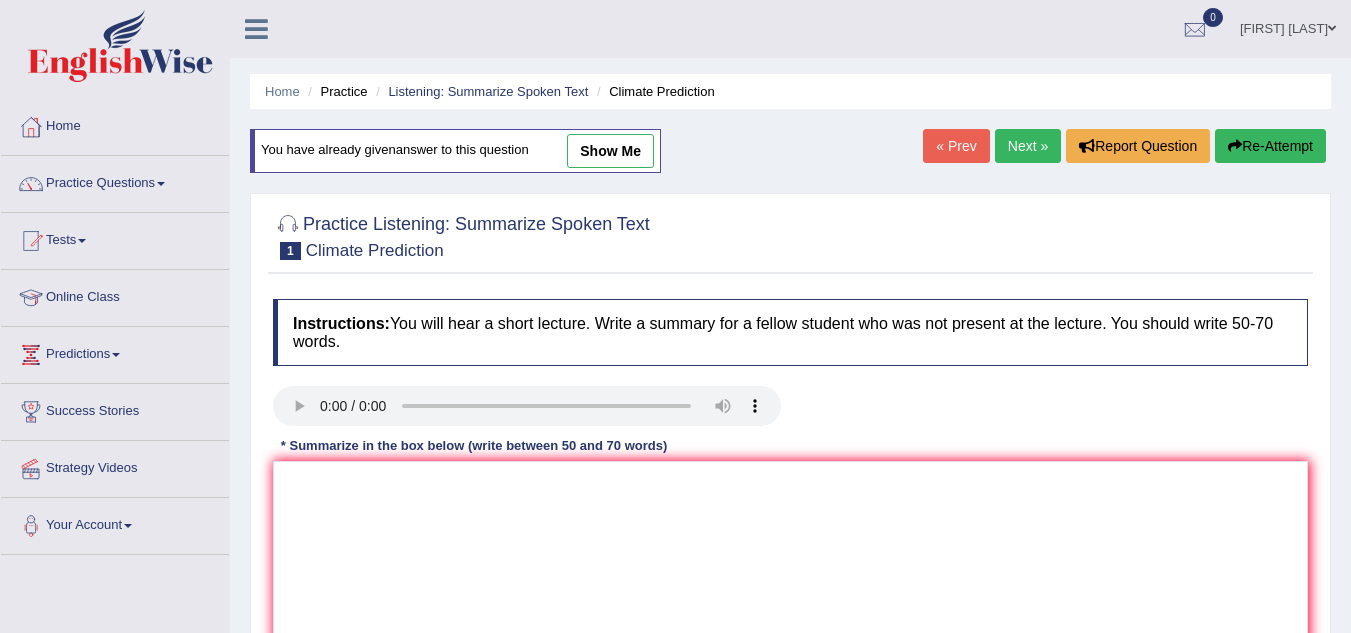 scroll, scrollTop: 0, scrollLeft: 0, axis: both 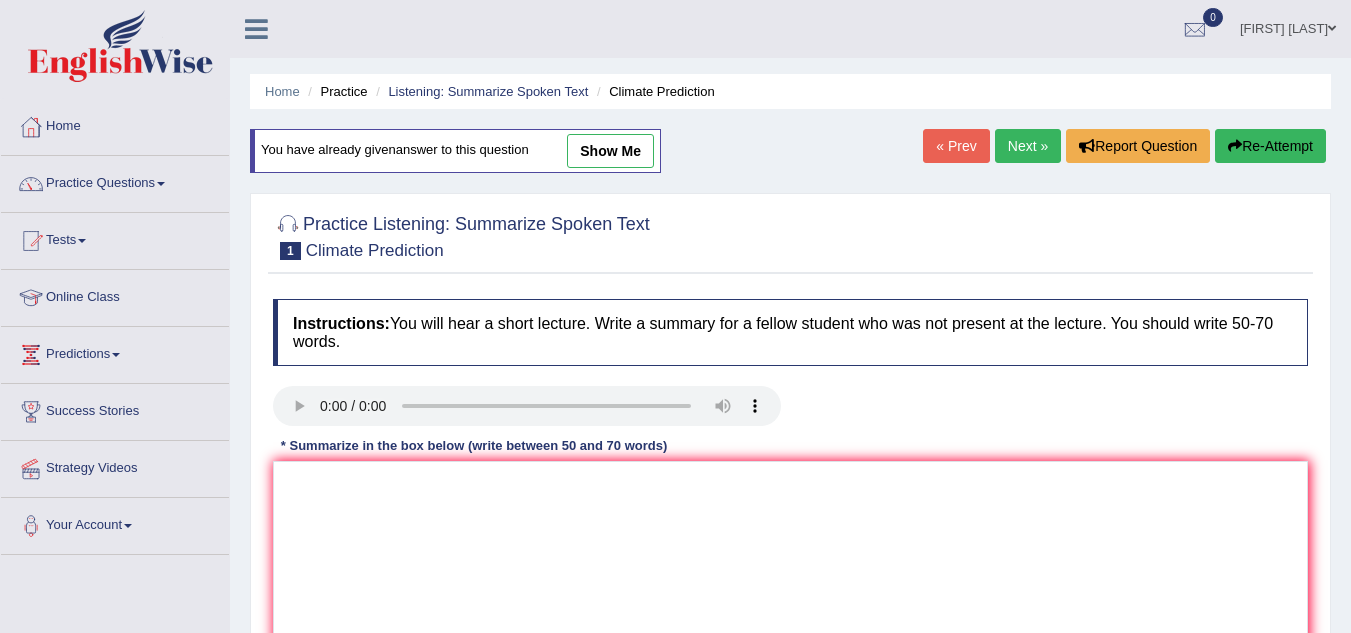 click on "show me" at bounding box center [610, 151] 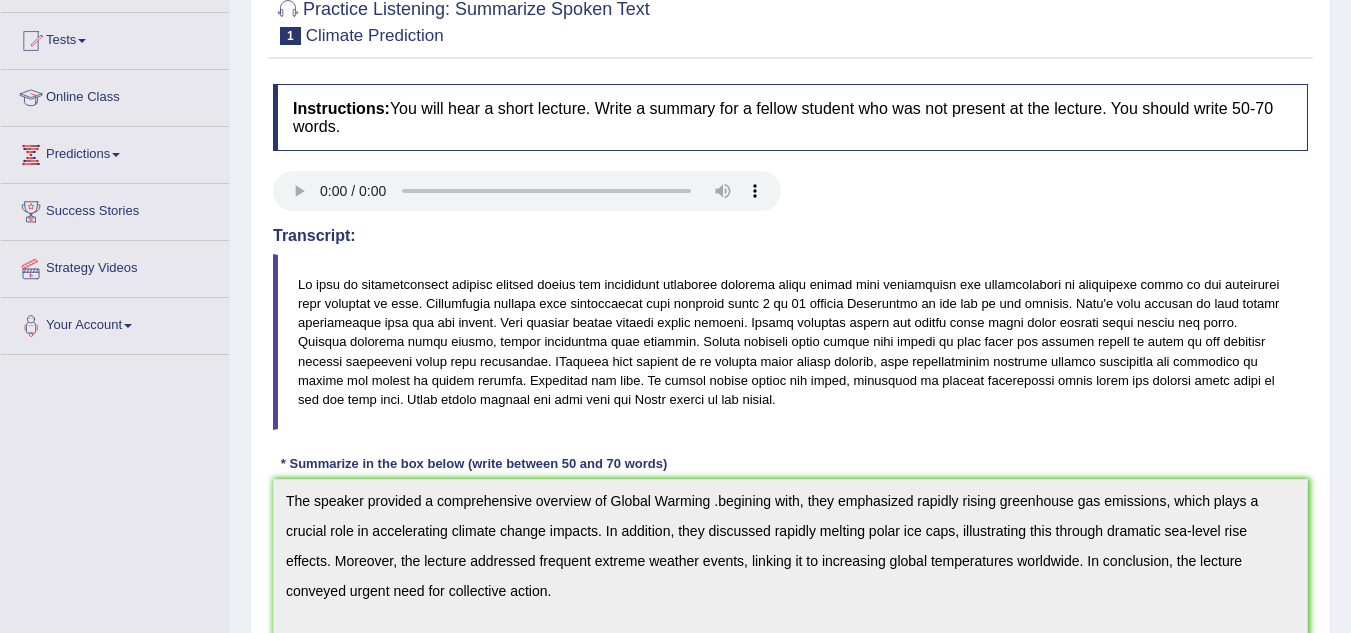 scroll, scrollTop: 100, scrollLeft: 0, axis: vertical 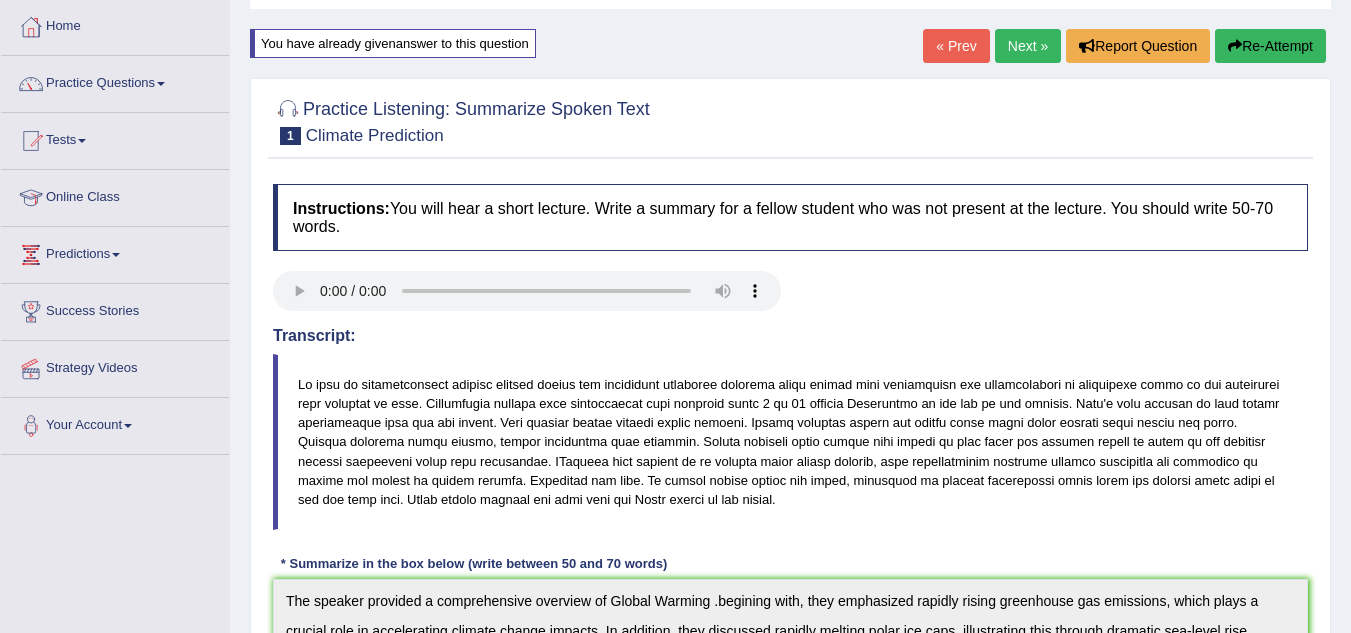 click on "Re-Attempt" at bounding box center (1270, 46) 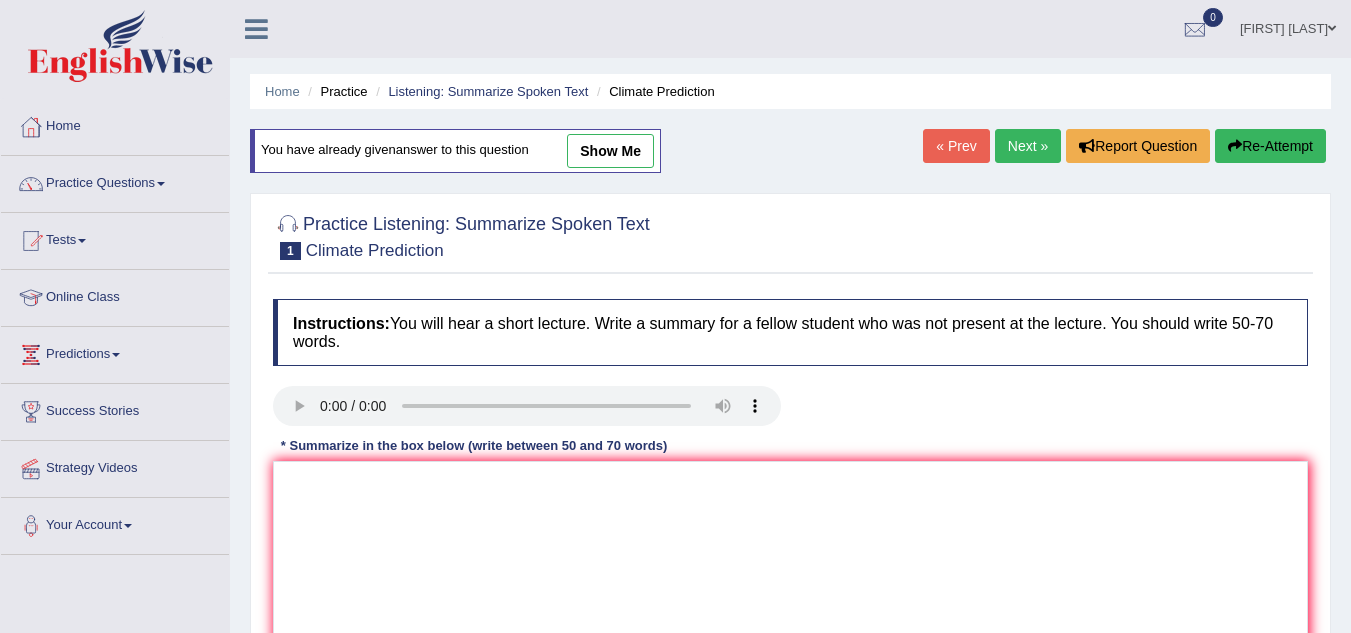 scroll, scrollTop: 100, scrollLeft: 0, axis: vertical 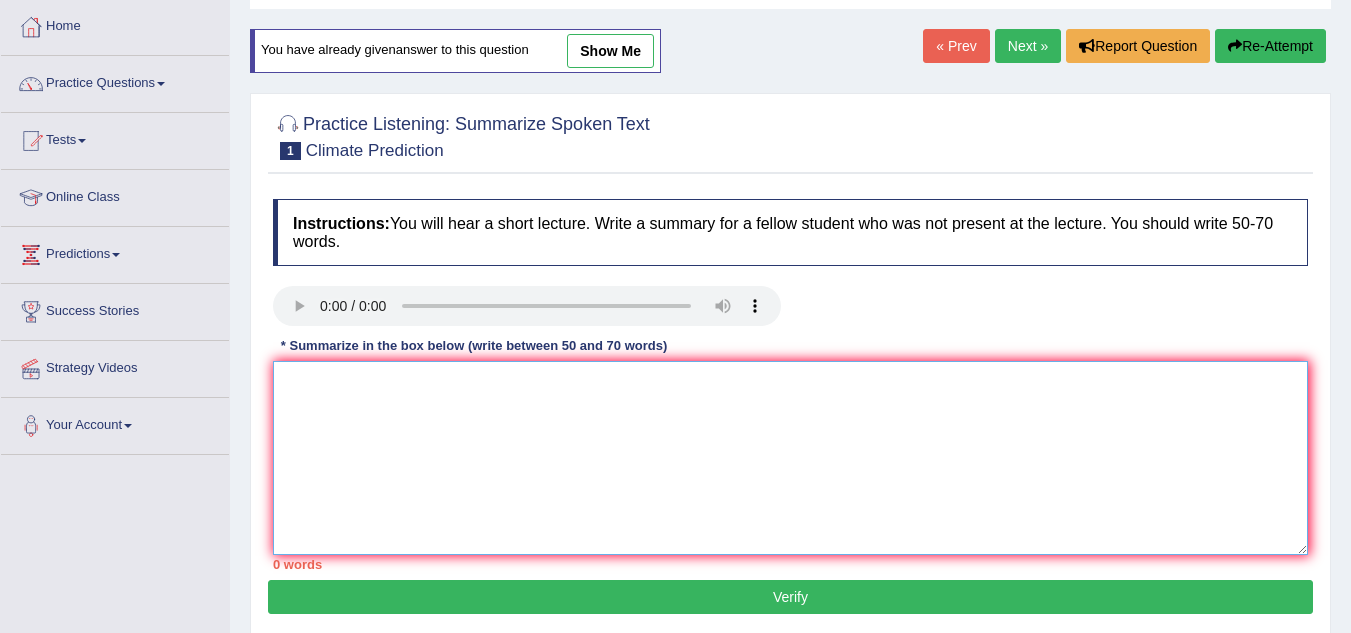 click at bounding box center [790, 458] 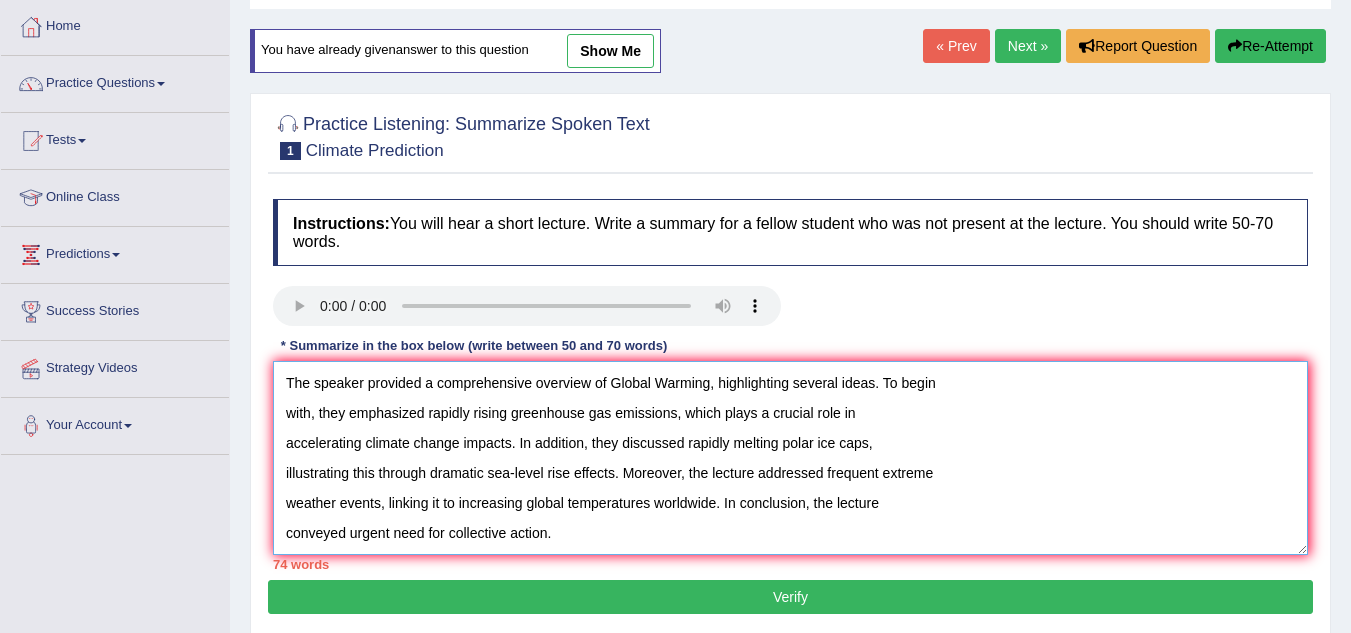 drag, startPoint x: 878, startPoint y: 386, endPoint x: 711, endPoint y: 390, distance: 167.0479 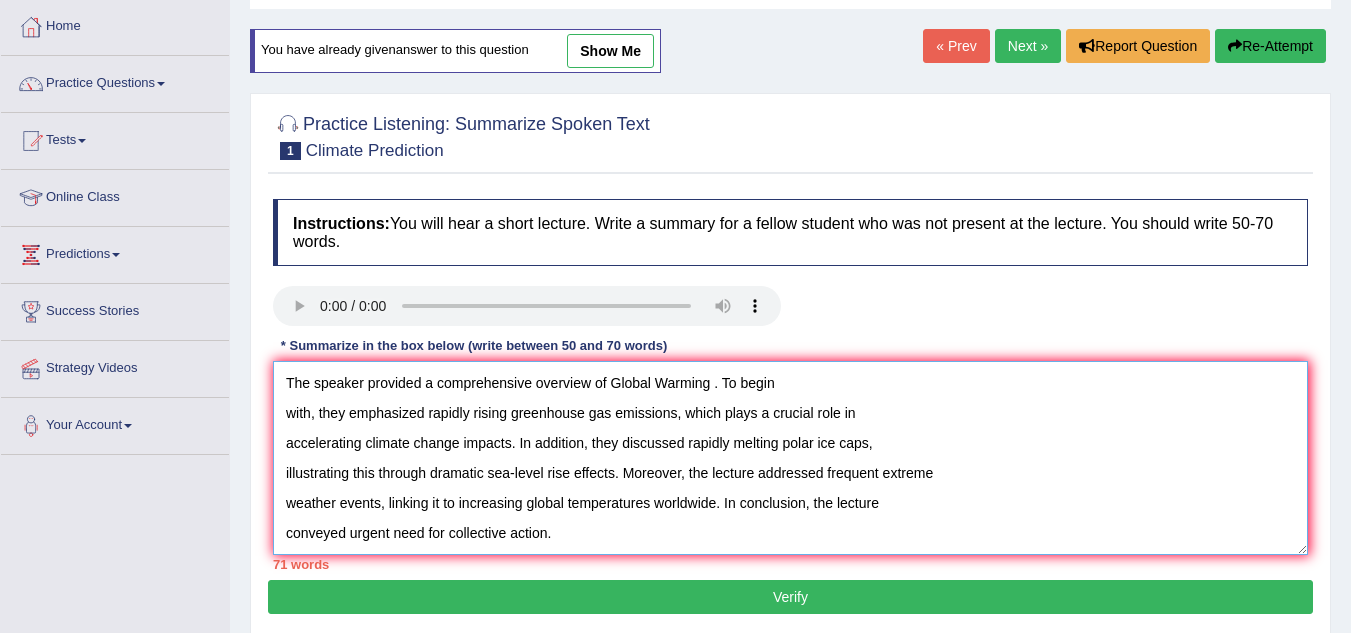 click on "The speaker provided a comprehensive overview of Global Warming . To begin
with, they emphasized rapidly rising greenhouse gas emissions, which plays a crucial role in
accelerating climate change impacts. In addition, they discussed rapidly melting polar ice caps,
illustrating this through dramatic sea-level rise effects. Moreover, the lecture addressed frequent extreme
weather events, linking it to increasing global temperatures worldwide. In conclusion, the lecture
conveyed urgent need for collective action." at bounding box center (790, 458) 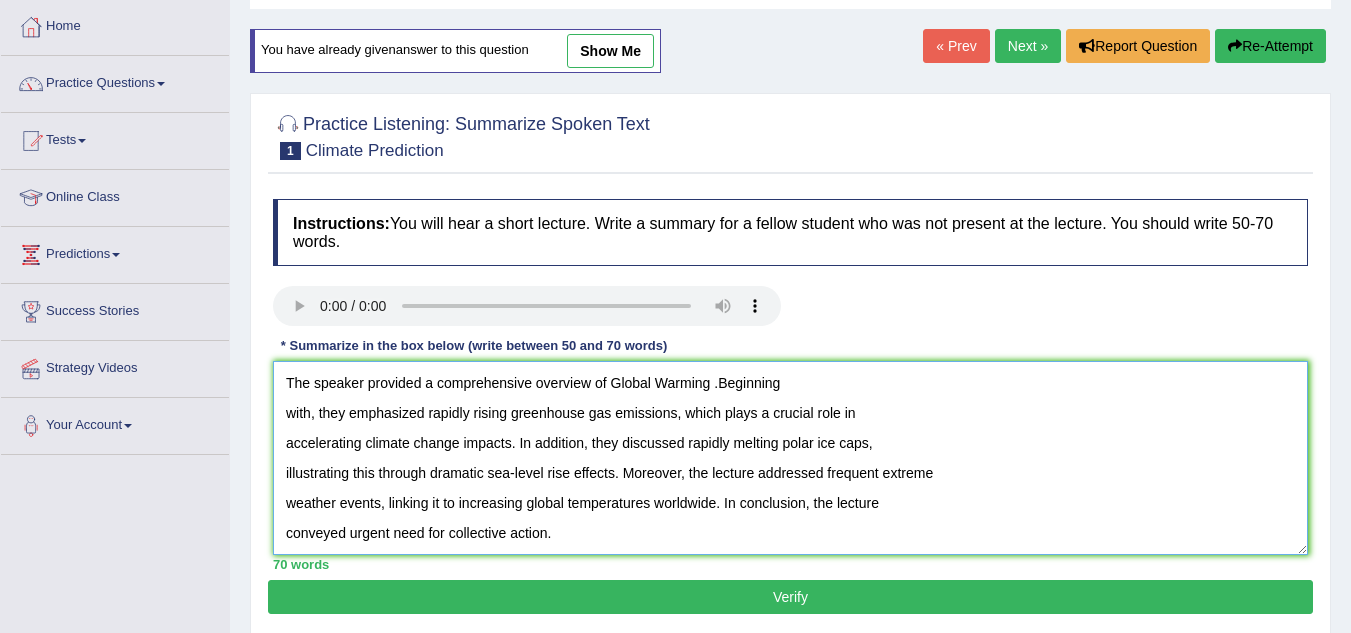 click on "The speaker provided a comprehensive overview of Global Warming .Beginning
with, they emphasized rapidly rising greenhouse gas emissions, which plays a crucial role in
accelerating climate change impacts. In addition, they discussed rapidly melting polar ice caps,
illustrating this through dramatic sea-level rise effects. Moreover, the lecture addressed frequent extreme
weather events, linking it to increasing global temperatures worldwide. In conclusion, the lecture
conveyed urgent need for collective action." at bounding box center [790, 458] 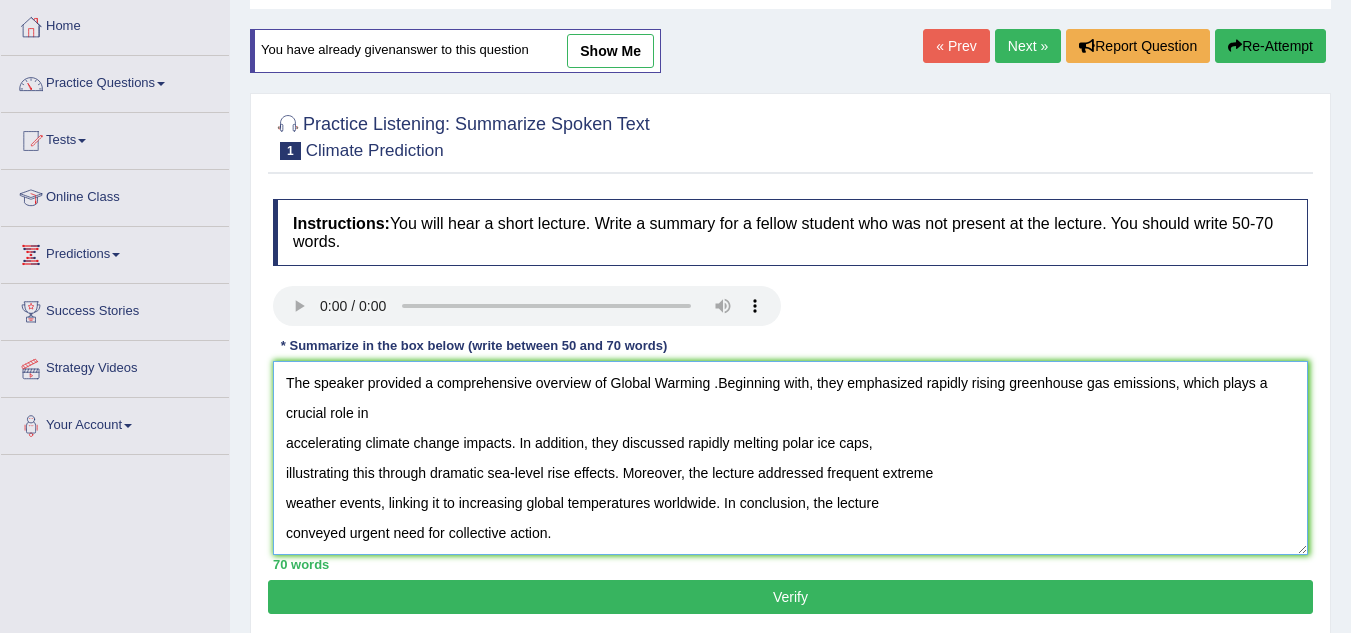 click on "The speaker provided a comprehensive overview of Global Warming .Beginning with, they emphasized rapidly rising greenhouse gas emissions, which plays a crucial role in
accelerating climate change impacts. In addition, they discussed rapidly melting polar ice caps,
illustrating this through dramatic sea-level rise effects. Moreover, the lecture addressed frequent extreme
weather events, linking it to increasing global temperatures worldwide. In conclusion, the lecture
conveyed urgent need for collective action." at bounding box center (790, 458) 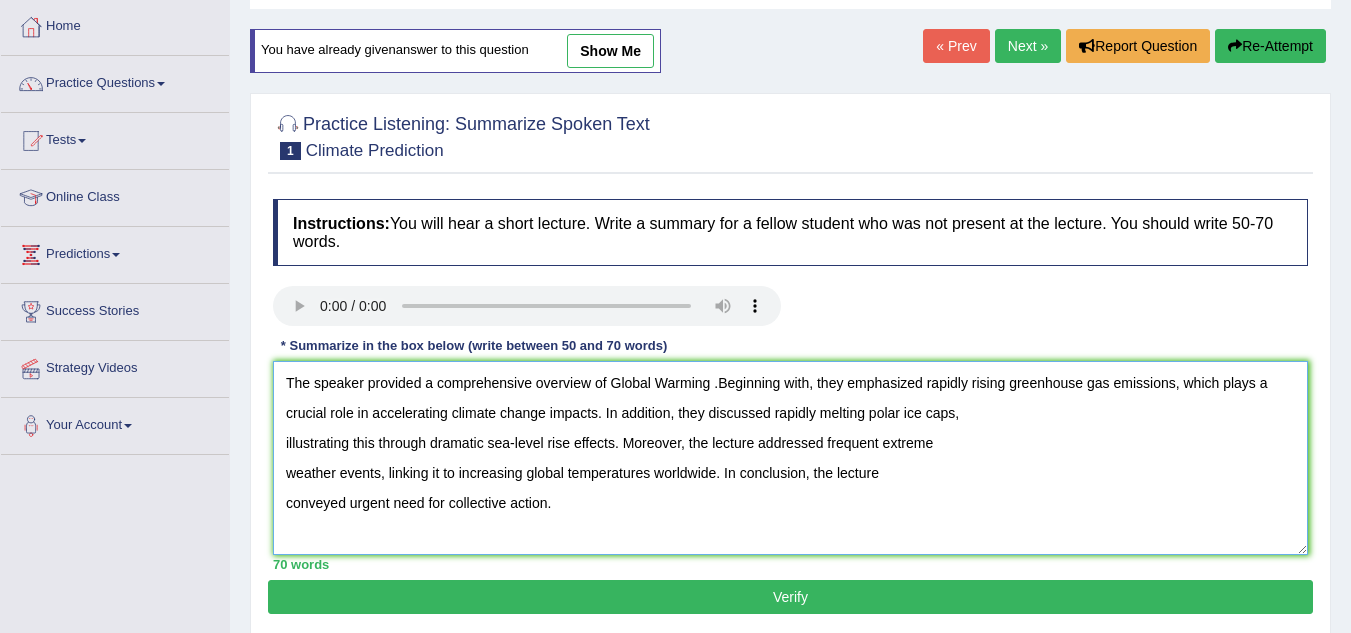 click on "The speaker provided a comprehensive overview of Global Warming .Beginning with, they emphasized rapidly rising greenhouse gas emissions, which plays a crucial role in accelerating climate change impacts. In addition, they discussed rapidly melting polar ice caps,
illustrating this through dramatic sea-level rise effects. Moreover, the lecture addressed frequent extreme
weather events, linking it to increasing global temperatures worldwide. In conclusion, the lecture
conveyed urgent need for collective action." at bounding box center (790, 458) 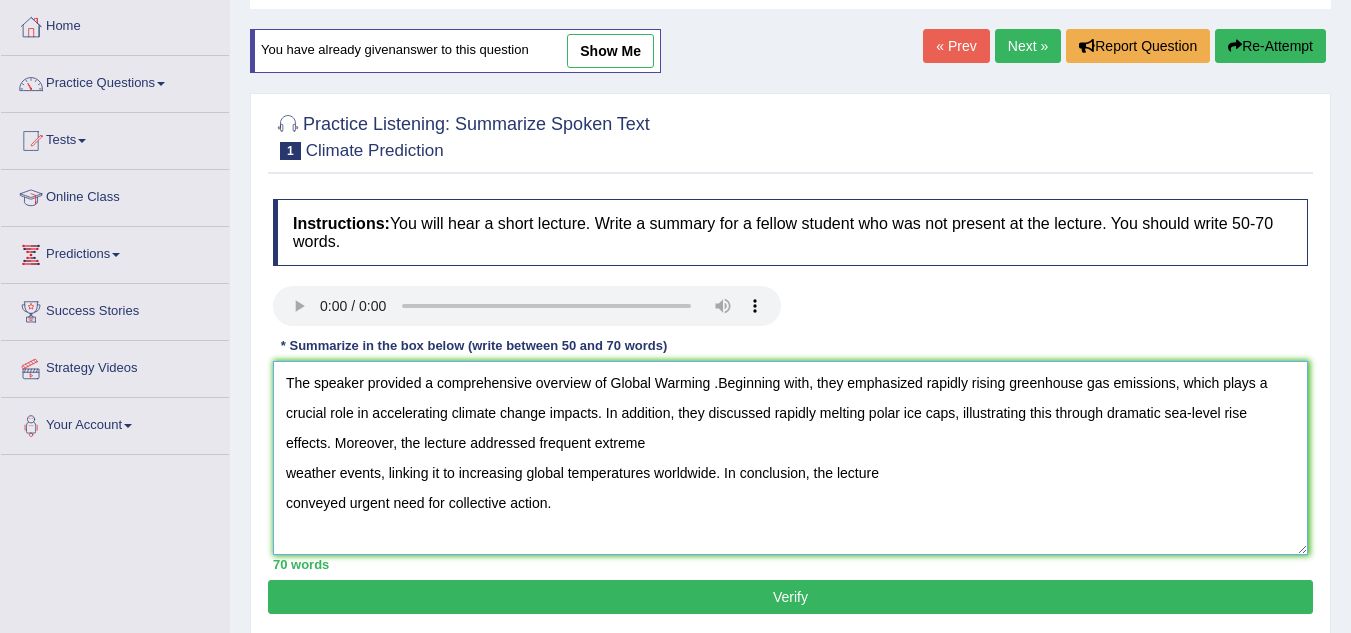 click on "The speaker provided a comprehensive overview of Global Warming .Beginning with, they emphasized rapidly rising greenhouse gas emissions, which plays a crucial role in accelerating climate change impacts. In addition, they discussed rapidly melting polar ice caps, illustrating this through dramatic sea-level rise effects. Moreover, the lecture addressed frequent extreme
weather events, linking it to increasing global temperatures worldwide. In conclusion, the lecture
conveyed urgent need for collective action." at bounding box center (790, 458) 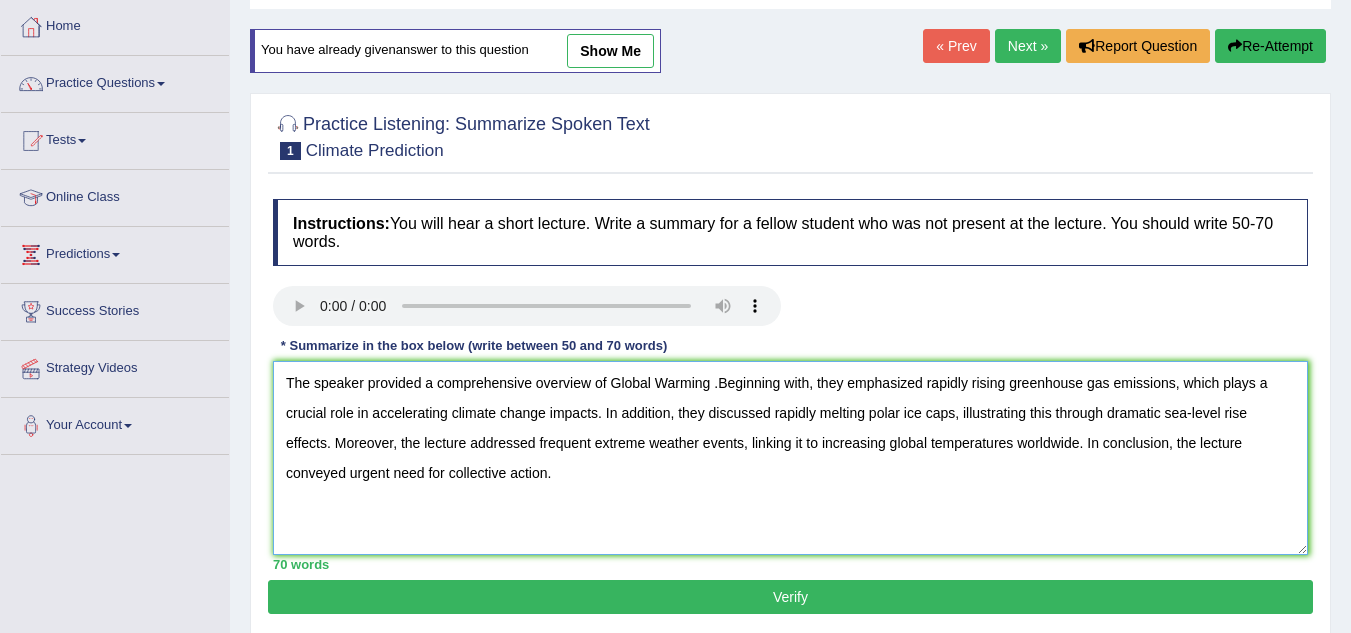 type on "The speaker provided a comprehensive overview of Global Warming .Beginning with, they emphasized rapidly rising greenhouse gas emissions, which plays a crucial role in accelerating climate change impacts. In addition, they discussed rapidly melting polar ice caps, illustrating this through dramatic sea-level rise effects. Moreover, the lecture addressed frequent extreme weather events, linking it to increasing global temperatures worldwide. In conclusion, the lecture
conveyed urgent need for collective action." 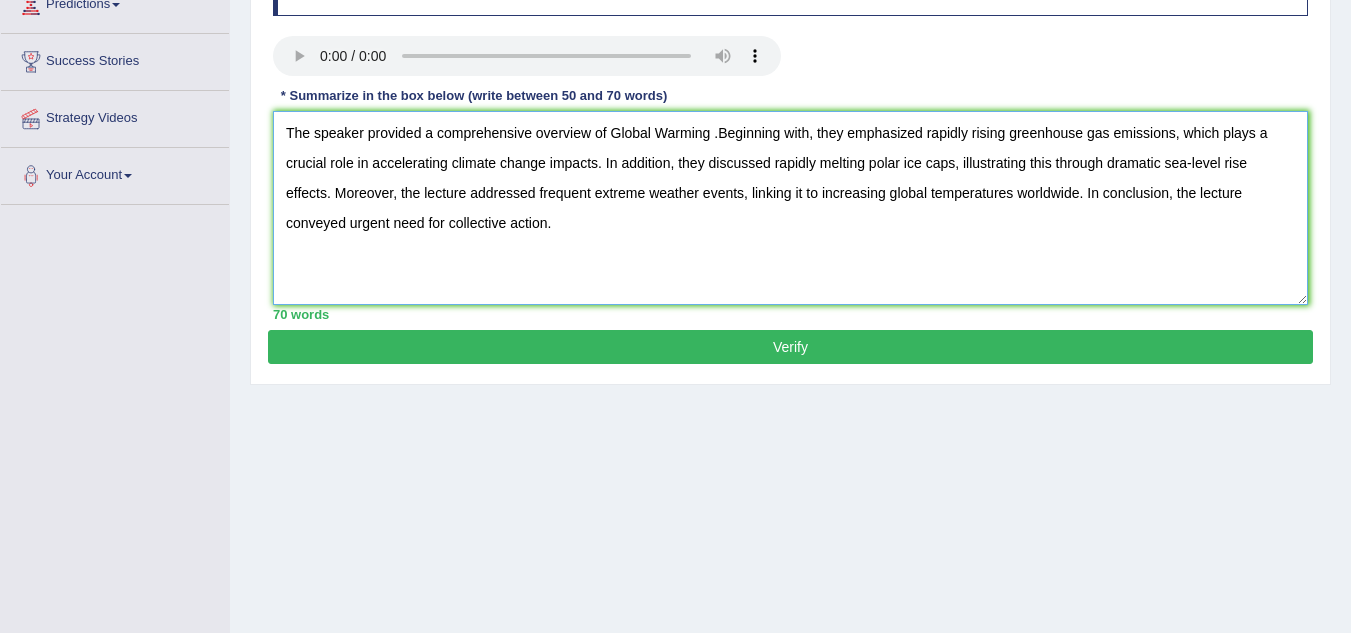 scroll, scrollTop: 400, scrollLeft: 0, axis: vertical 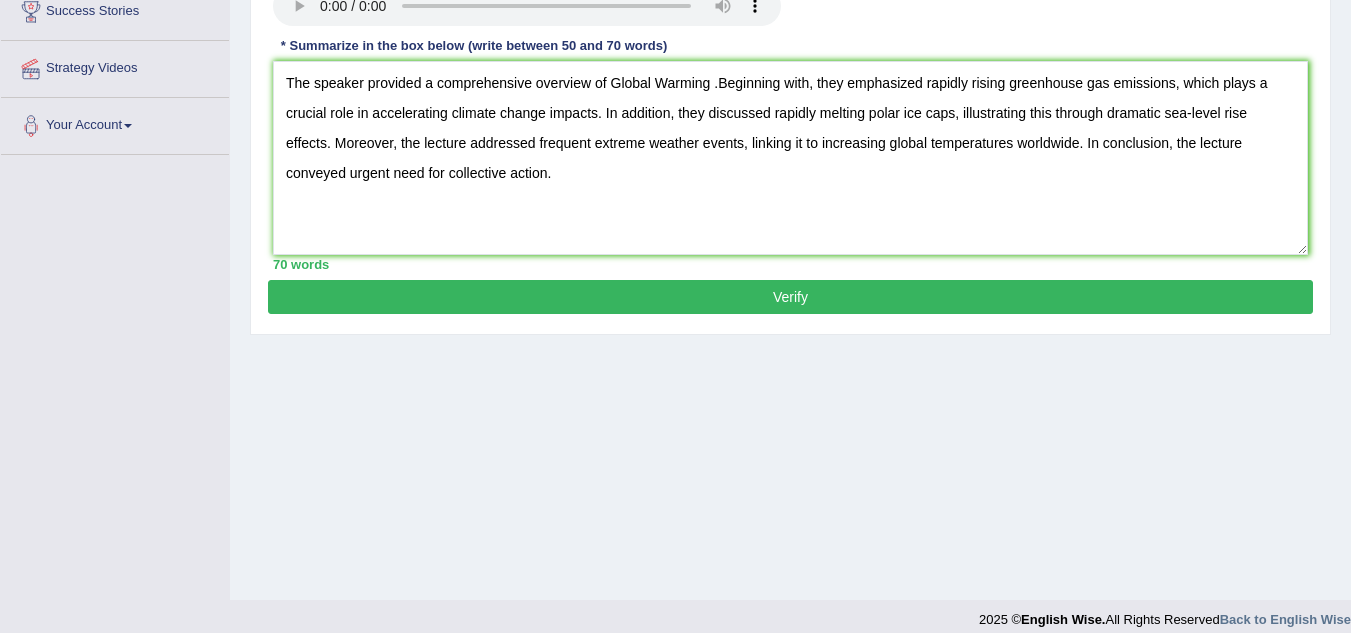 click on "Verify" at bounding box center [790, 297] 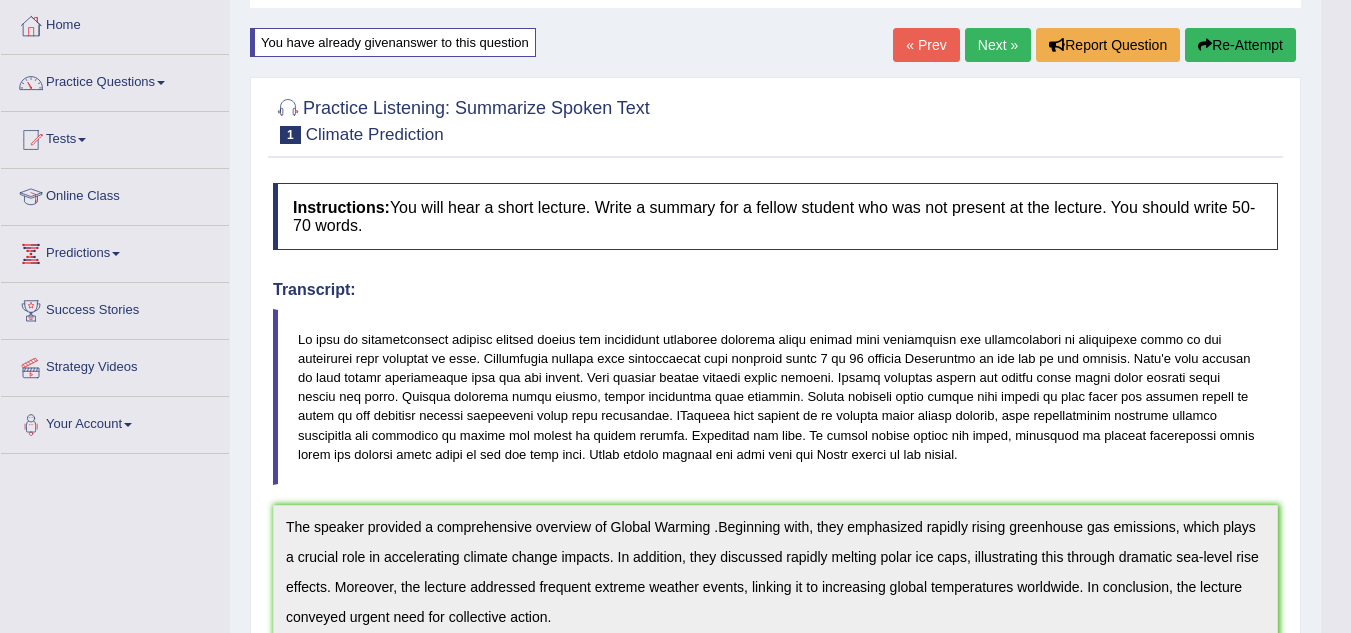 scroll, scrollTop: 98, scrollLeft: 0, axis: vertical 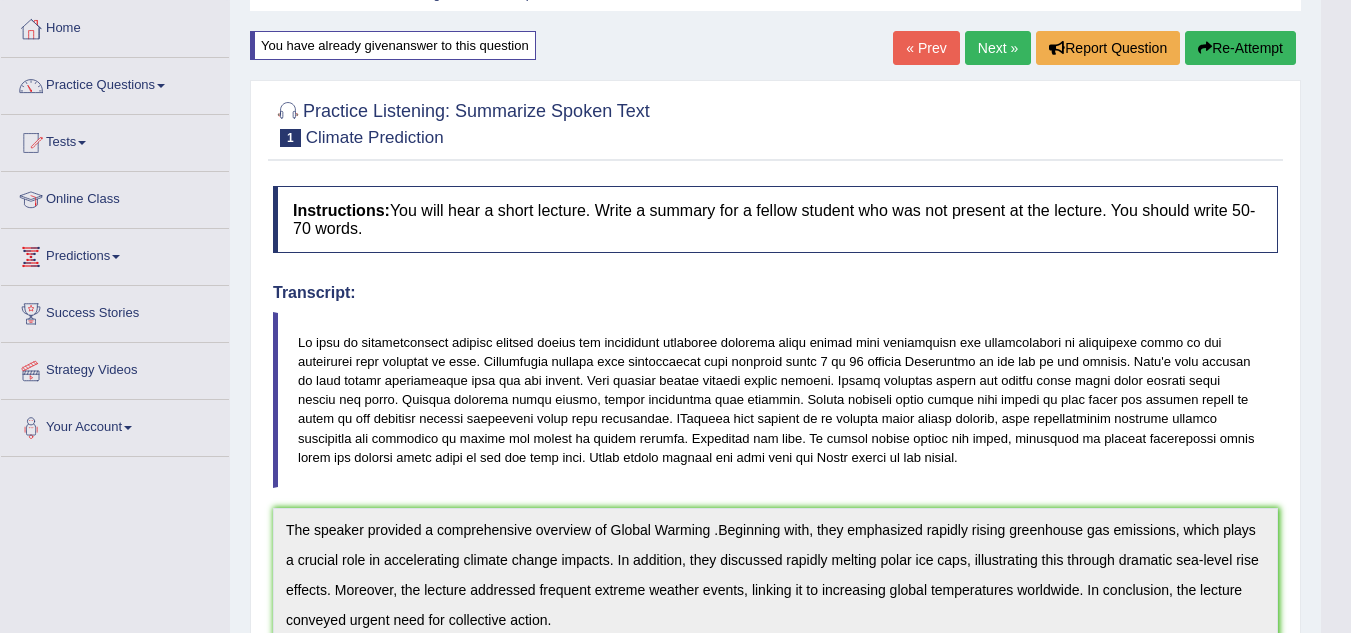 click on "Re-Attempt" at bounding box center [1240, 48] 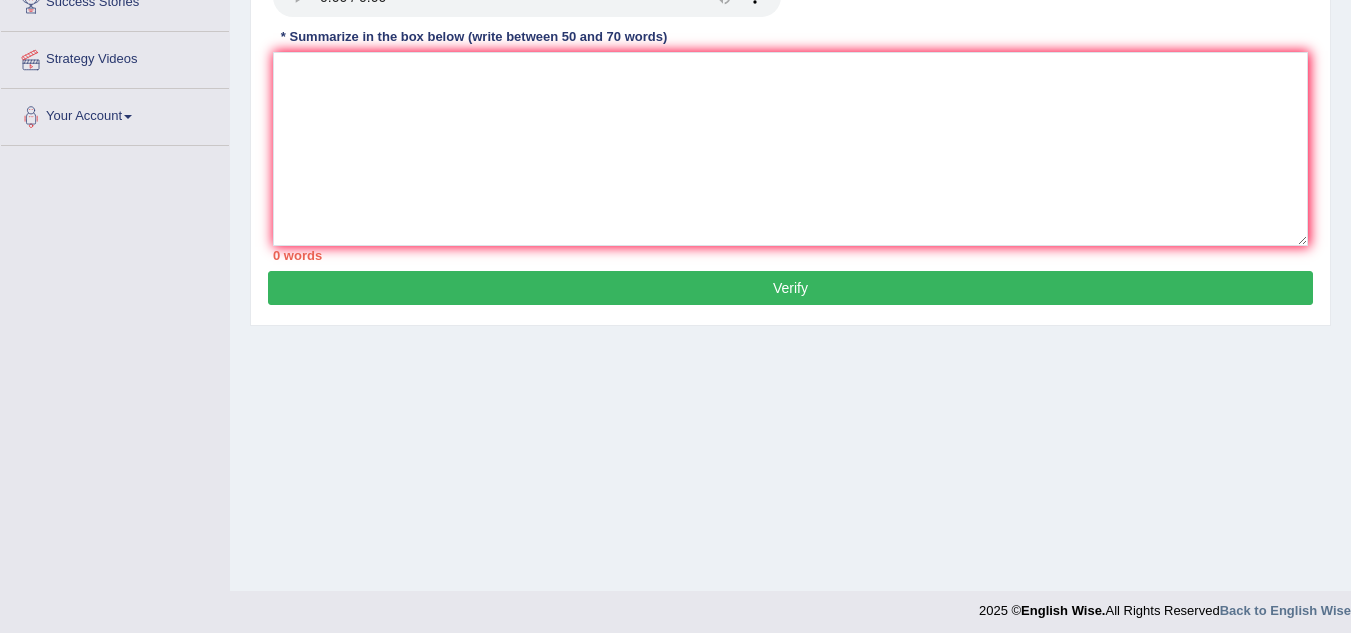 scroll, scrollTop: 0, scrollLeft: 0, axis: both 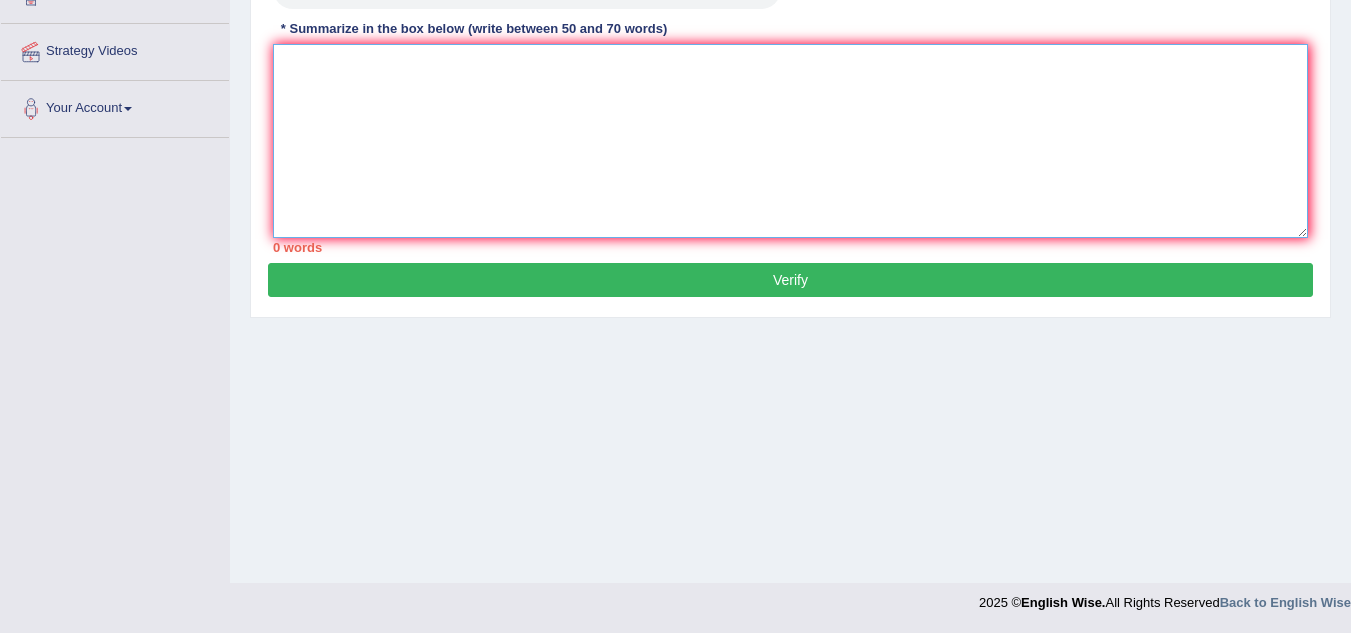 click at bounding box center (790, 141) 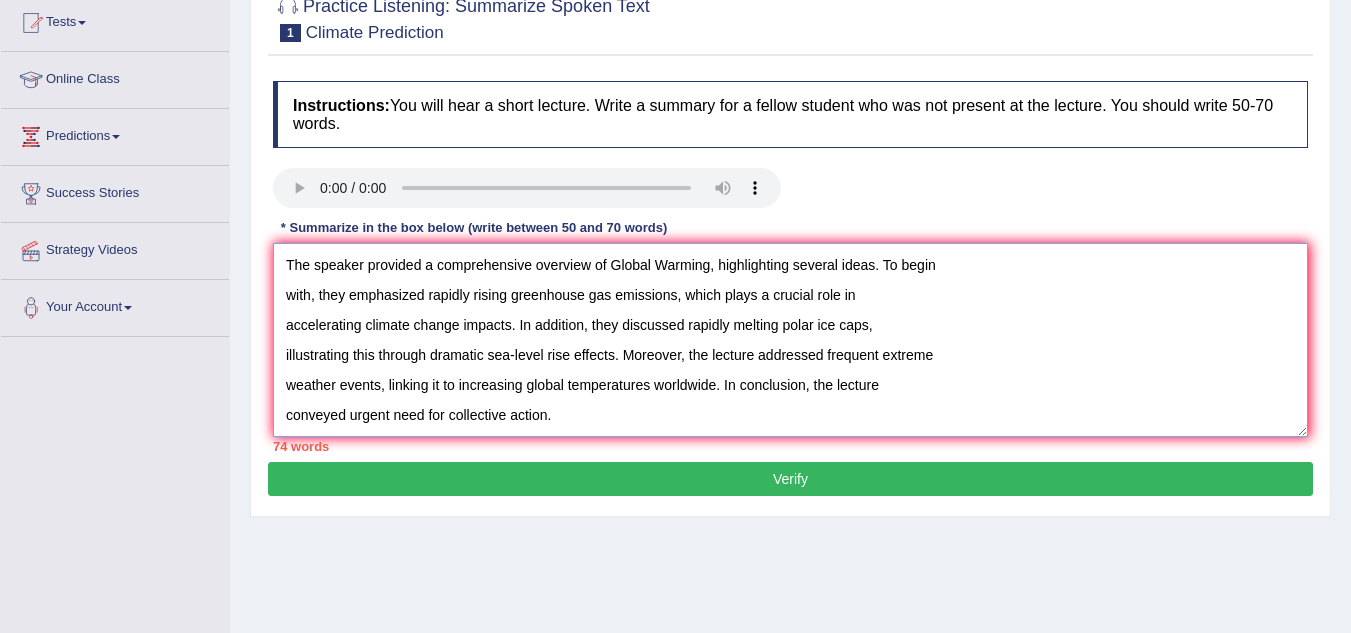 scroll, scrollTop: 217, scrollLeft: 0, axis: vertical 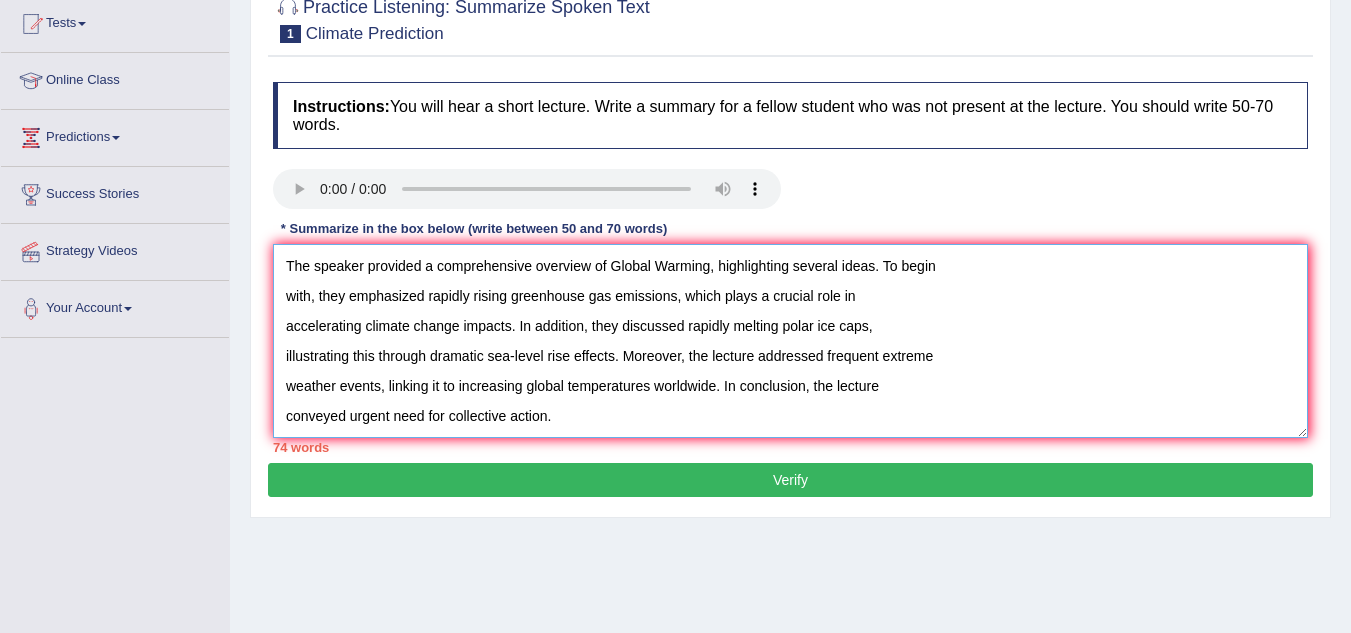 click on "The speaker provided a comprehensive overview of Global Warming, highlighting several ideas. To begin
with, they emphasized rapidly rising greenhouse gas emissions, which plays a crucial role in
accelerating climate change impacts. In addition, they discussed rapidly melting polar ice caps,
illustrating this through dramatic sea-level rise effects. Moreover, the lecture addressed frequent extreme
weather events, linking it to increasing global temperatures worldwide. In conclusion, the lecture
conveyed urgent need for collective action." at bounding box center [790, 341] 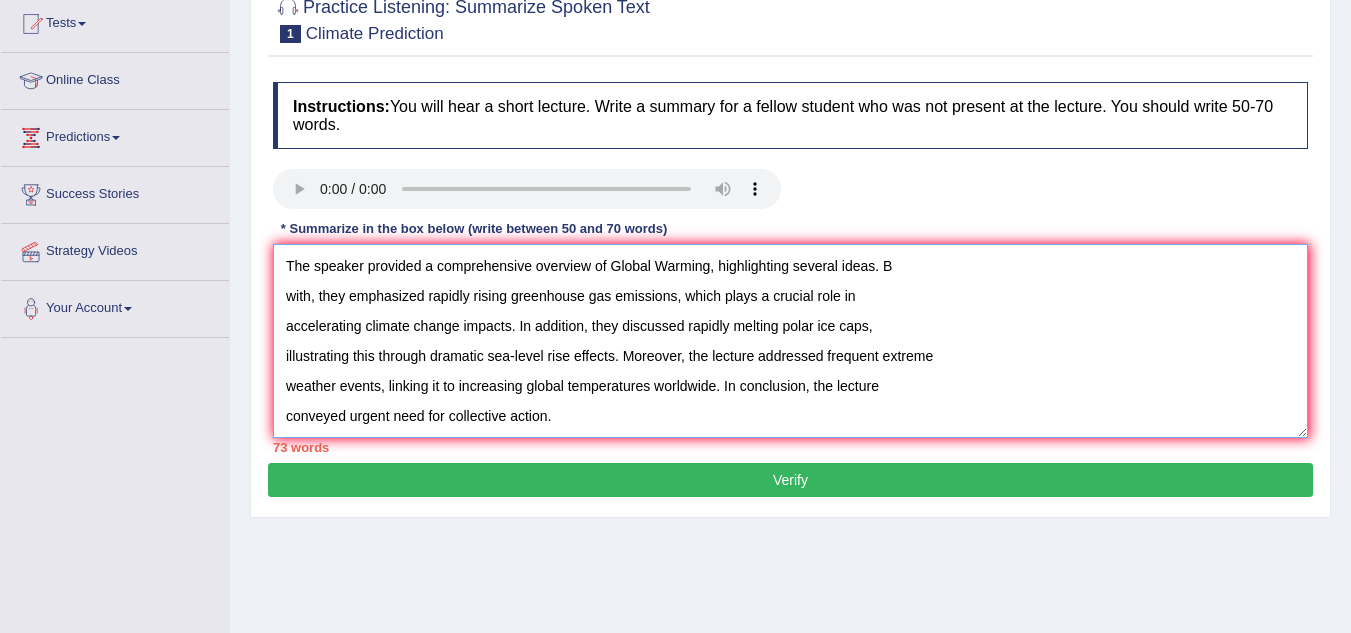 click on "The speaker provided a comprehensive overview of Global Warming, highlighting several ideas. B
with, they emphasized rapidly rising greenhouse gas emissions, which plays a crucial role in
accelerating climate change impacts. In addition, they discussed rapidly melting polar ice caps,
illustrating this through dramatic sea-level rise effects. Moreover, the lecture addressed frequent extreme
weather events, linking it to increasing global temperatures worldwide. In conclusion, the lecture
conveyed urgent need for collective action." at bounding box center [790, 341] 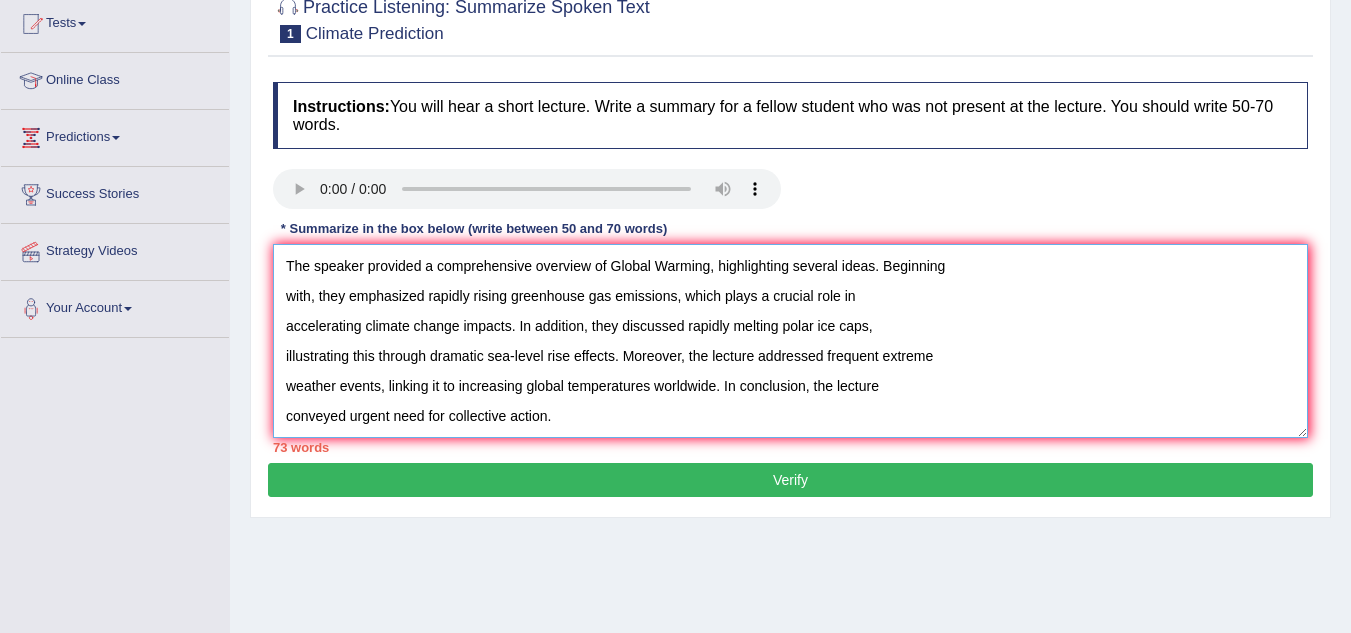 click on "The speaker provided a comprehensive overview of Global Warming, highlighting several ideas. Beginning
with, they emphasized rapidly rising greenhouse gas emissions, which plays a crucial role in
accelerating climate change impacts. In addition, they discussed rapidly melting polar ice caps,
illustrating this through dramatic sea-level rise effects. Moreover, the lecture addressed frequent extreme
weather events, linking it to increasing global temperatures worldwide. In conclusion, the lecture
conveyed urgent need for collective action." at bounding box center [790, 341] 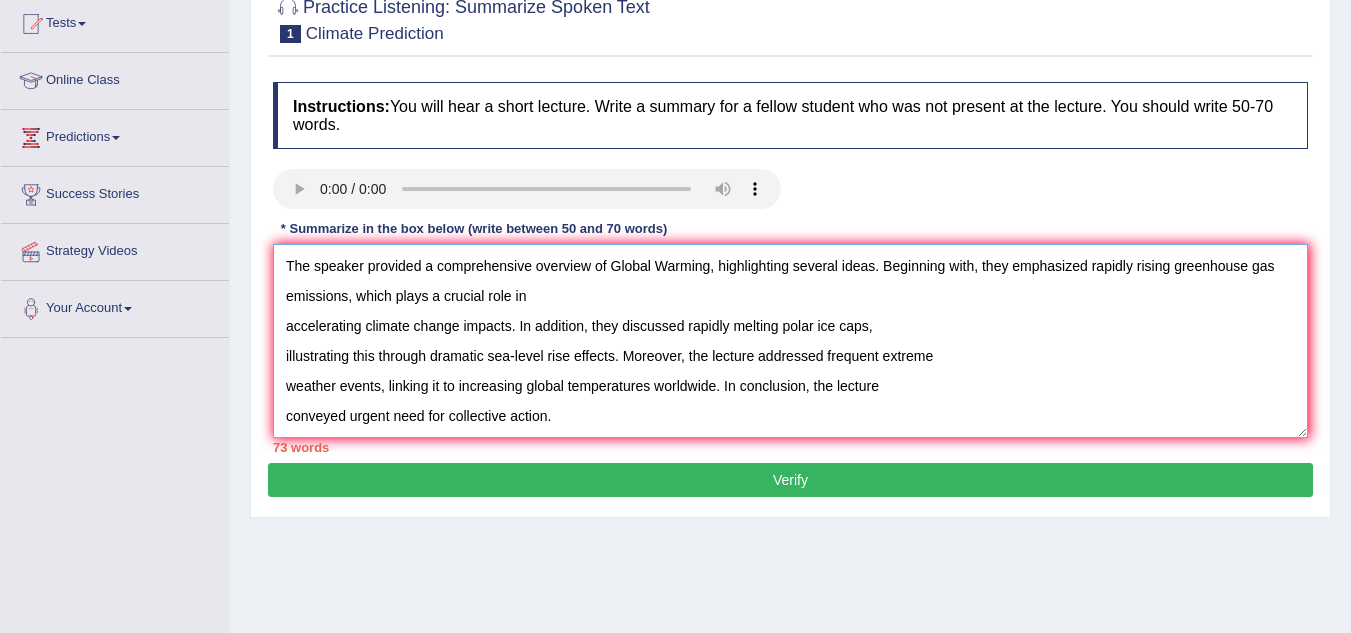 click on "The speaker provided a comprehensive overview of Global Warming, highlighting several ideas. Beginning with, they emphasized rapidly rising greenhouse gas emissions, which plays a crucial role in
accelerating climate change impacts. In addition, they discussed rapidly melting polar ice caps,
illustrating this through dramatic sea-level rise effects. Moreover, the lecture addressed frequent extreme
weather events, linking it to increasing global temperatures worldwide. In conclusion, the lecture
conveyed urgent need for collective action." at bounding box center (790, 341) 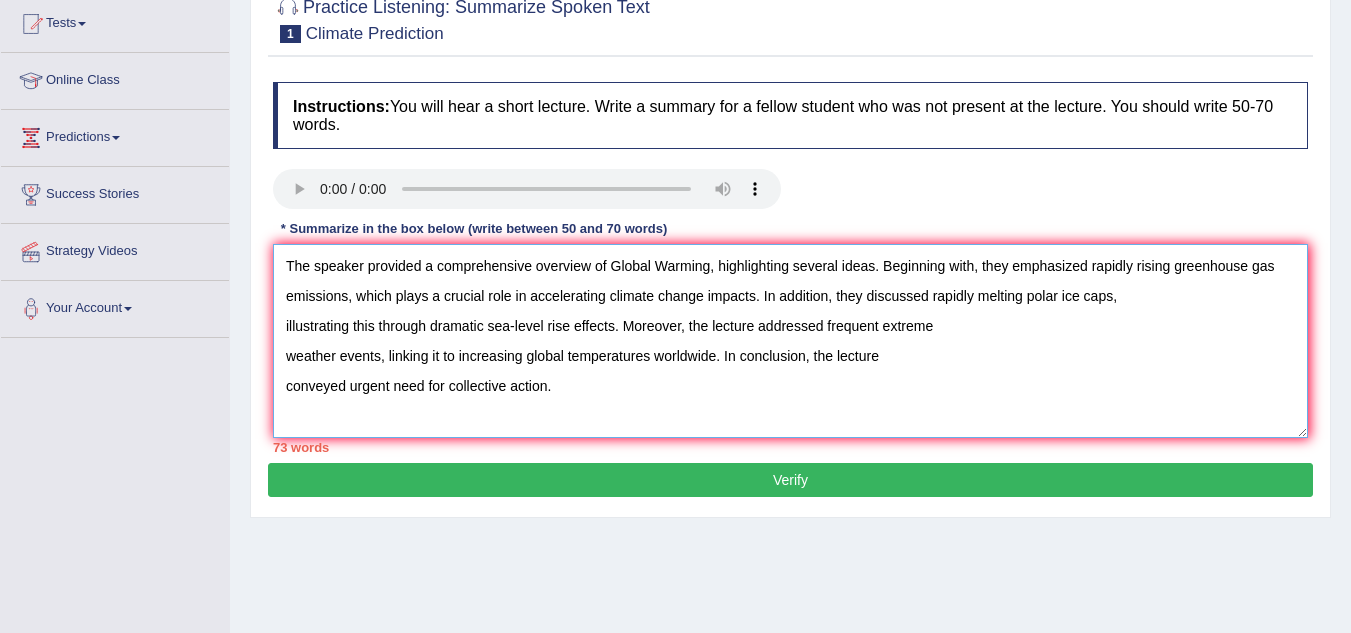 click on "The speaker provided a comprehensive overview of Global Warming, highlighting several ideas. Beginning with, they emphasized rapidly rising greenhouse gas emissions, which plays a crucial role in accelerating climate change impacts. In addition, they discussed rapidly melting polar ice caps,
illustrating this through dramatic sea-level rise effects. Moreover, the lecture addressed frequent extreme
weather events, linking it to increasing global temperatures worldwide. In conclusion, the lecture
conveyed urgent need for collective action." at bounding box center [790, 341] 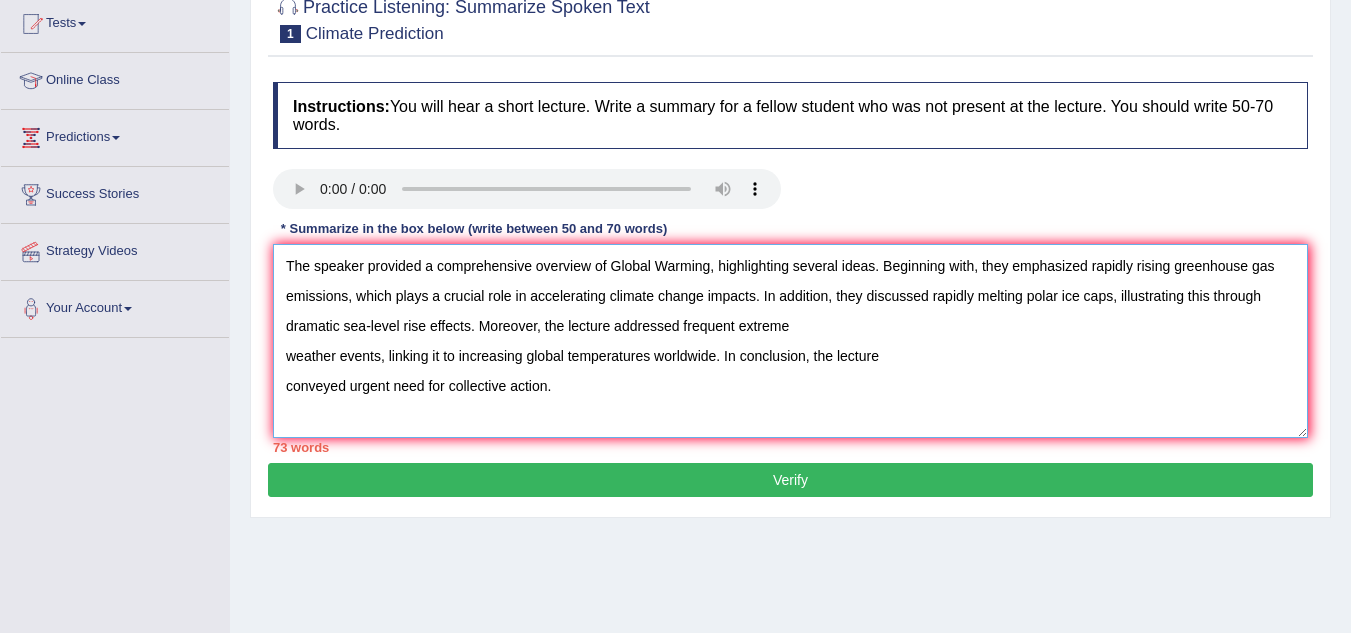 click on "The speaker provided a comprehensive overview of Global Warming, highlighting several ideas. Beginning with, they emphasized rapidly rising greenhouse gas emissions, which plays a crucial role in accelerating climate change impacts. In addition, they discussed rapidly melting polar ice caps, illustrating this through dramatic sea-level rise effects. Moreover, the lecture addressed frequent extreme
weather events, linking it to increasing global temperatures worldwide. In conclusion, the lecture
conveyed urgent need for collective action." at bounding box center (790, 341) 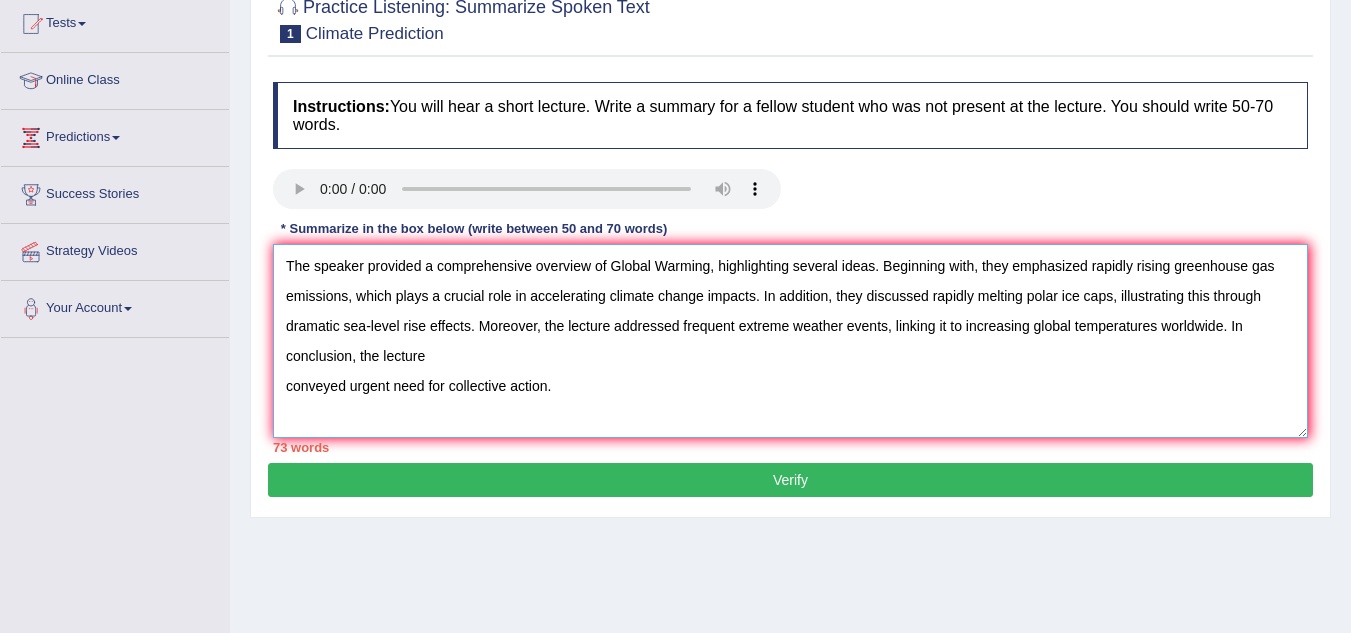 click on "The speaker provided a comprehensive overview of Global Warming, highlighting several ideas. Beginning with, they emphasized rapidly rising greenhouse gas emissions, which plays a crucial role in accelerating climate change impacts. In addition, they discussed rapidly melting polar ice caps, illustrating this through dramatic sea-level rise effects. Moreover, the lecture addressed frequent extreme weather events, linking it to increasing global temperatures worldwide. In conclusion, the lecture
conveyed urgent need for collective action." at bounding box center (790, 341) 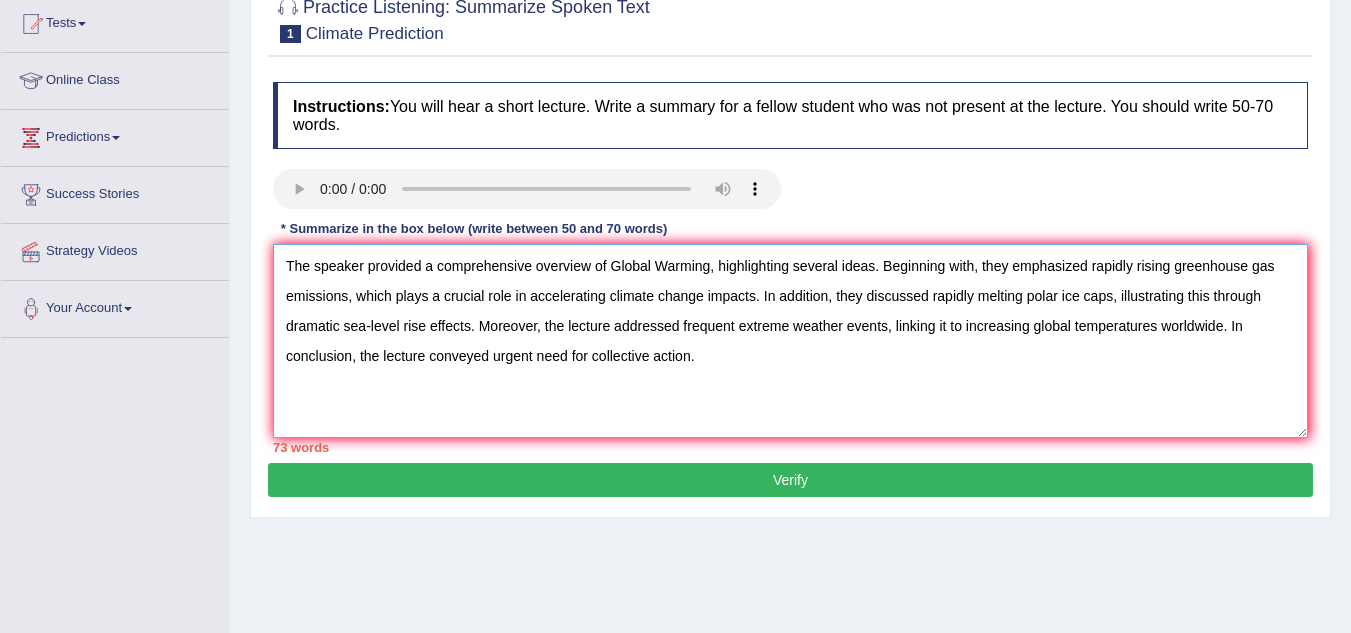 drag, startPoint x: 878, startPoint y: 268, endPoint x: 708, endPoint y: 264, distance: 170.04706 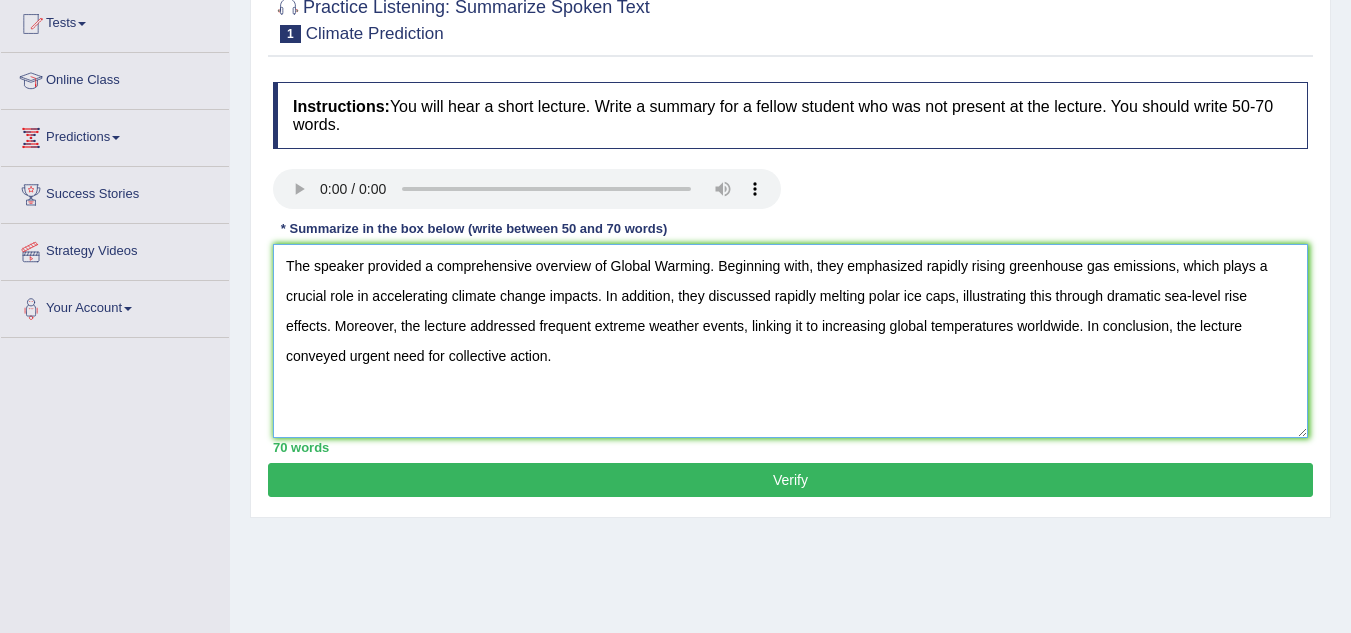 type on "The speaker provided a comprehensive overview of Global Warming. Beginning with, they emphasized rapidly rising greenhouse gas emissions, which plays a crucial role in accelerating climate change impacts. In addition, they discussed rapidly melting polar ice caps, illustrating this through dramatic sea-level rise effects. Moreover, the lecture addressed frequent extreme weather events, linking it to increasing global temperatures worldwide. In conclusion, the lecture conveyed urgent need for collective action." 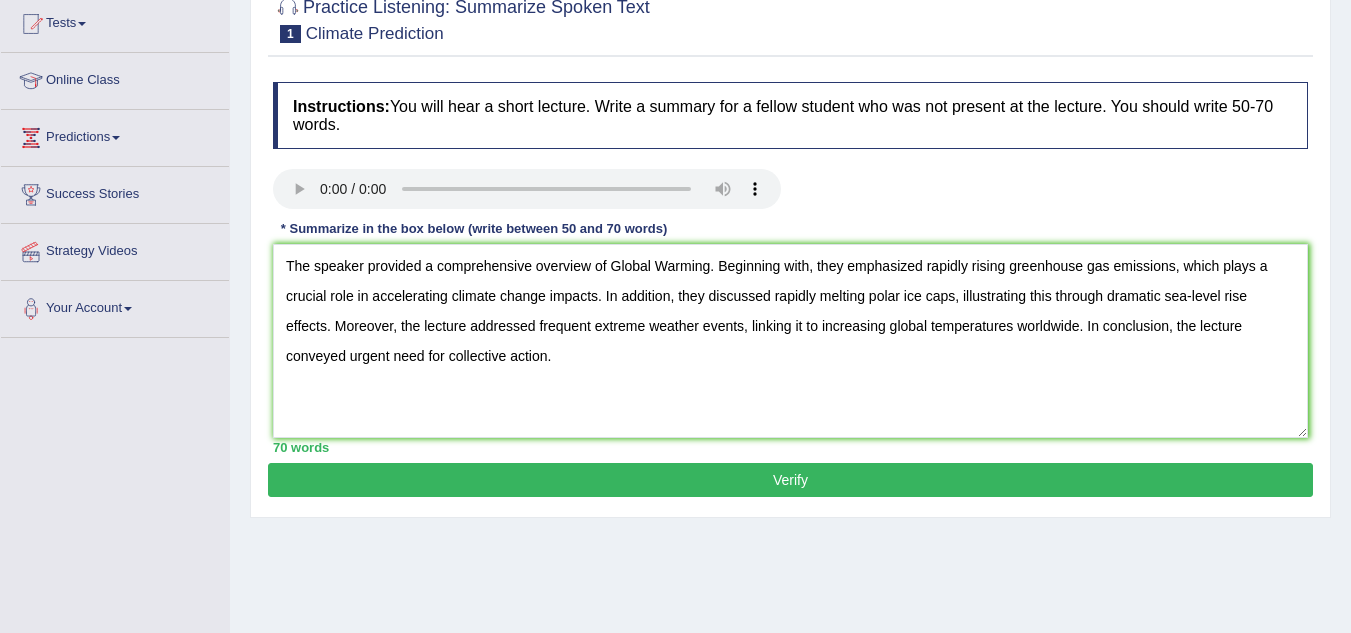 click on "Verify" at bounding box center [790, 480] 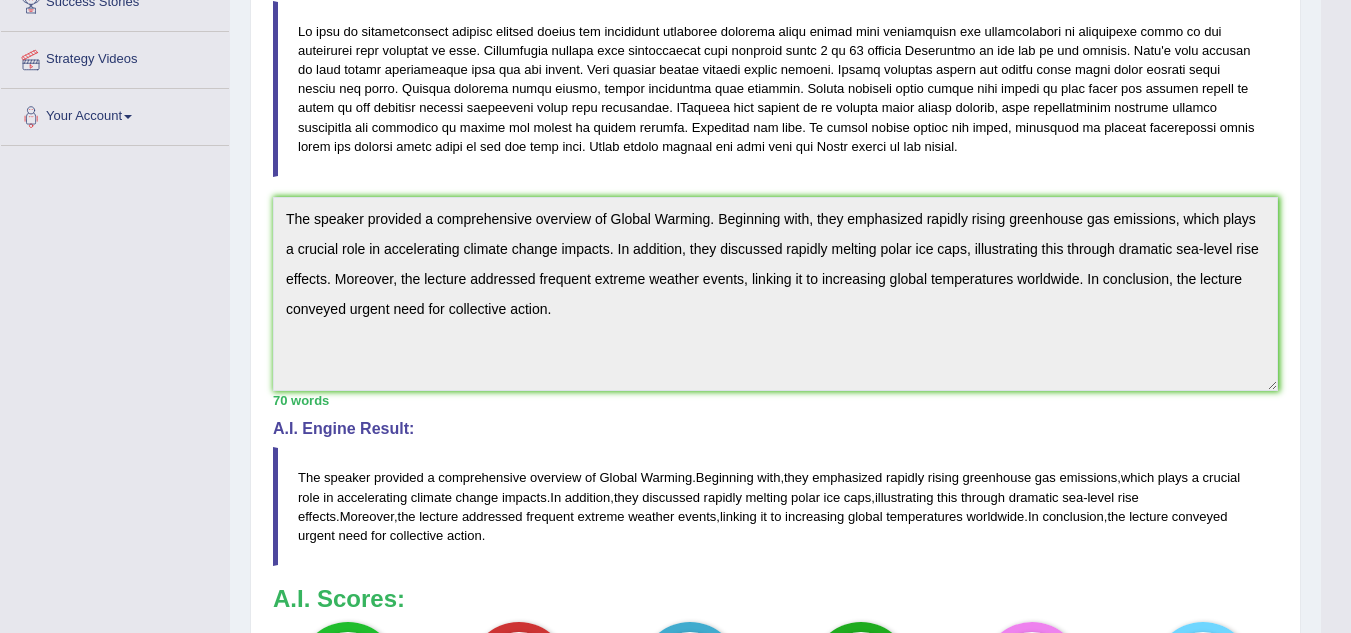 scroll, scrollTop: 400, scrollLeft: 0, axis: vertical 